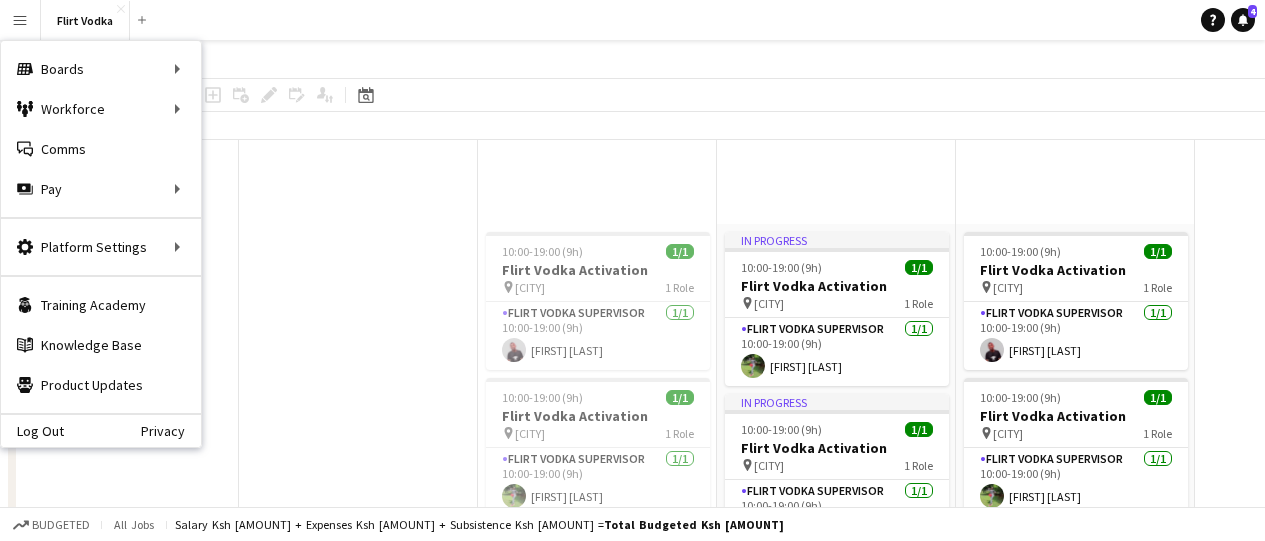scroll, scrollTop: 1013, scrollLeft: 0, axis: vertical 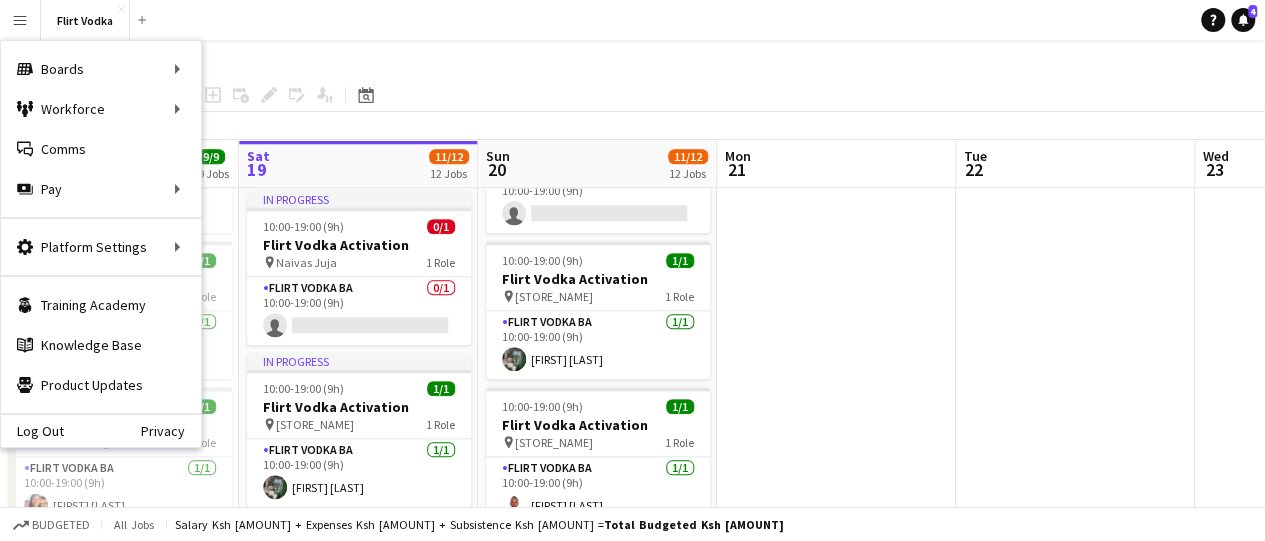 click on "Flirt Vodka BA   0/1   10:00-19:00 (9h)
single-neutral-actions" at bounding box center (359, 311) 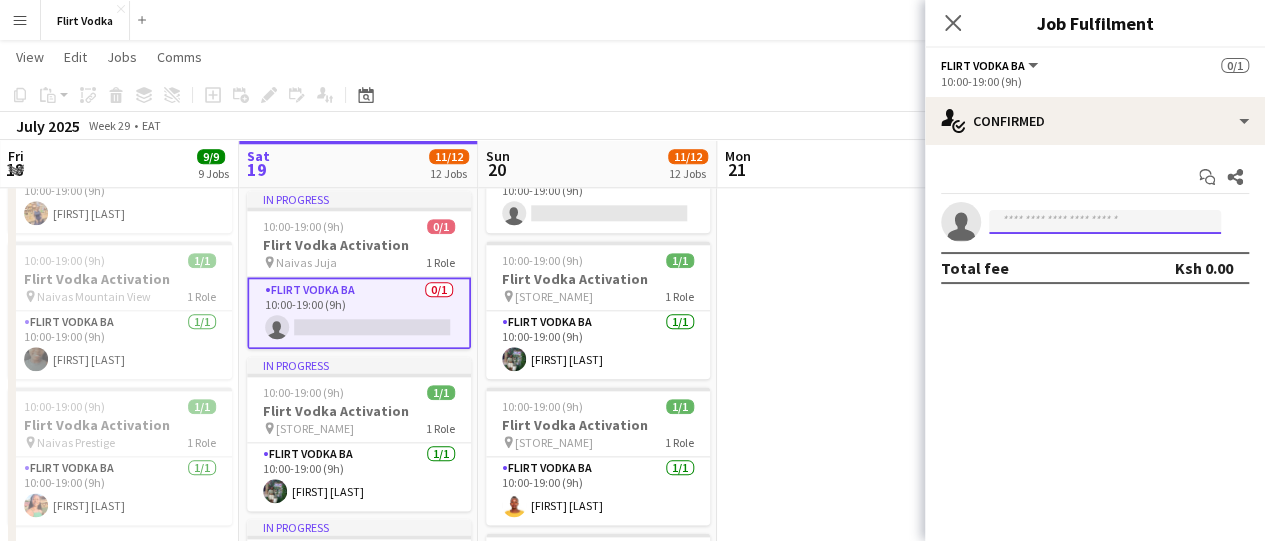 click at bounding box center [1105, 222] 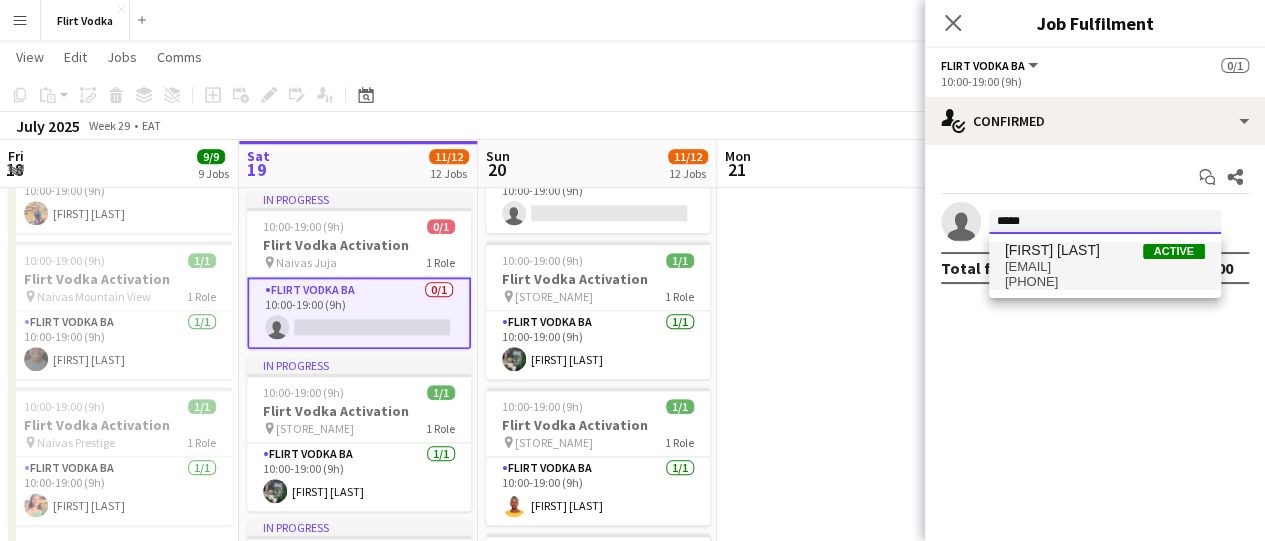 type on "*****" 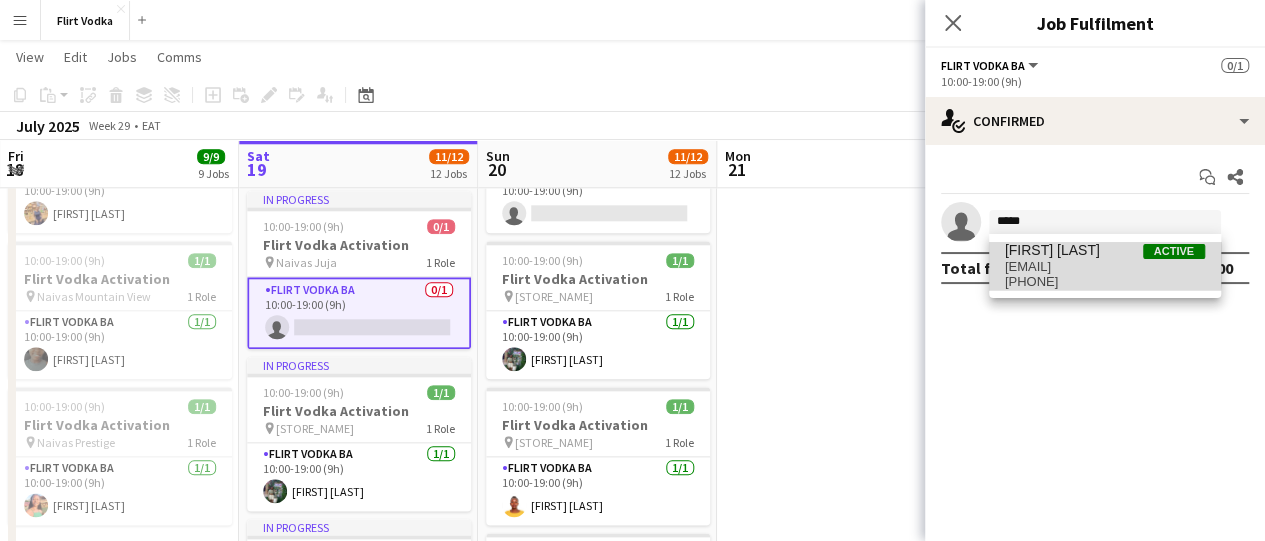 click on "[EMAIL]" at bounding box center (1105, 267) 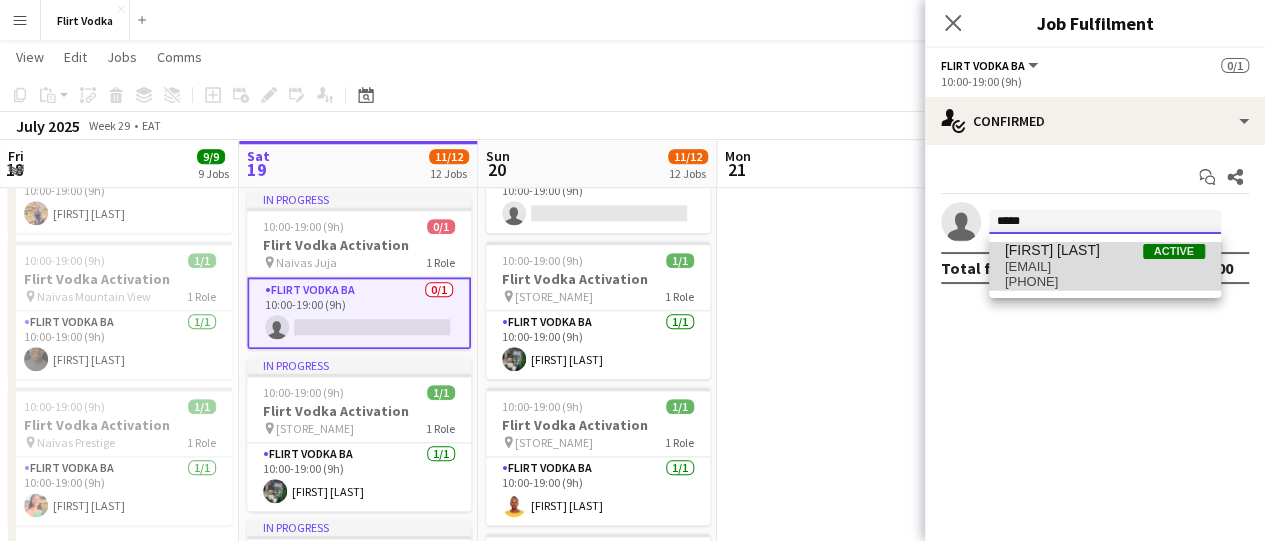 type 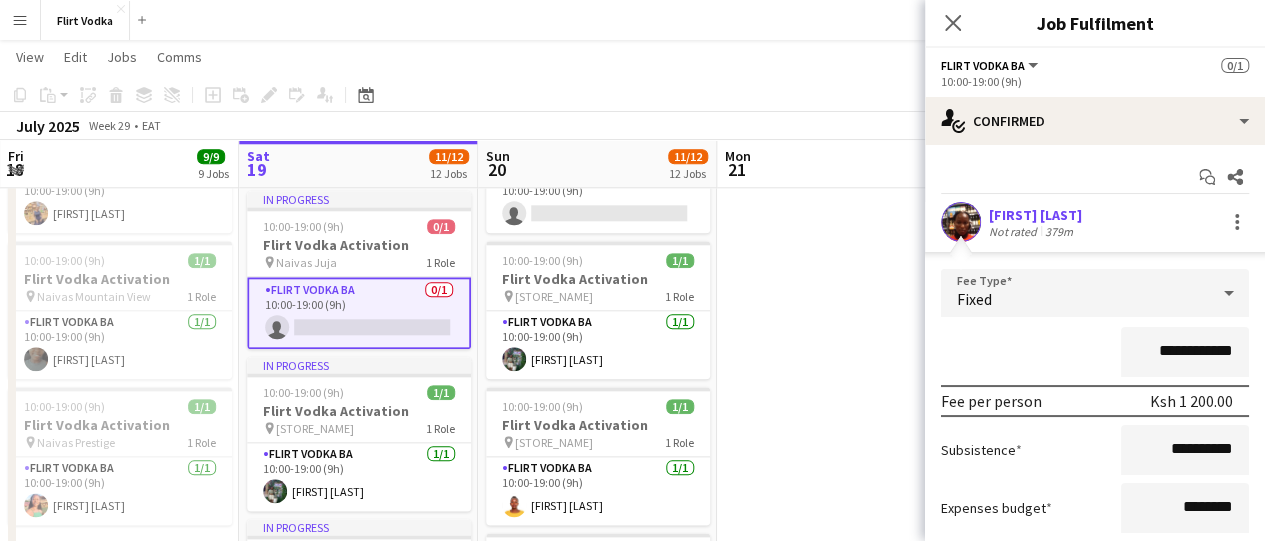 scroll, scrollTop: 154, scrollLeft: 0, axis: vertical 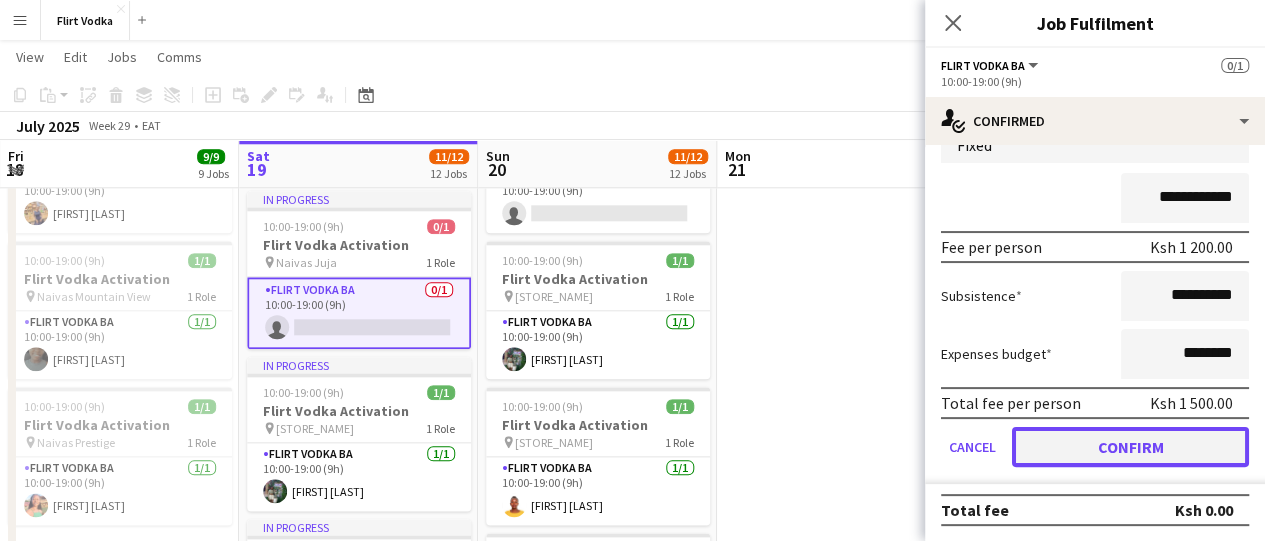 click on "Confirm" at bounding box center [1130, 447] 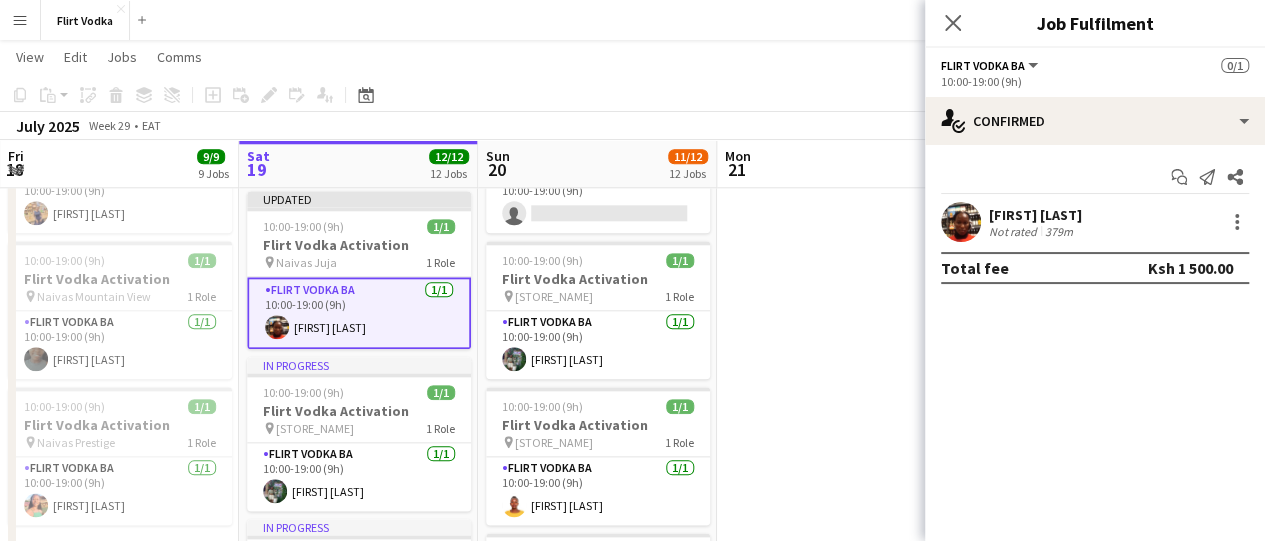 scroll, scrollTop: 0, scrollLeft: 0, axis: both 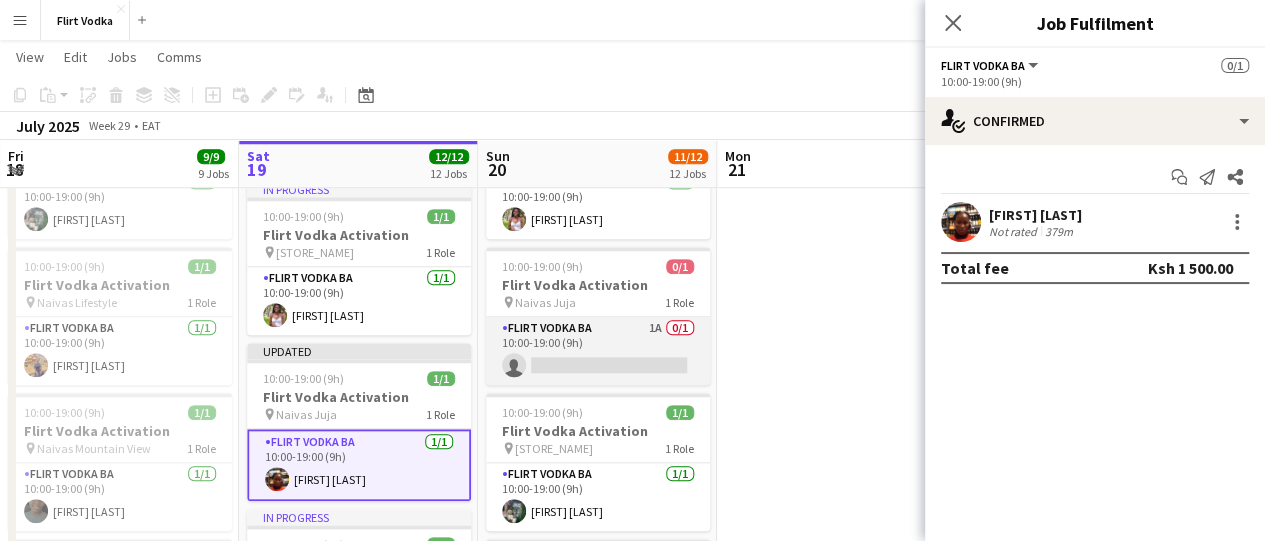 click on "[PRODUCT] [ROLE] [NUMBER]/[NUMBER] [TIME]-[TIME] ([DURATION])
single-neutral-actions" at bounding box center [598, 351] 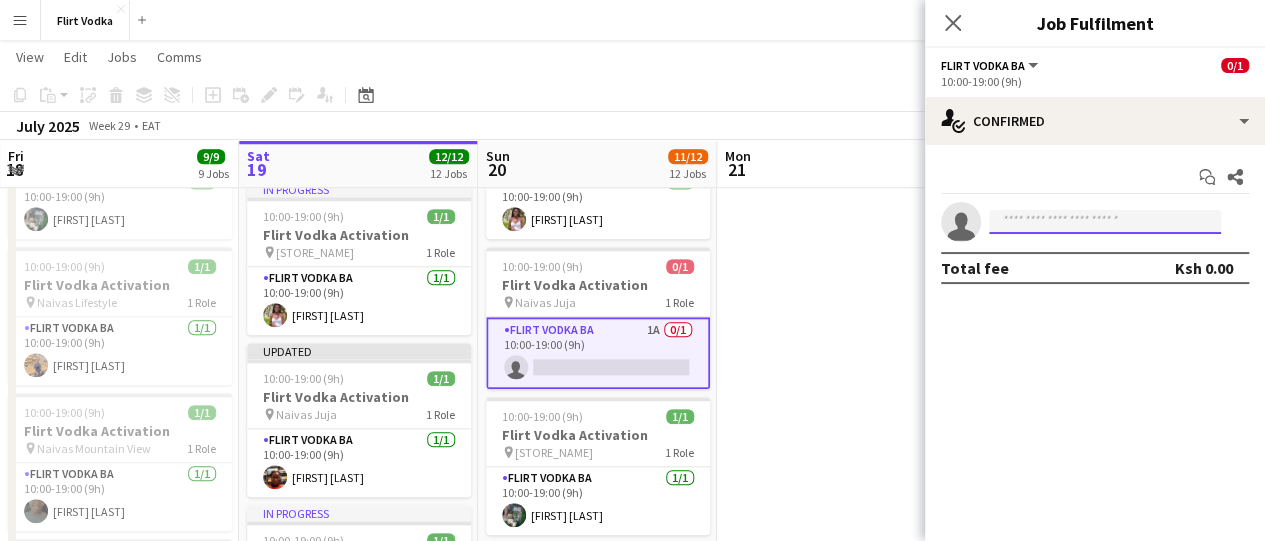 click at bounding box center (1105, 222) 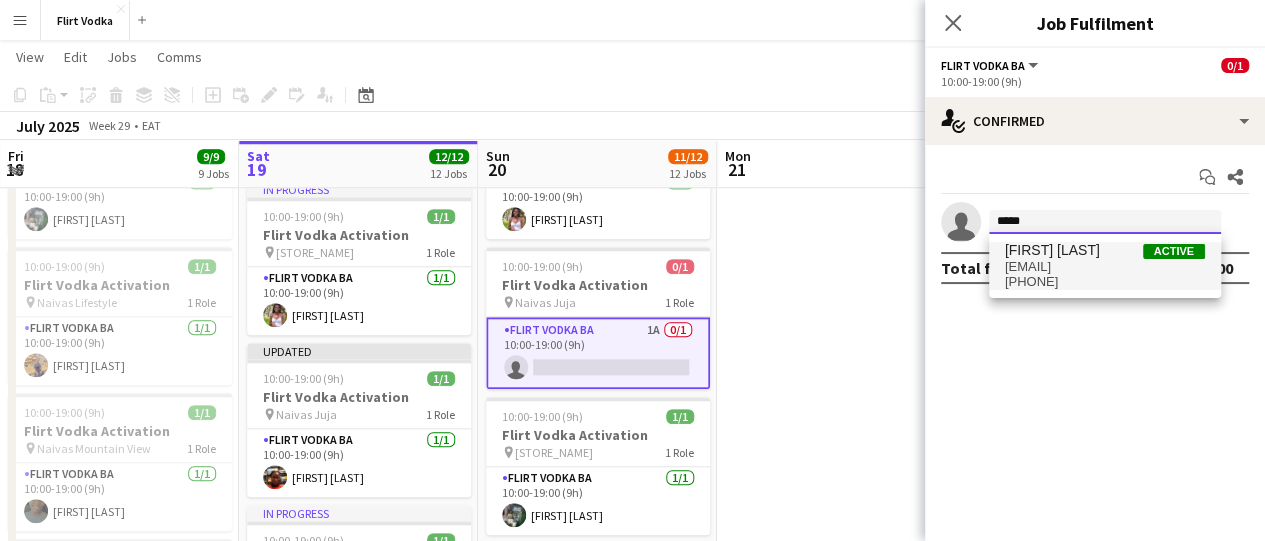 type on "*****" 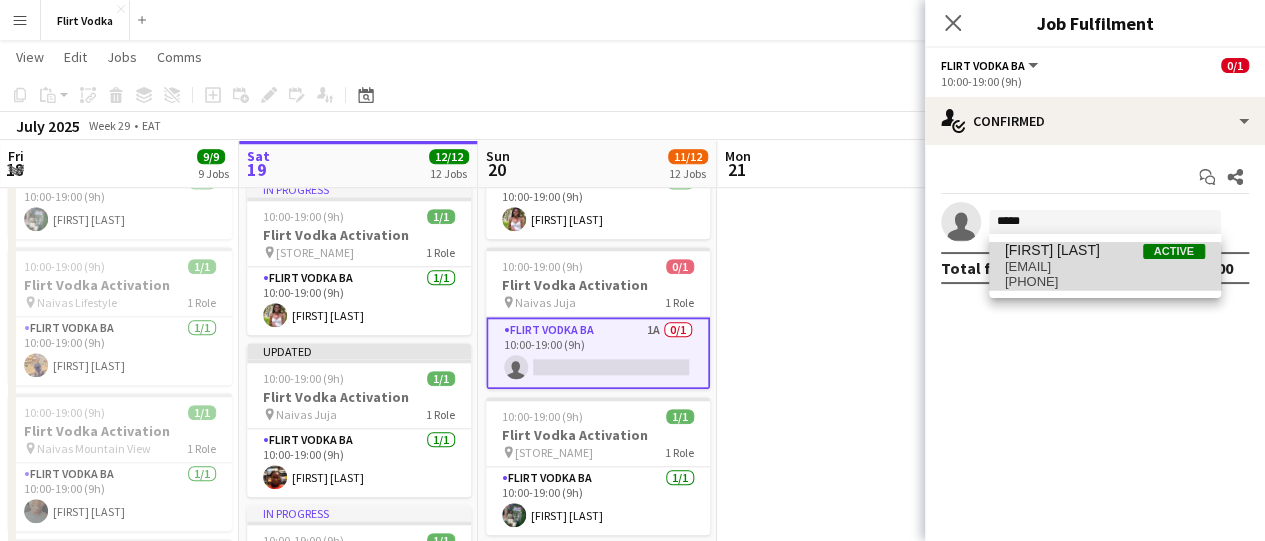 click on "[PHONE]" at bounding box center (1105, 282) 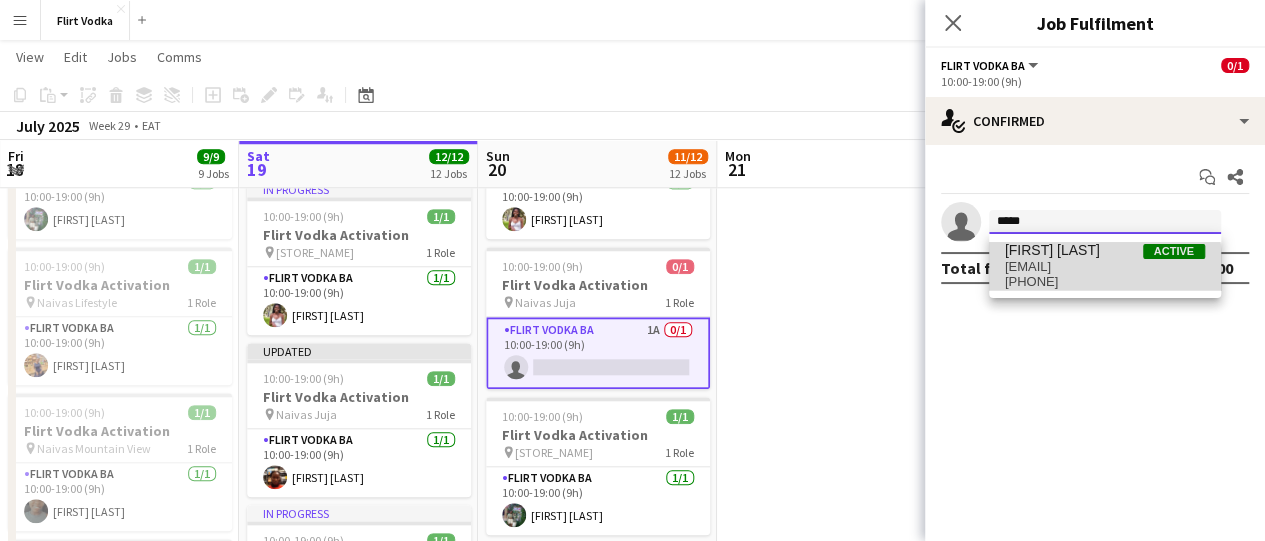 type 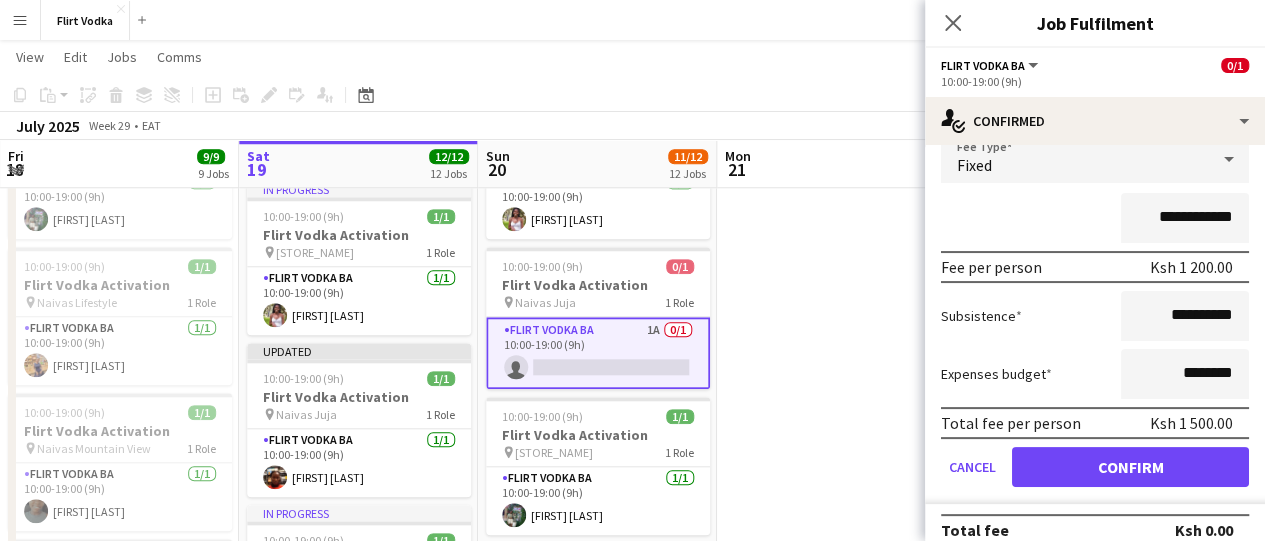 scroll, scrollTop: 154, scrollLeft: 0, axis: vertical 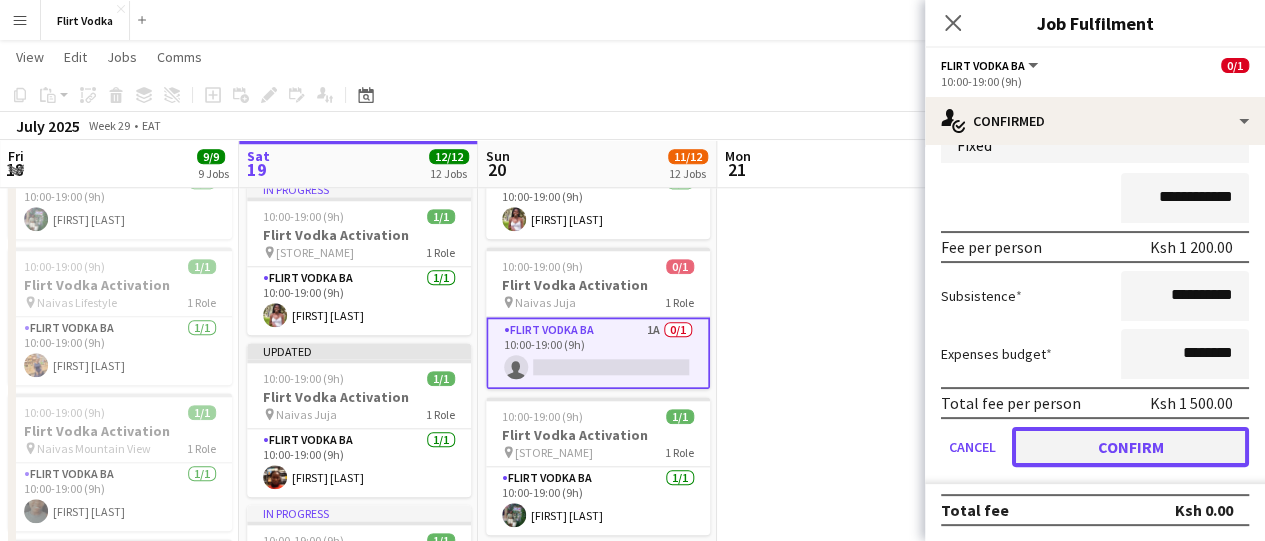 click on "Confirm" at bounding box center [1130, 447] 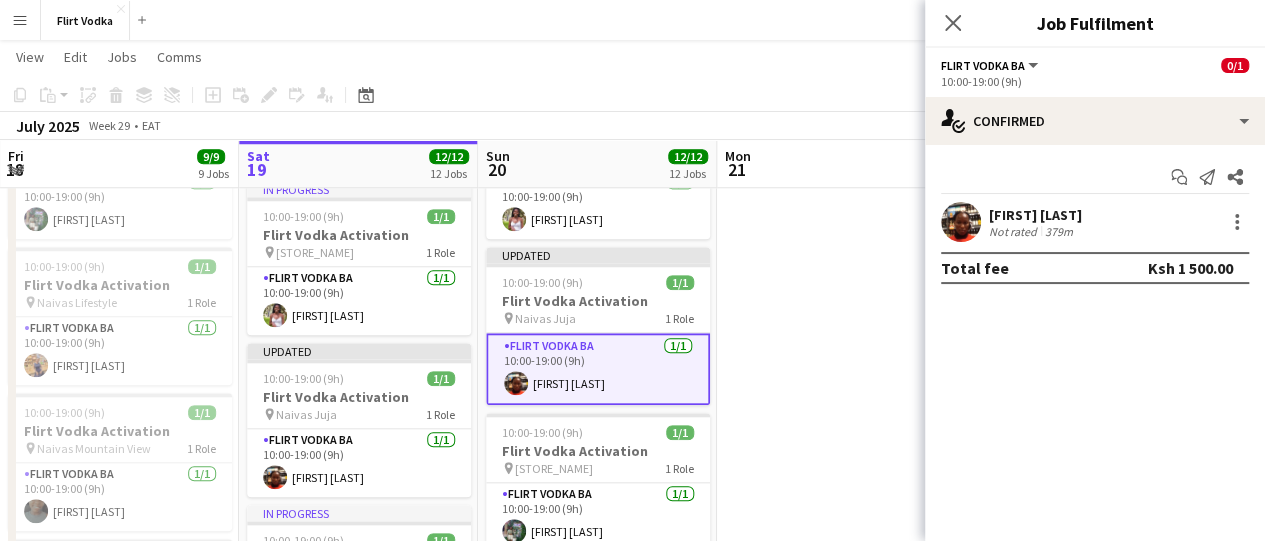 scroll, scrollTop: 0, scrollLeft: 0, axis: both 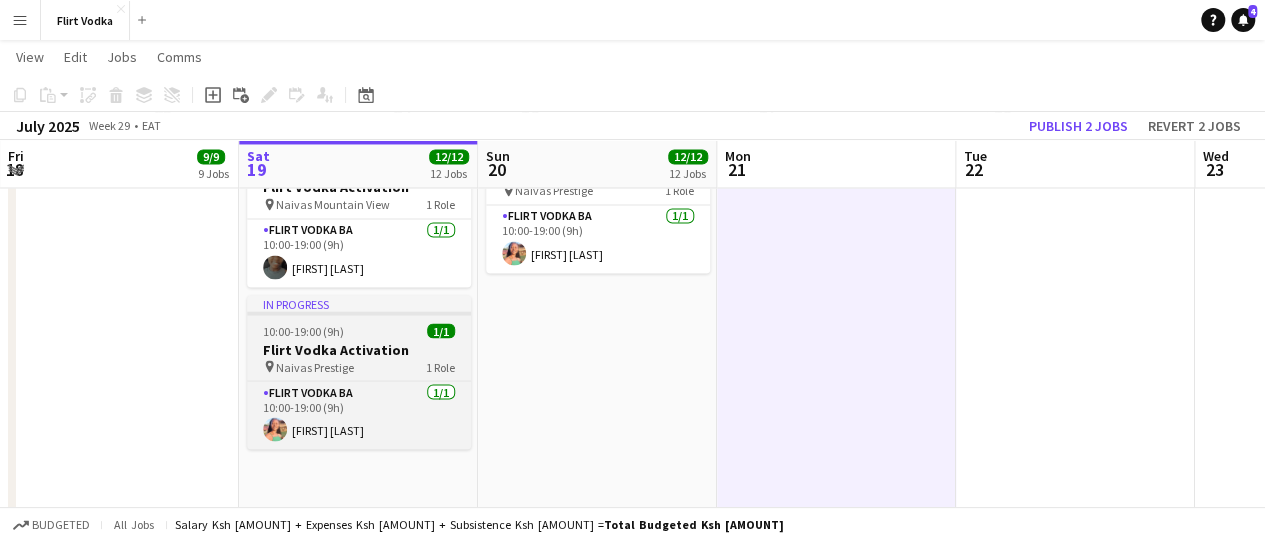 click on "Naivas Prestige" at bounding box center (315, 366) 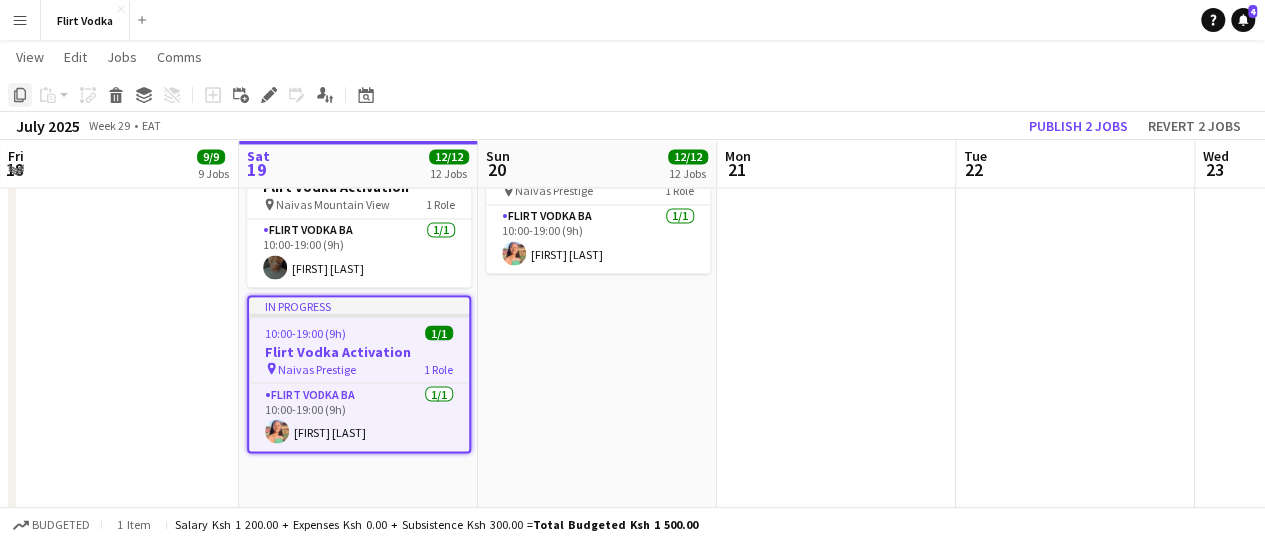 click on "Copy" 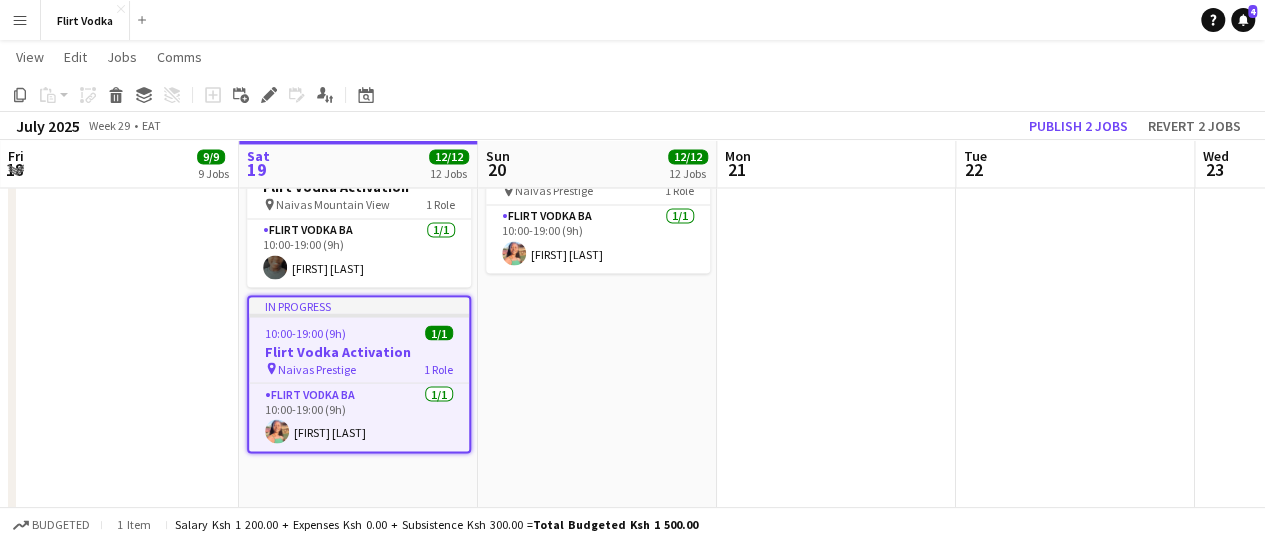 click on "In progress   [TIME]-[TIME] ([DURATION])    [NUMBER]/[NUMBER]   [PRODUCT] Activation
pin
[CITY]   [NUMBER] Role   [PRODUCT] [ROLE]   [NUMBER]/[NUMBER]   [TIME]-[TIME] ([DURATION])
[FIRST] [LAST]  In progress   [TIME]-[TIME] ([DURATION])    [NUMBER]/[NUMBER]   [PRODUCT] Activation
pin
[CITY]   [NUMBER] Role   [PRODUCT] [ROLE]   [NUMBER]/[NUMBER]   [TIME]-[TIME] ([DURATION])
[FIRST] [LAST]  In progress   [TIME]-[TIME] ([DURATION])    [NUMBER]/[NUMBER]   [PRODUCT] Activation
pin
[STORE]   [NUMBER] Role   [PRODUCT] [ROLE]   [NUMBER]/[NUMBER]   [TIME]-[TIME] ([DURATION])
[FIRST] [LAST]  In progress   [TIME]-[TIME] ([DURATION])    [NUMBER]/[NUMBER]   [PRODUCT] Activation
pin
[STORE]   [NUMBER] Role   [PRODUCT] [ROLE]   [NUMBER]/[NUMBER]   [TIME]-[TIME] ([DURATION])
[FIRST] [LAST]  In progress   [TIME]-[TIME] ([DURATION])    [NUMBER]/[NUMBER]   [PRODUCT] Activation" at bounding box center [358, -386] 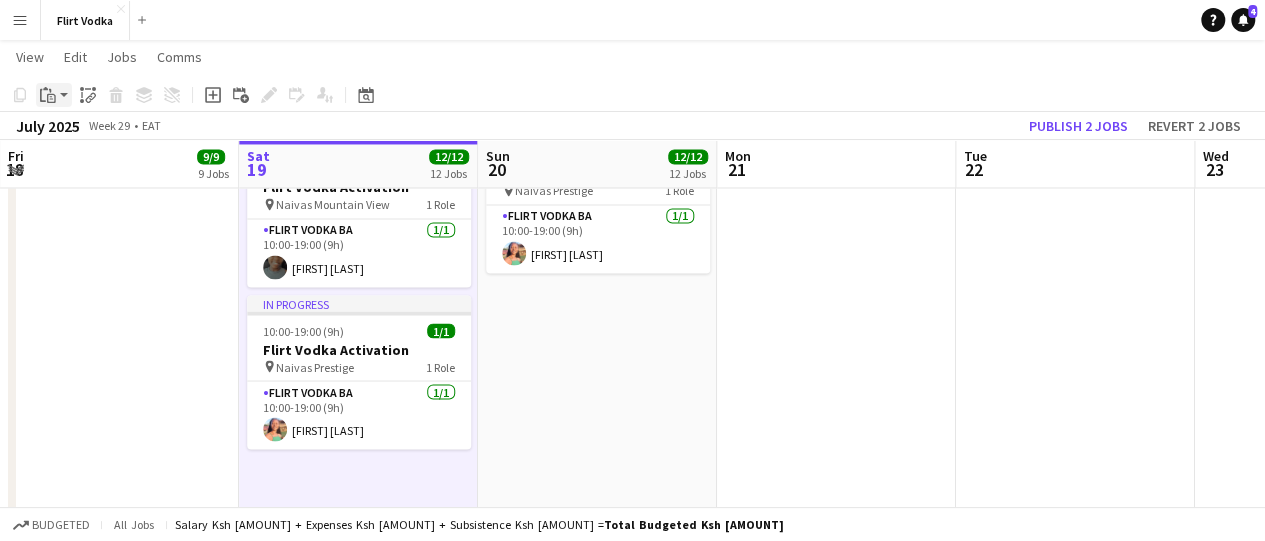 click on "Paste" 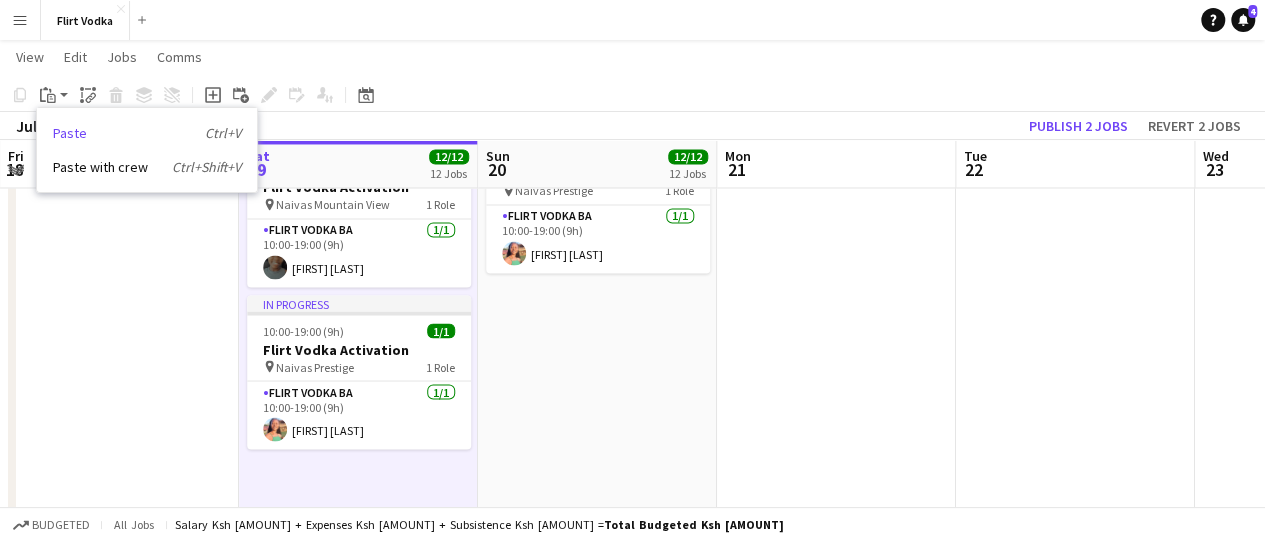 click on "Paste   Ctrl+V" at bounding box center [147, 133] 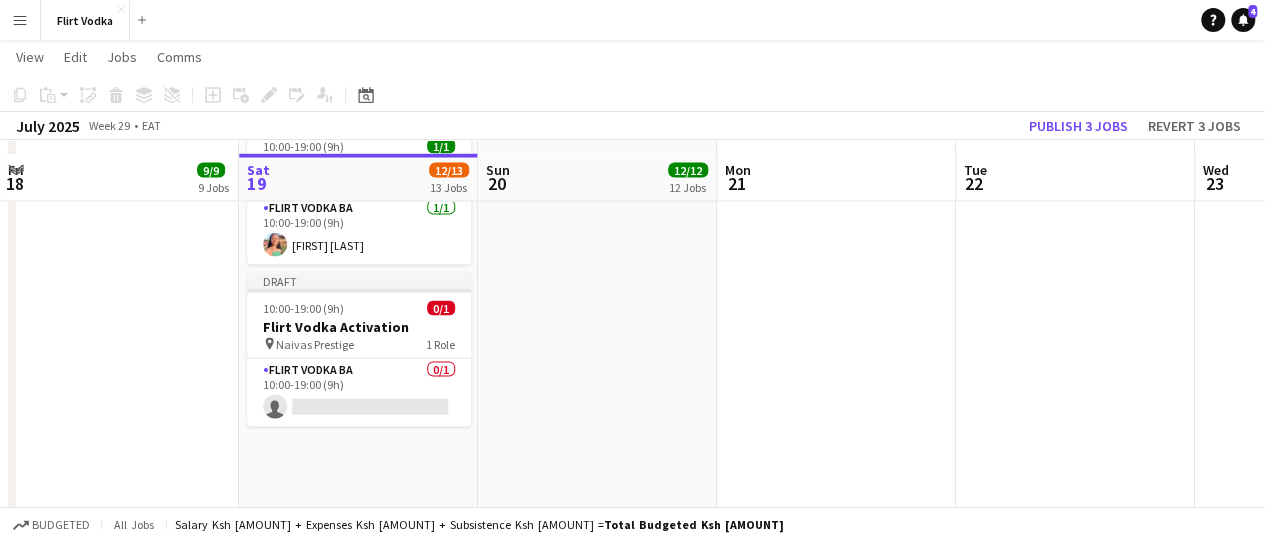 scroll, scrollTop: 1917, scrollLeft: 0, axis: vertical 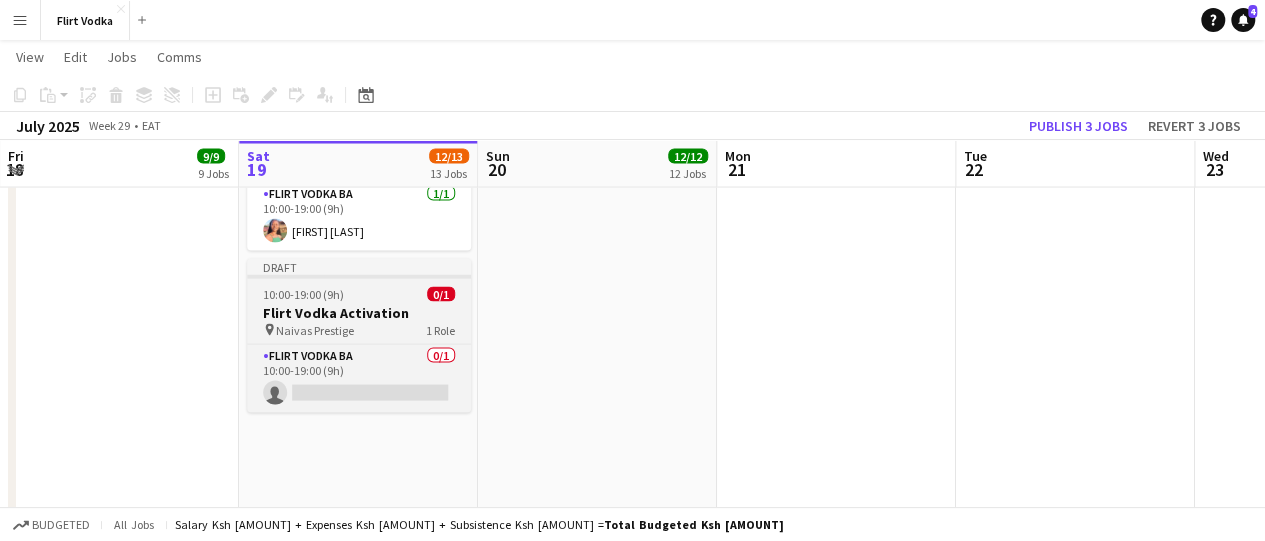 click on "Naivas Prestige" at bounding box center [315, 330] 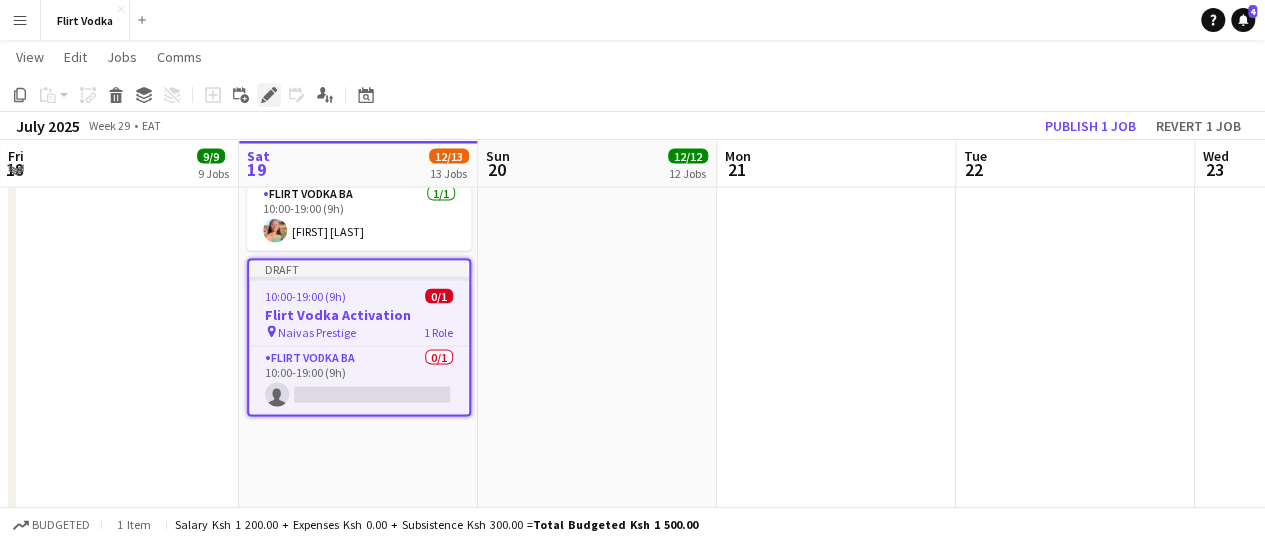 click on "Edit" at bounding box center (269, 95) 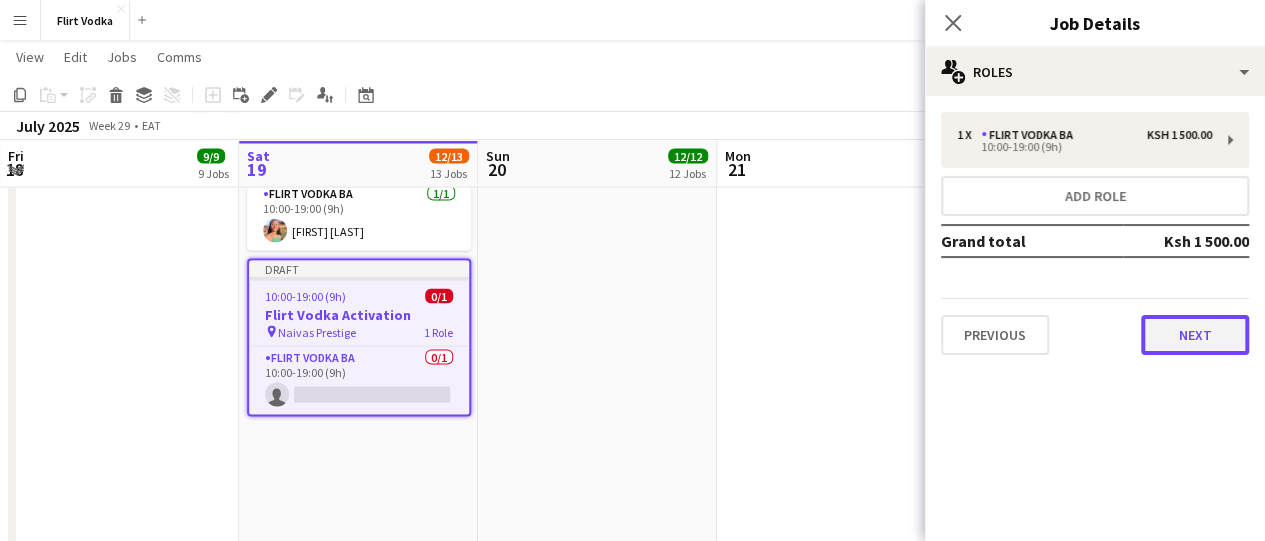 click on "Next" at bounding box center (1195, 335) 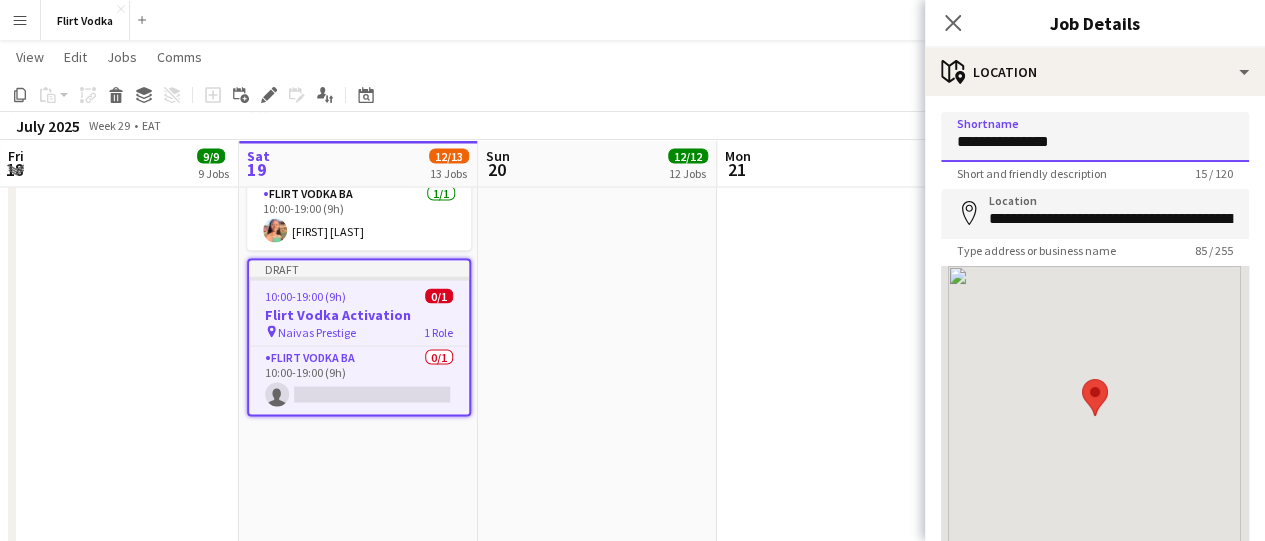 click on "**********" at bounding box center [1095, 137] 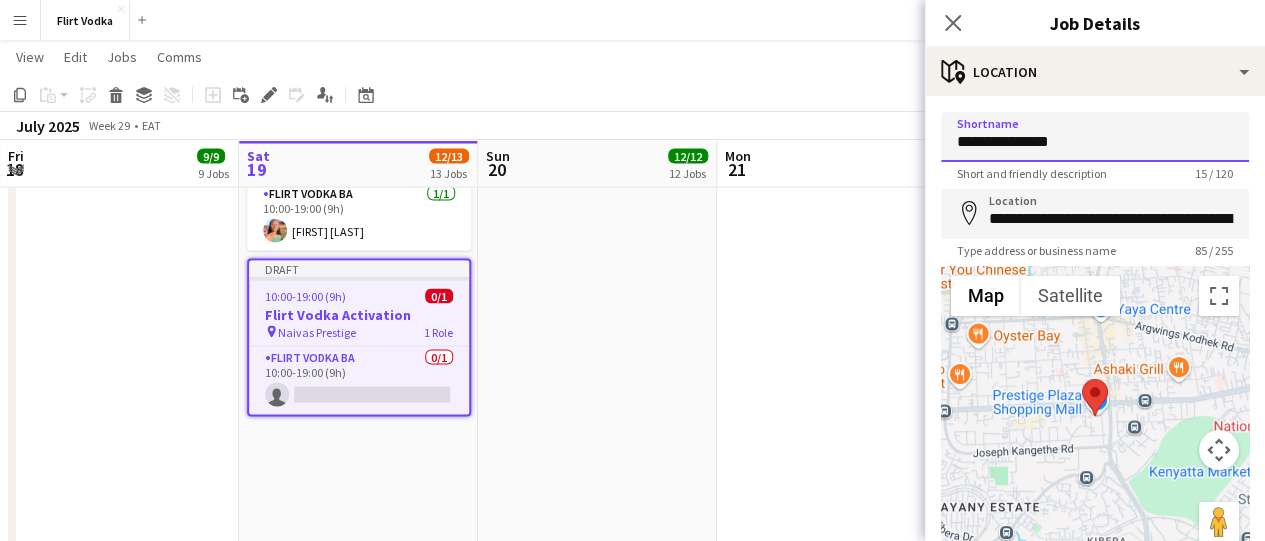 drag, startPoint x: 1085, startPoint y: 145, endPoint x: 914, endPoint y: 127, distance: 171.94476 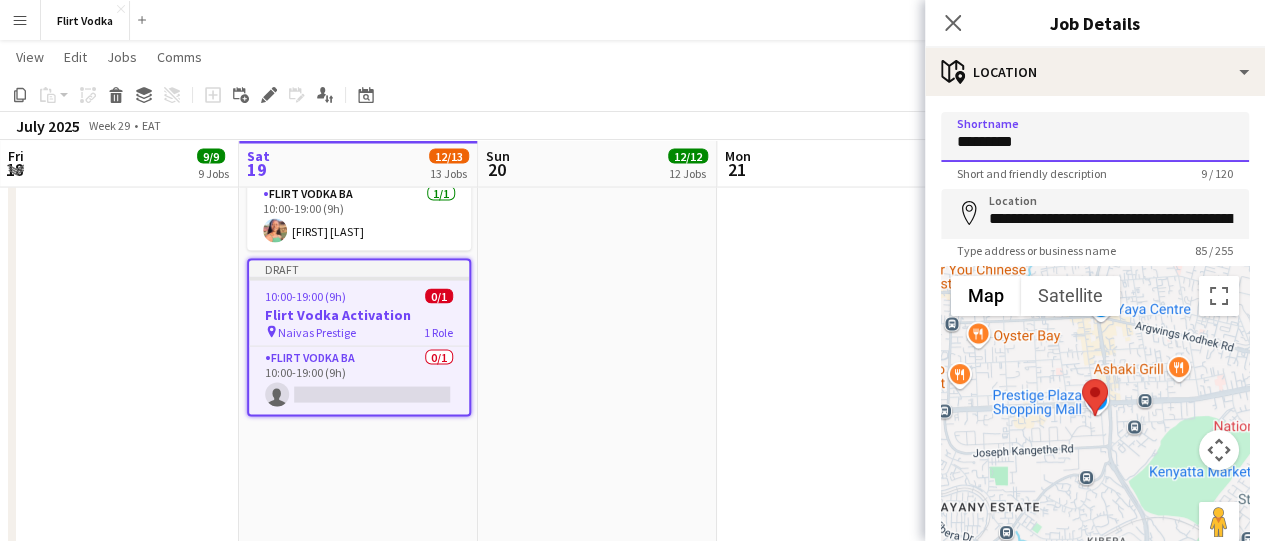 drag, startPoint x: 1058, startPoint y: 148, endPoint x: 885, endPoint y: 133, distance: 173.64908 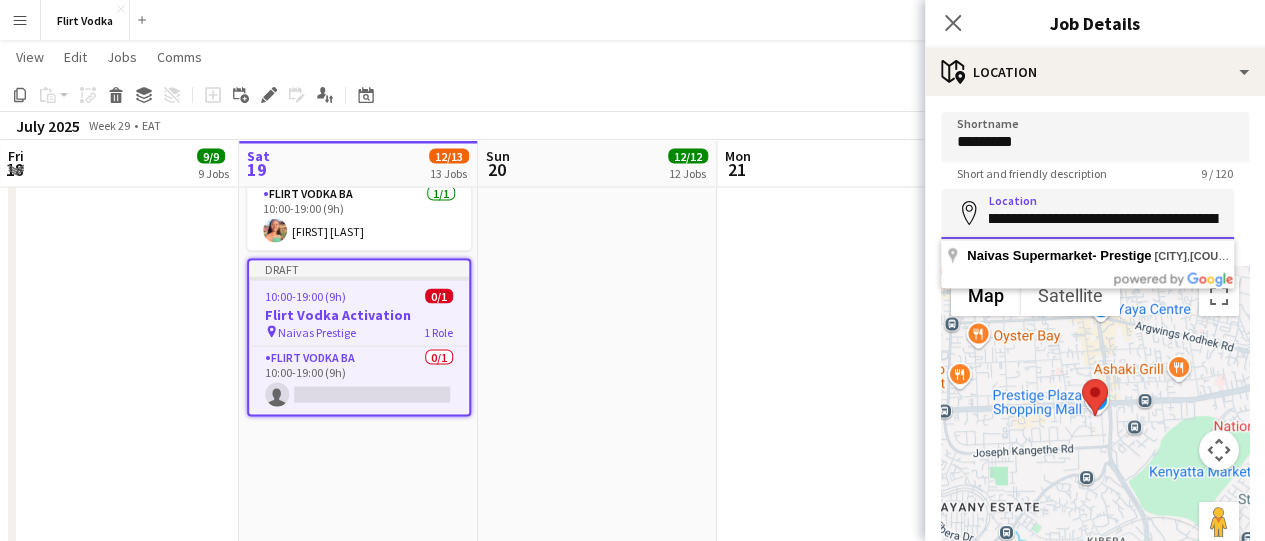 scroll, scrollTop: 0, scrollLeft: 355, axis: horizontal 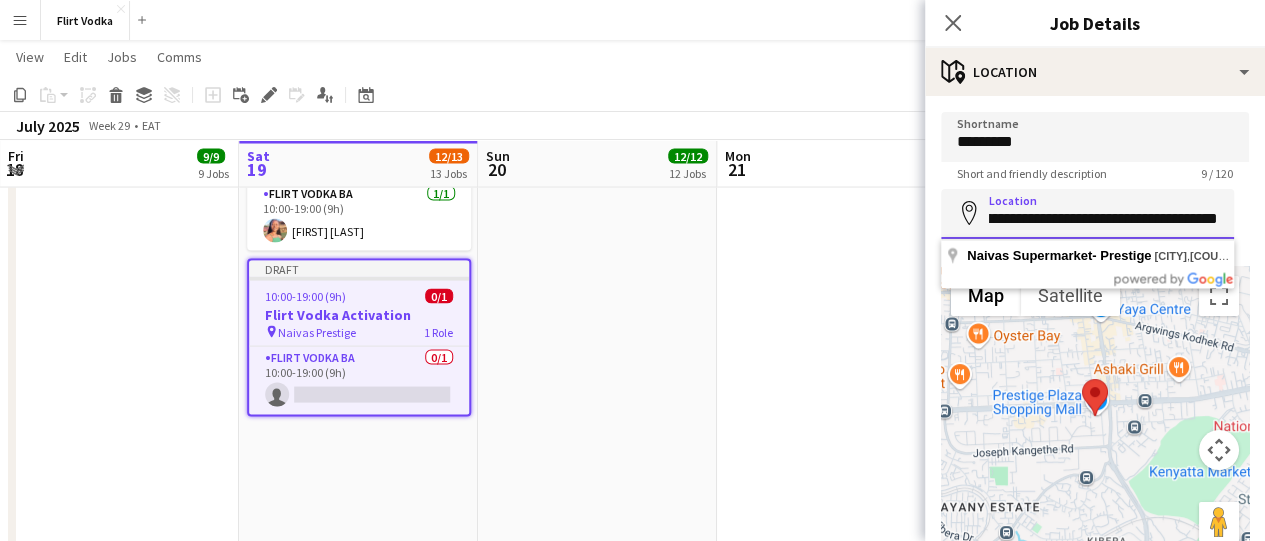 drag, startPoint x: 986, startPoint y: 222, endPoint x: 1279, endPoint y: 219, distance: 293.01535 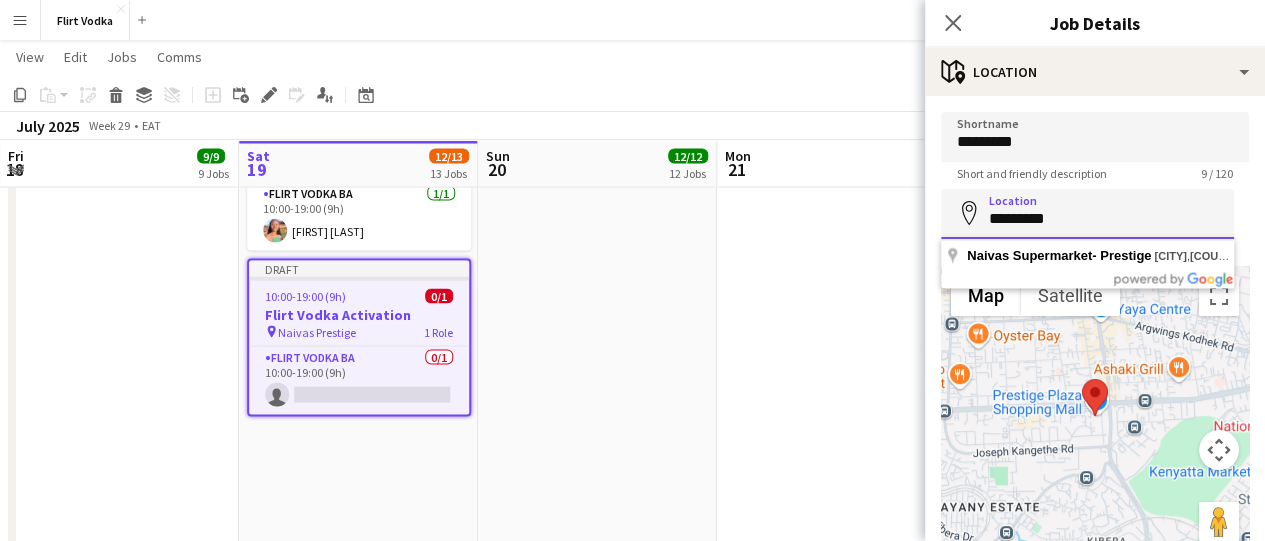scroll, scrollTop: 0, scrollLeft: 0, axis: both 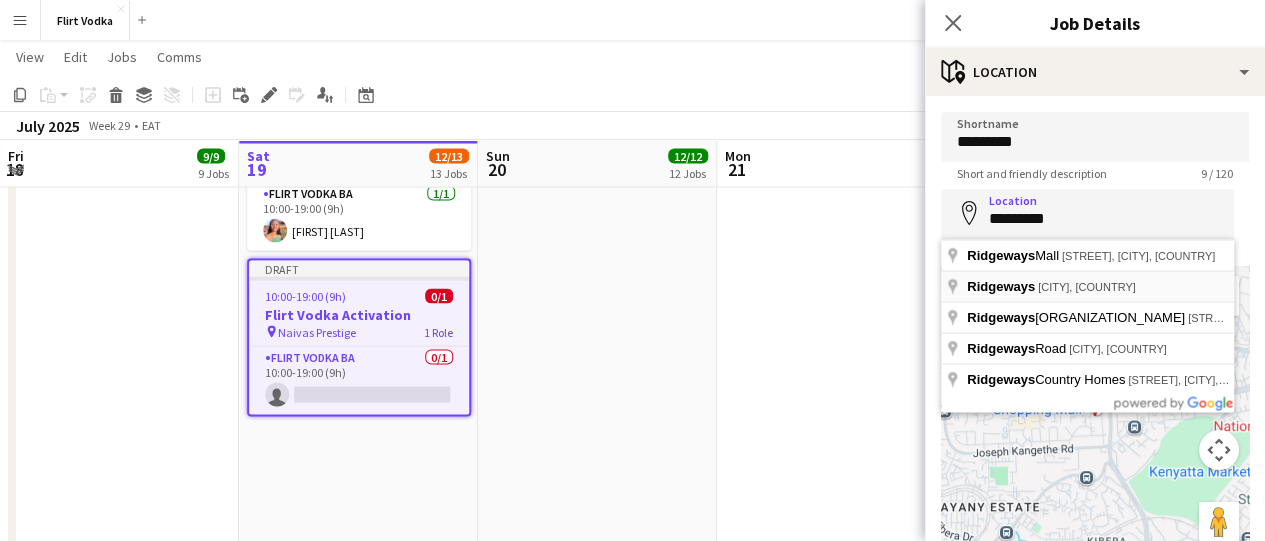 type on "**********" 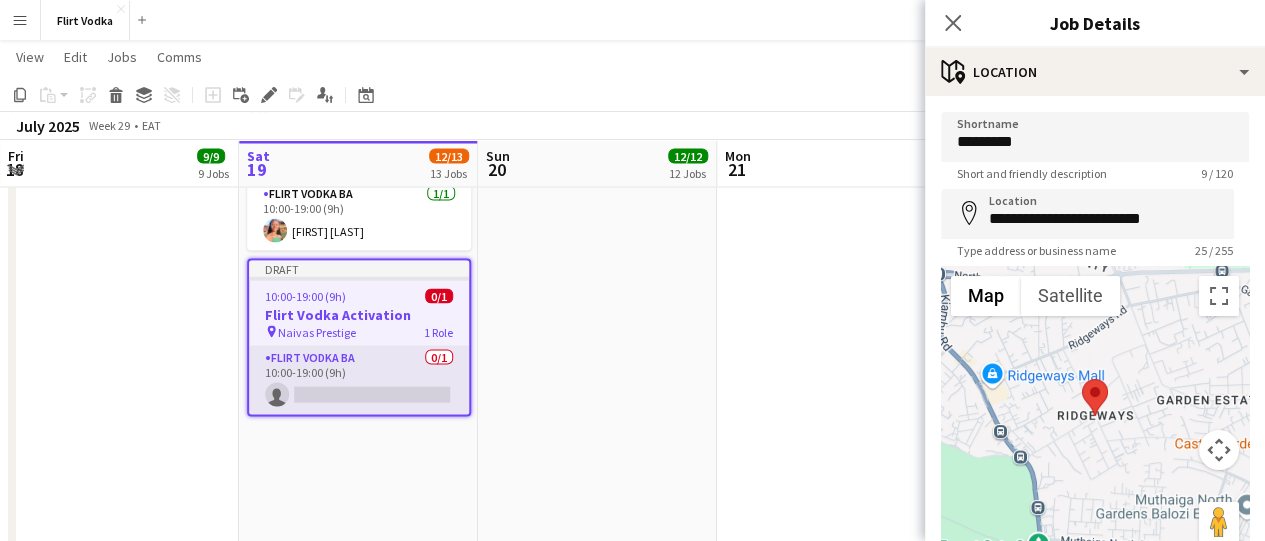 click on "Flirt Vodka BA   0/1   10:00-19:00 (9h)
single-neutral-actions" at bounding box center (359, 381) 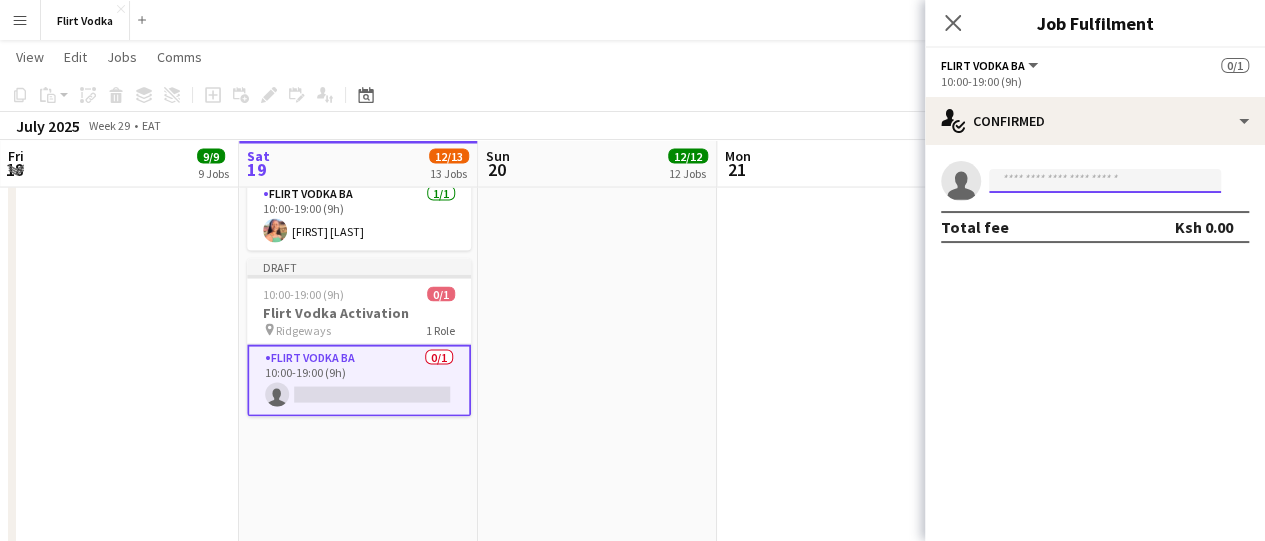 click at bounding box center [1105, 181] 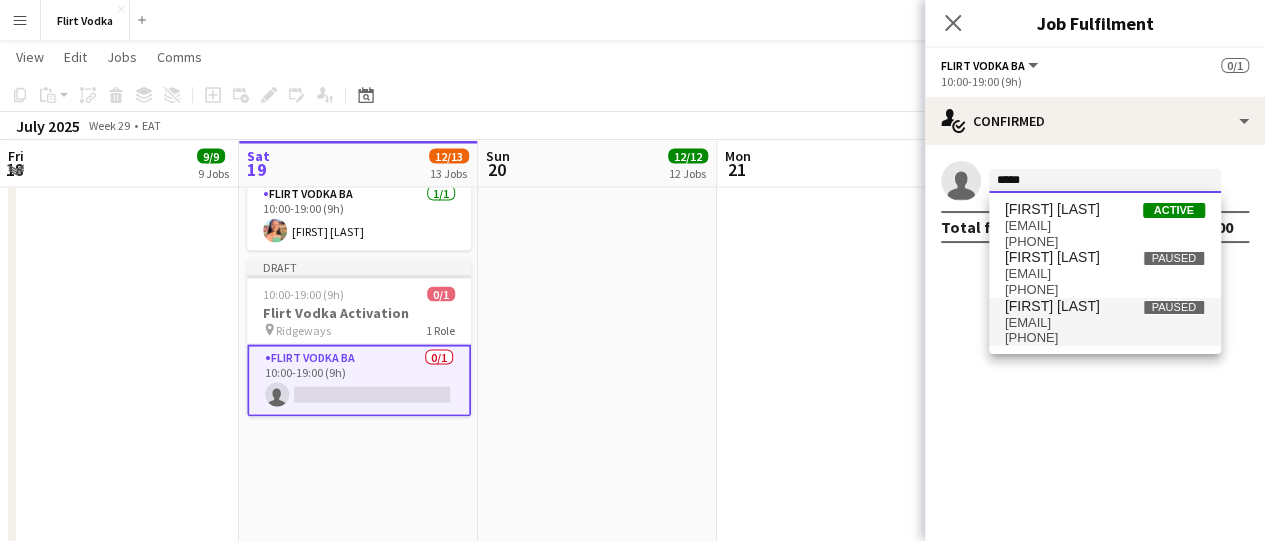 type on "*****" 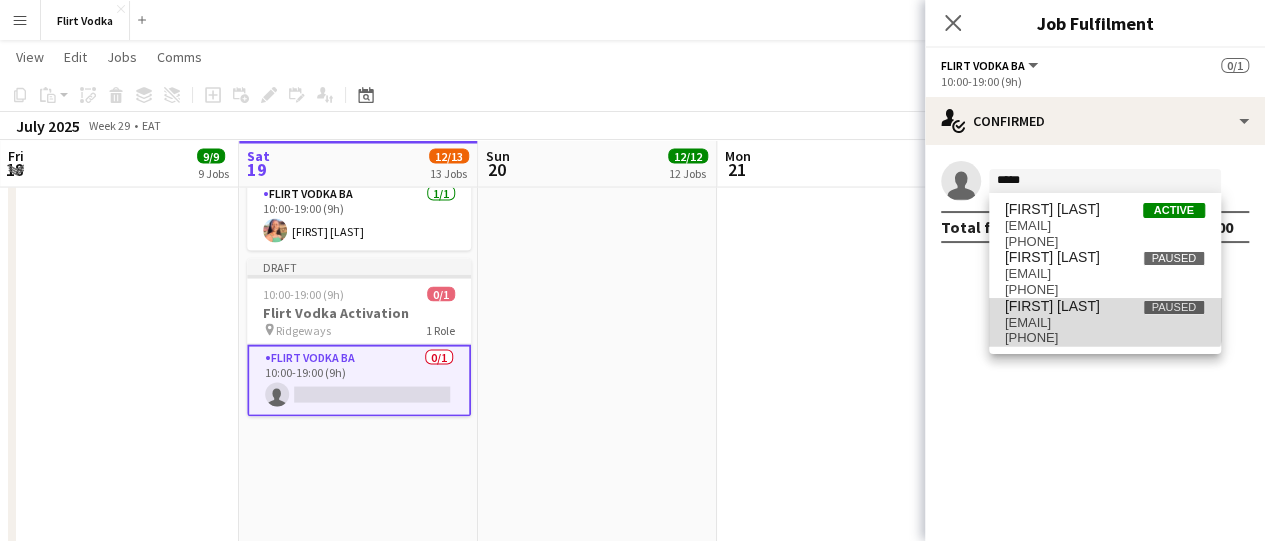 click on "[FIRST] [LAST]" at bounding box center [1052, 306] 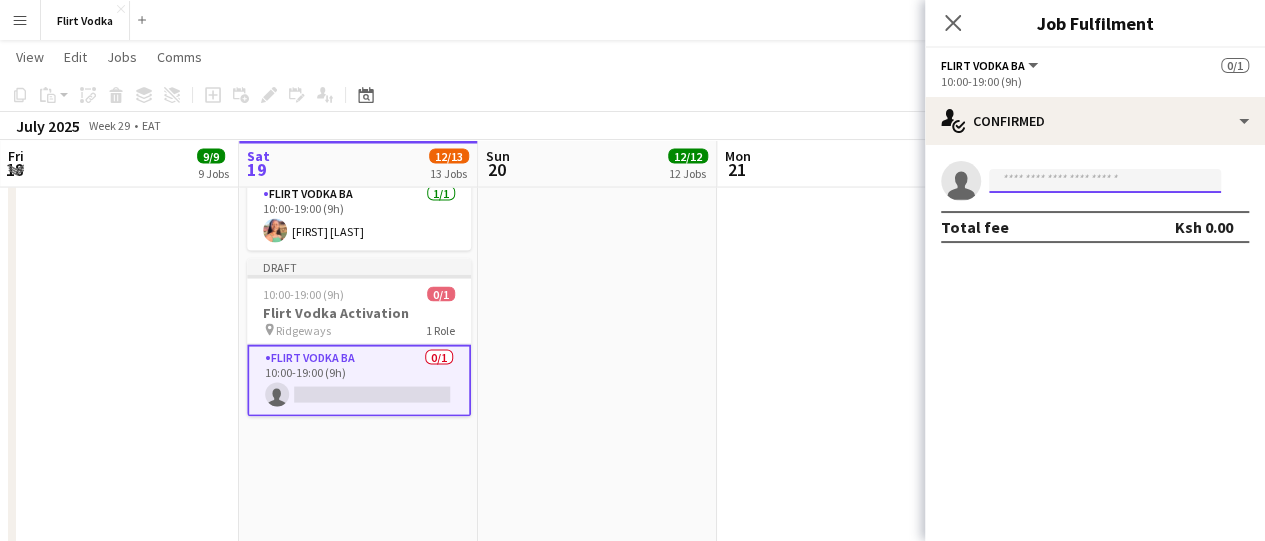 scroll, scrollTop: 0, scrollLeft: 0, axis: both 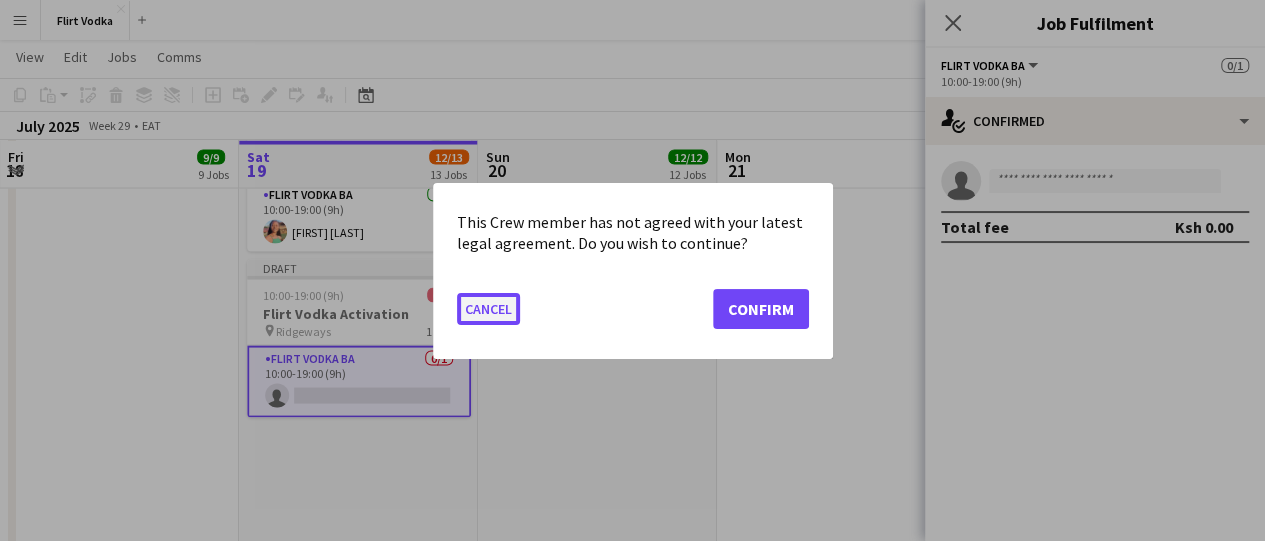 click on "Cancel" 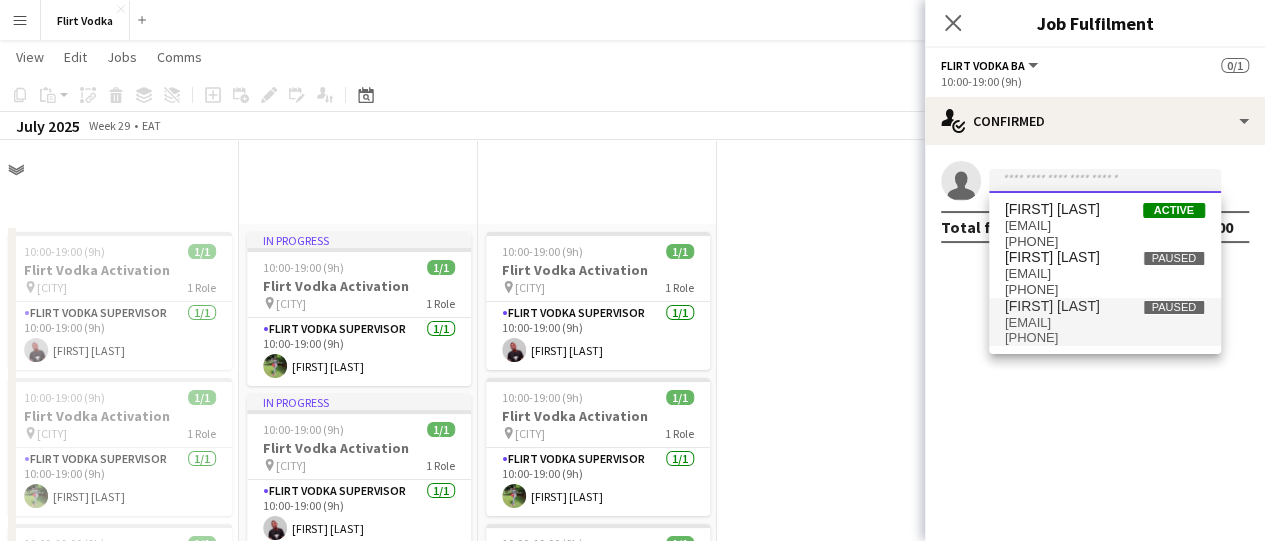 scroll, scrollTop: 1917, scrollLeft: 0, axis: vertical 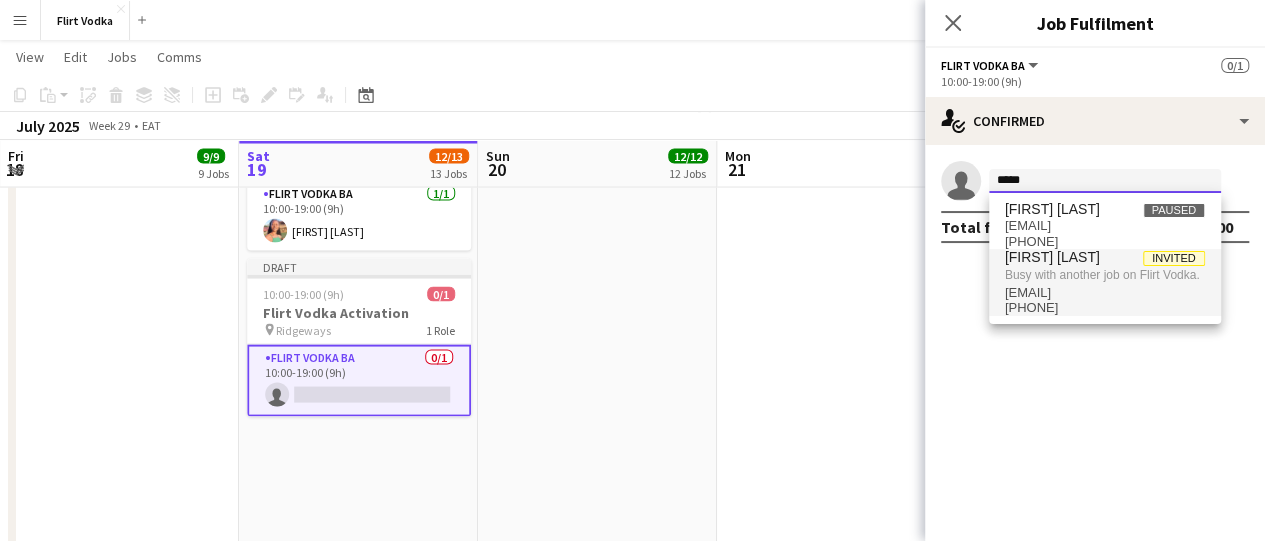 type on "*****" 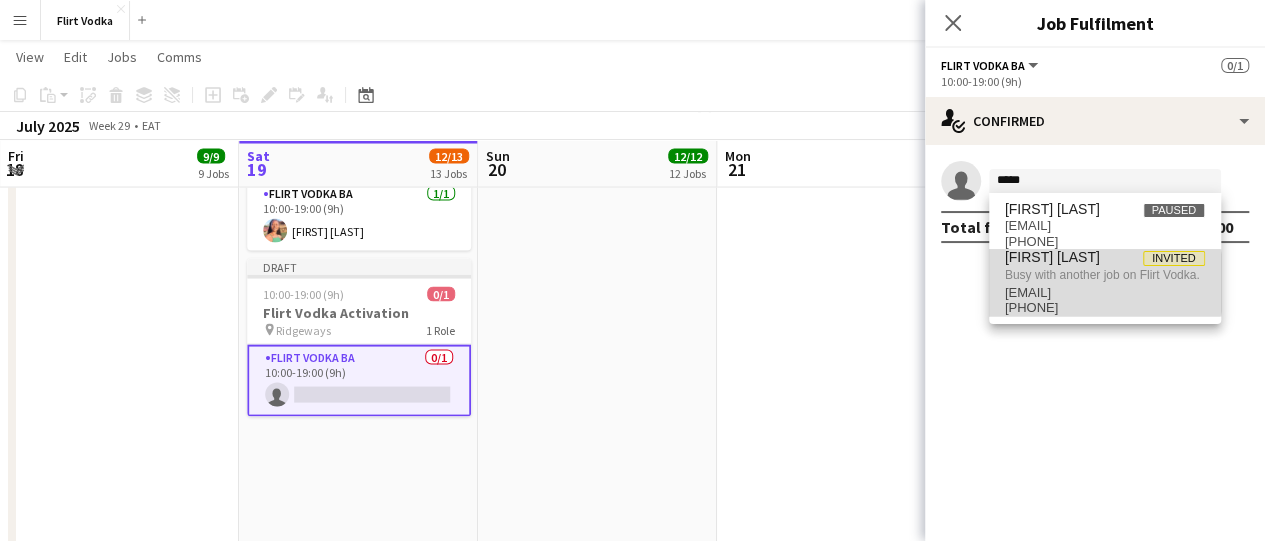 click on "Busy with another job on Flirt Vodka." at bounding box center [1105, 275] 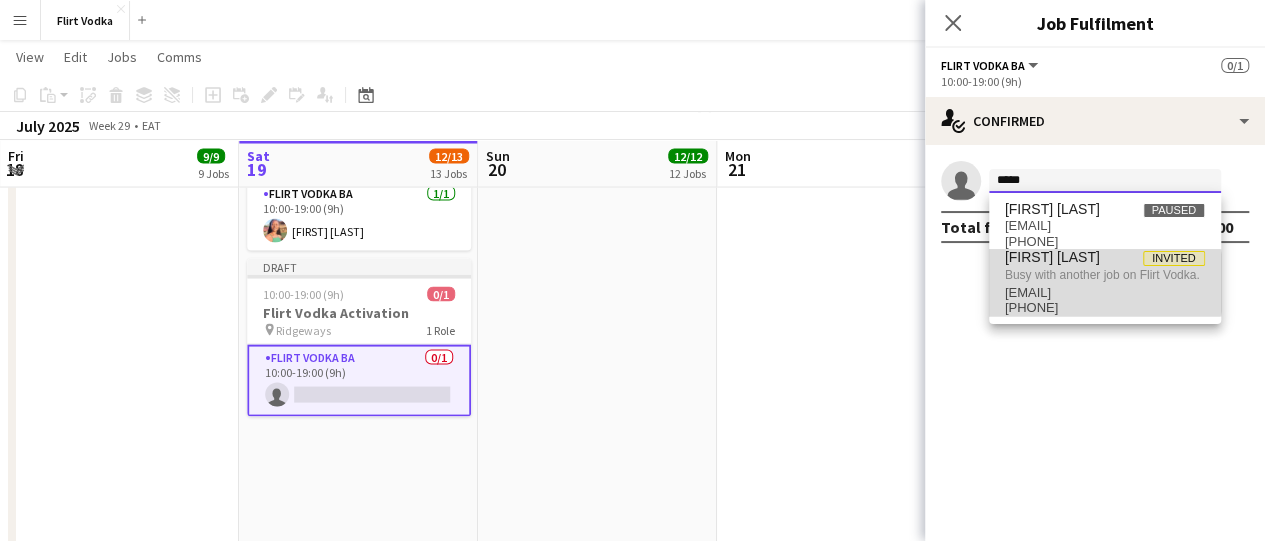 type 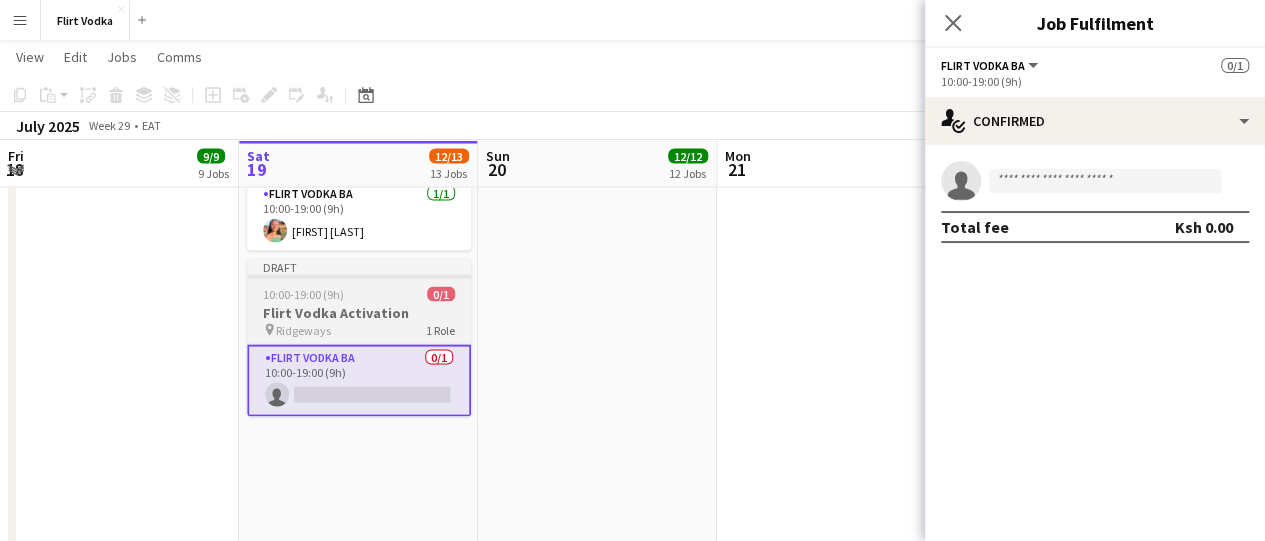click on "10:00-19:00 (9h)" at bounding box center [303, 294] 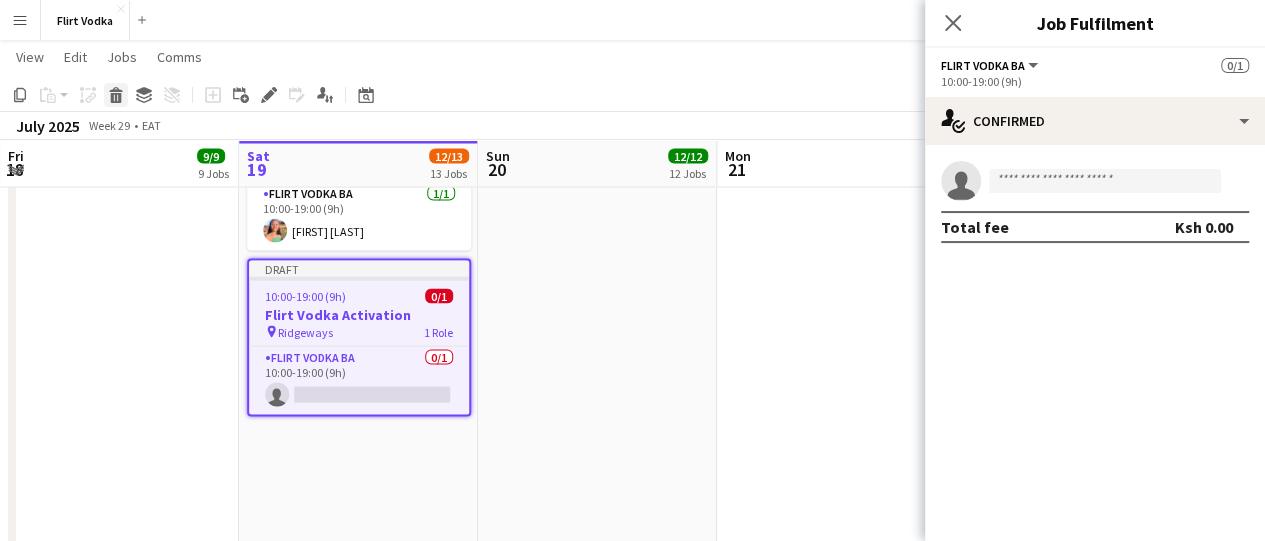 click on "Delete" 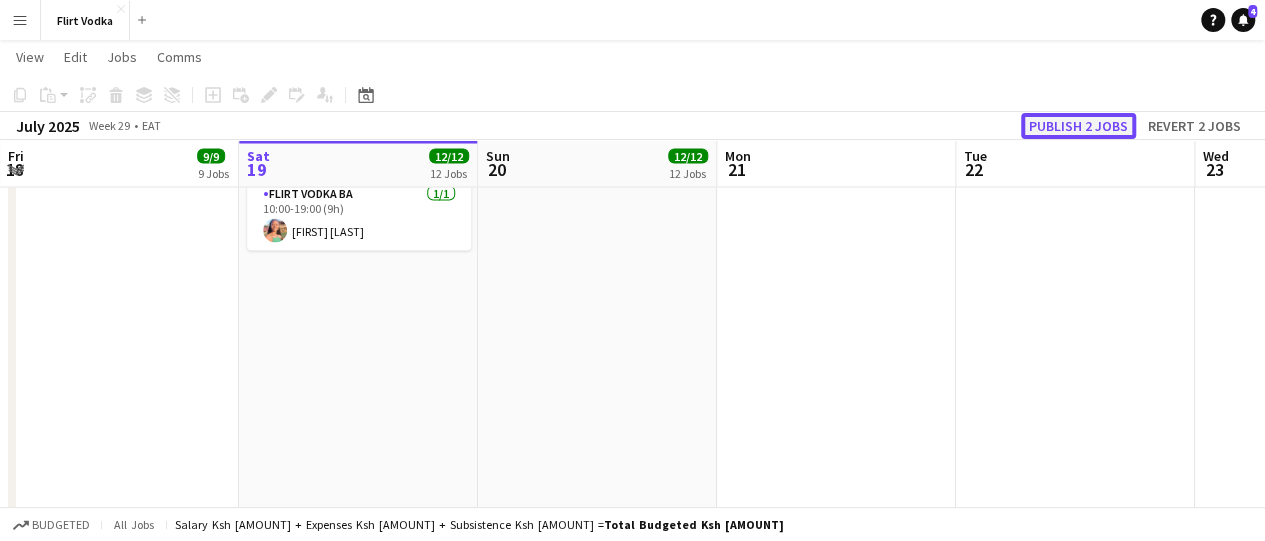 click on "Publish 2 jobs" 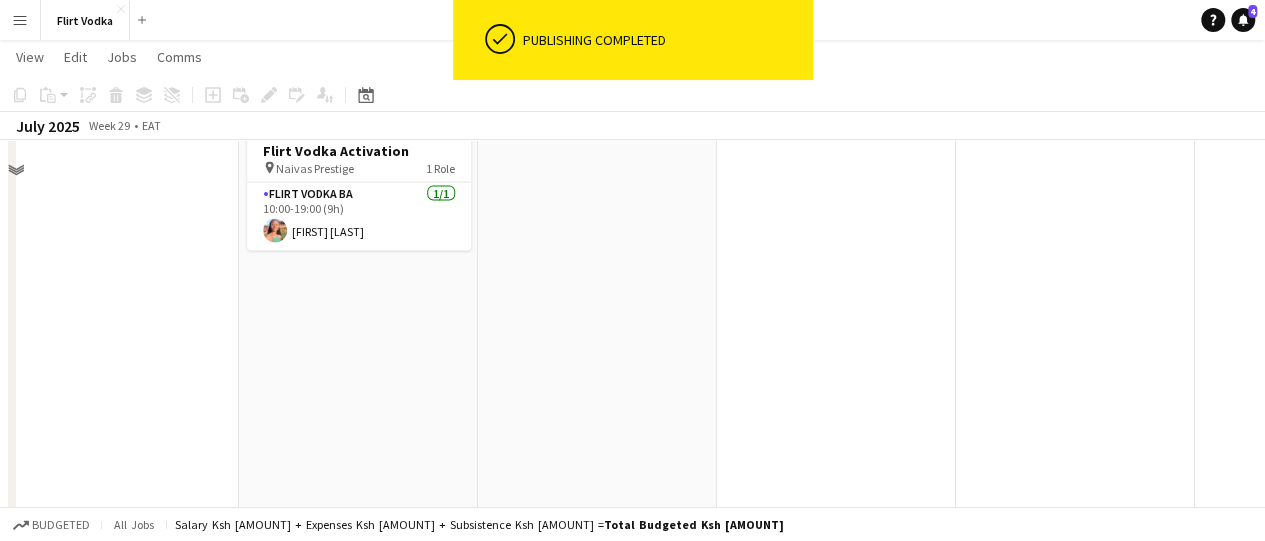 scroll, scrollTop: 1444, scrollLeft: 0, axis: vertical 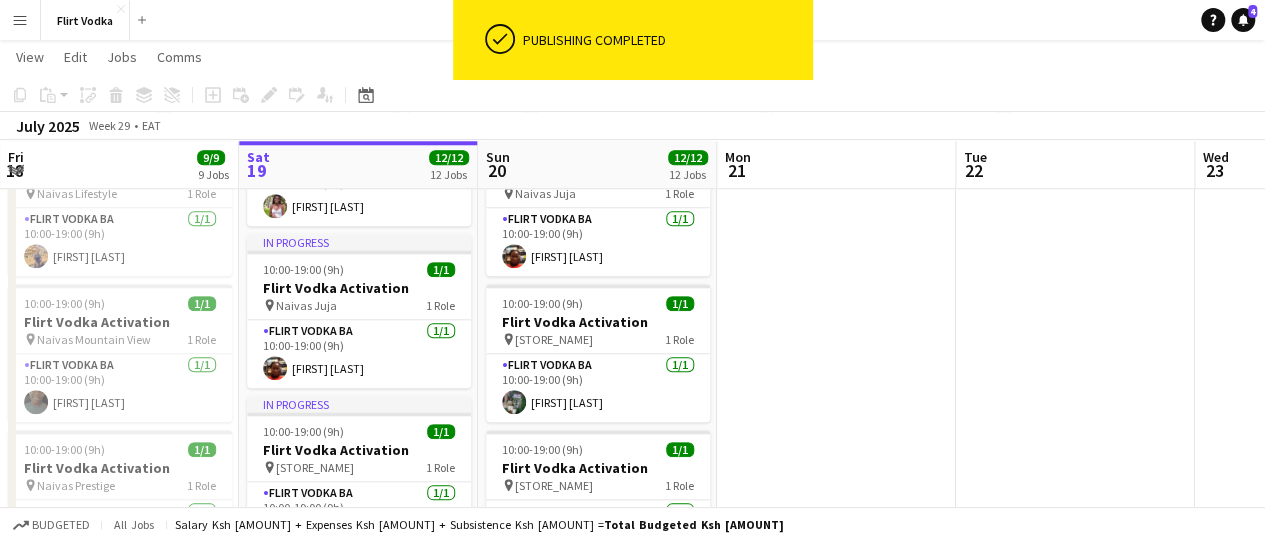 click on "Menu" at bounding box center [20, 20] 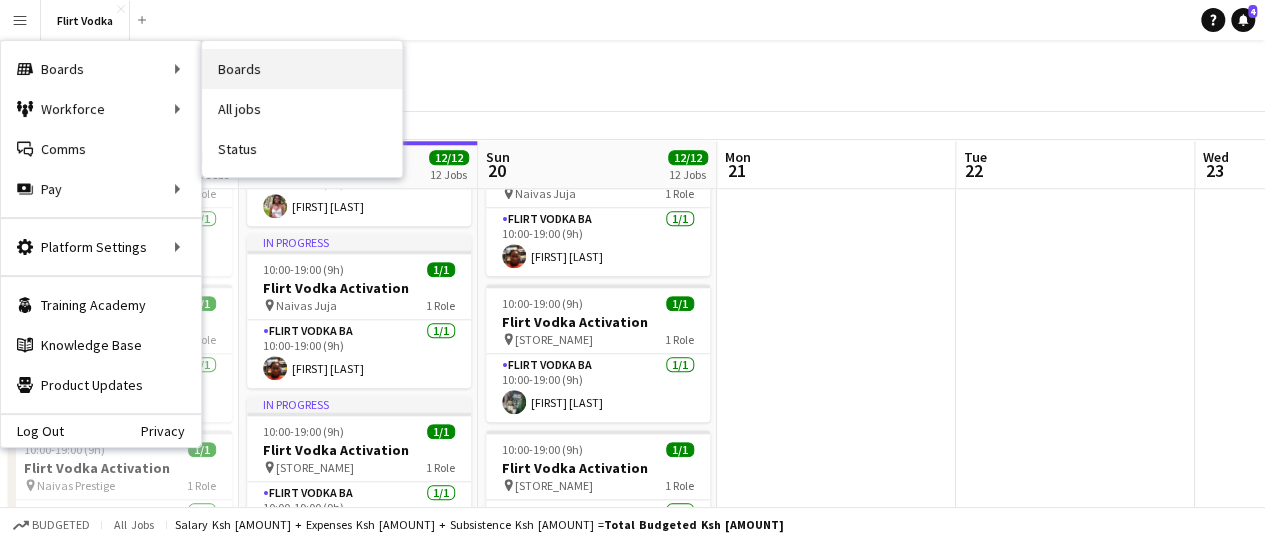 click on "Boards" at bounding box center [302, 69] 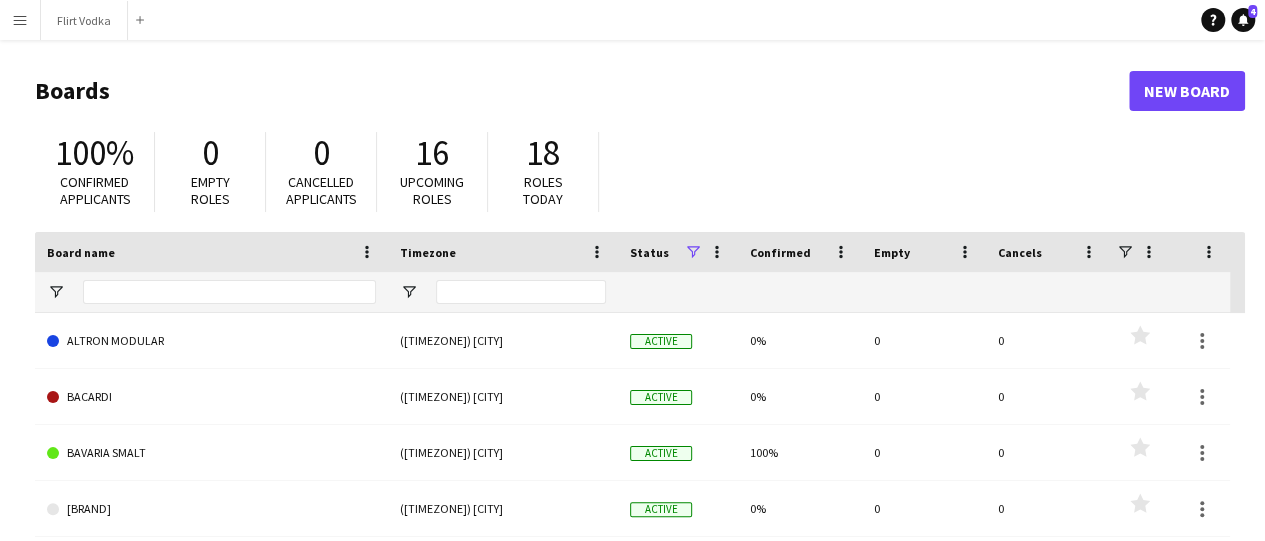 scroll, scrollTop: 332, scrollLeft: 0, axis: vertical 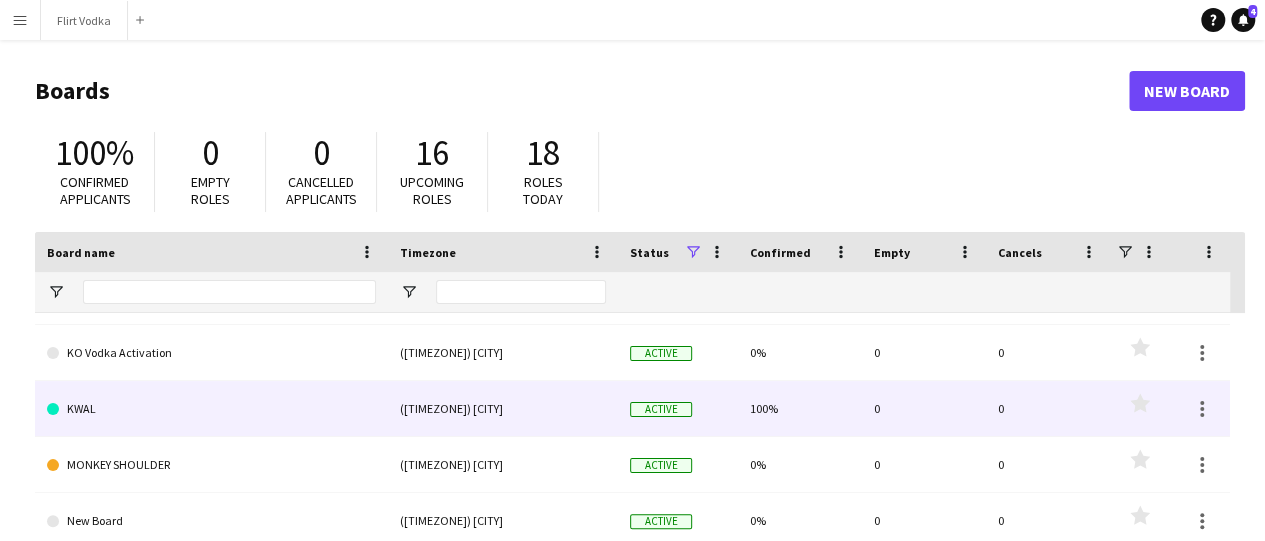 click on "KWAL" 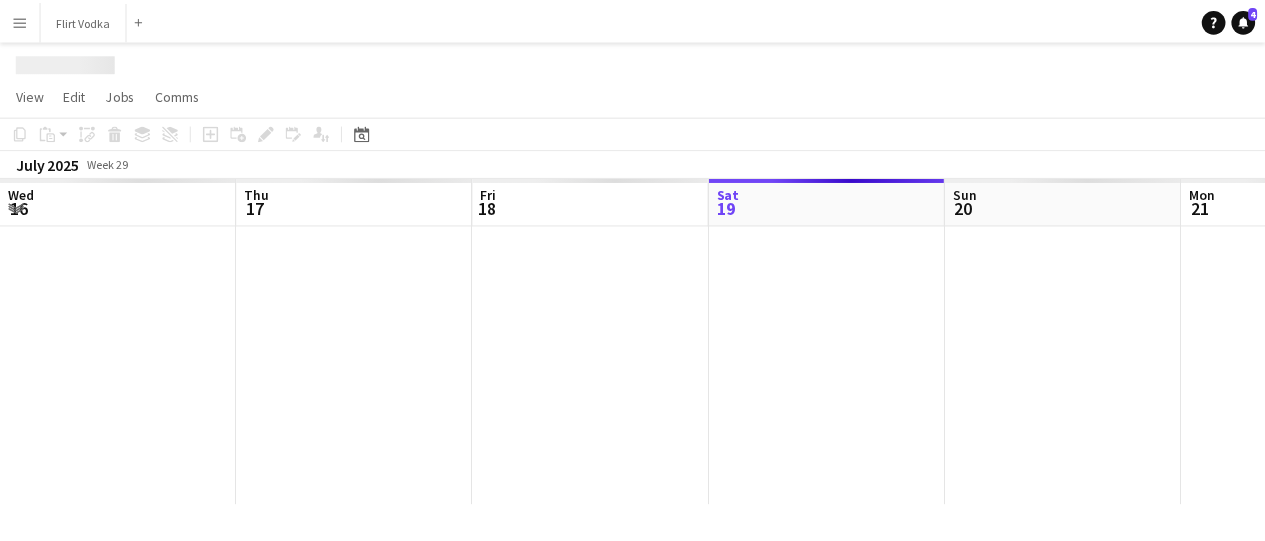 scroll, scrollTop: 0, scrollLeft: 478, axis: horizontal 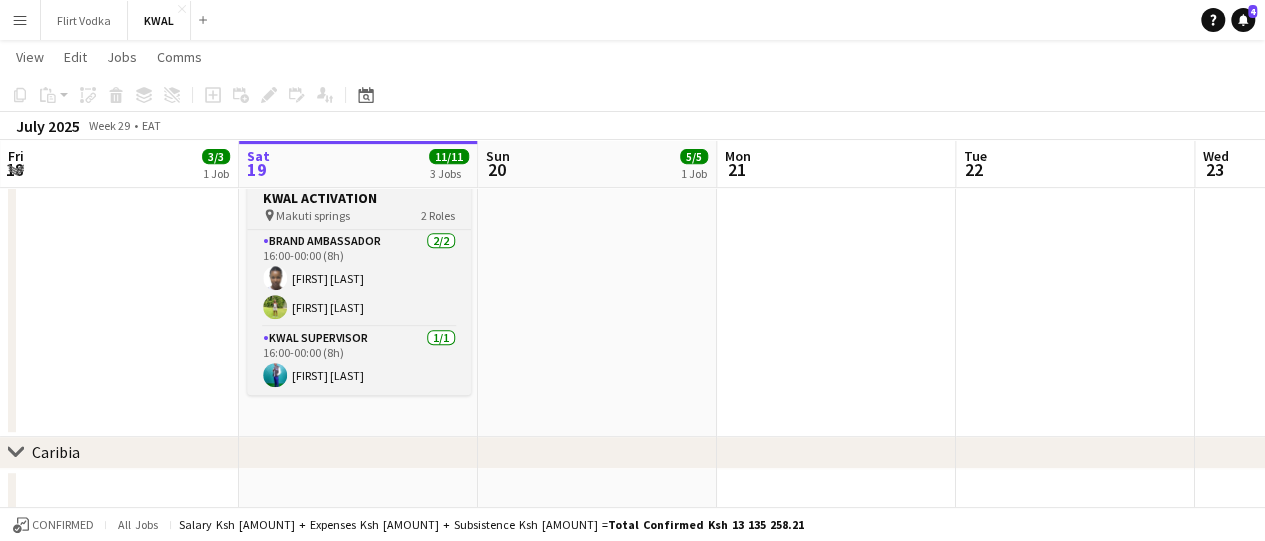 click on "KWAL ACTIVATION" at bounding box center [359, 198] 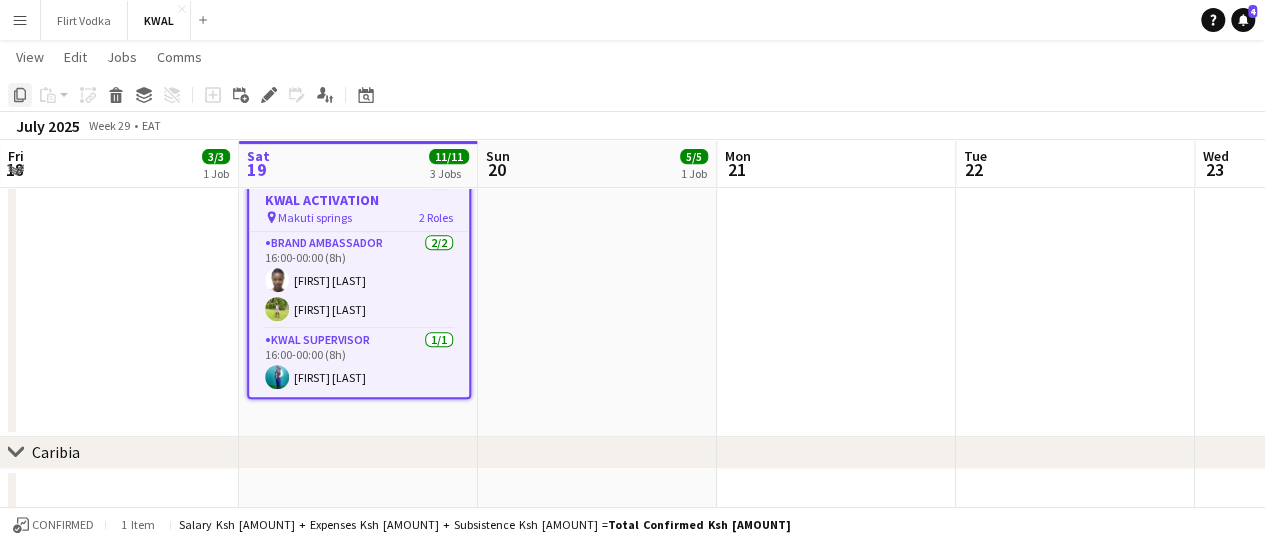 click on "Copy" 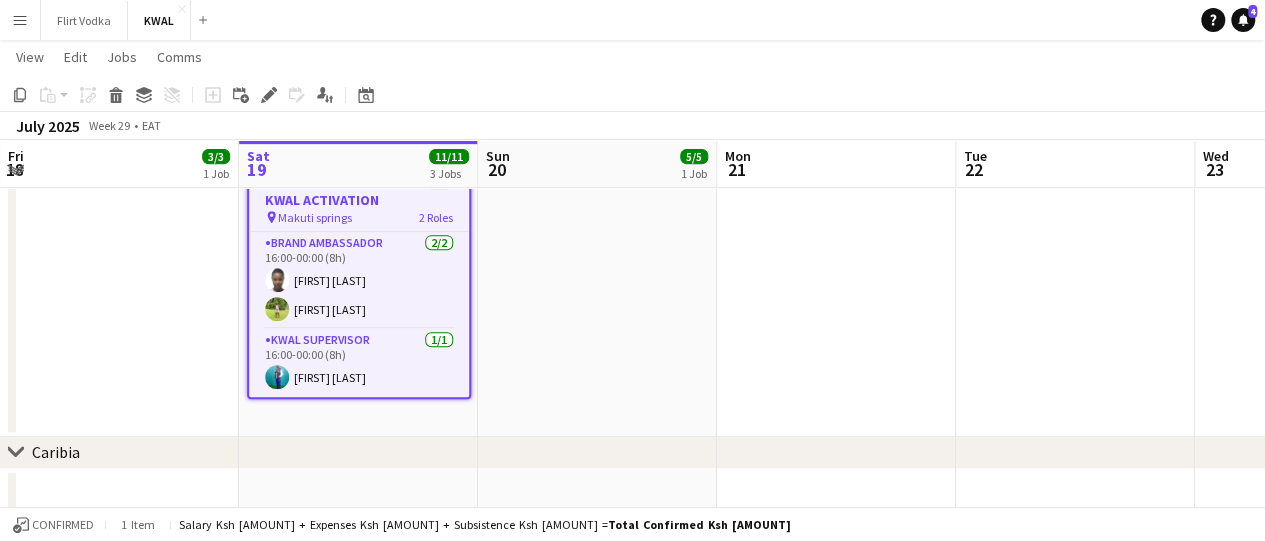 click on "In progress   [TIME]-[TIME] ([DURATION])    [NUMBER]/[NUMBER]   [PRODUCT] Activation
pin
[STORE]   [NUMBER] Roles   [ROLE]   [NUMBER]/[NUMBER]   [TIME]-[TIME] ([DURATION])
[FIRST] [LAST] [FIRST] [LAST] [FIRST] [LAST] [FIRST] [LAST]  [ROLE]   [NUMBER]/[NUMBER]   [TIME]-[TIME] ([DURATION])
[FIRST] [LAST]  In progress   [TIME]-[TIME] ([DURATION]) ([DAY])   [NUMBER]/[NUMBER]   [PRODUCT] Activation
pin
[STORE]   [NUMBER] Roles   [ROLE]   [NUMBER]/[NUMBER]   [TIME]-[TIME] ([DURATION])
[FIRST] [LAST] [FIRST] [LAST]   [ROLE]   [NUMBER]/[NUMBER]   [TIME]-[TIME] ([DURATION])
[FIRST] [LAST]" at bounding box center [358, 134] 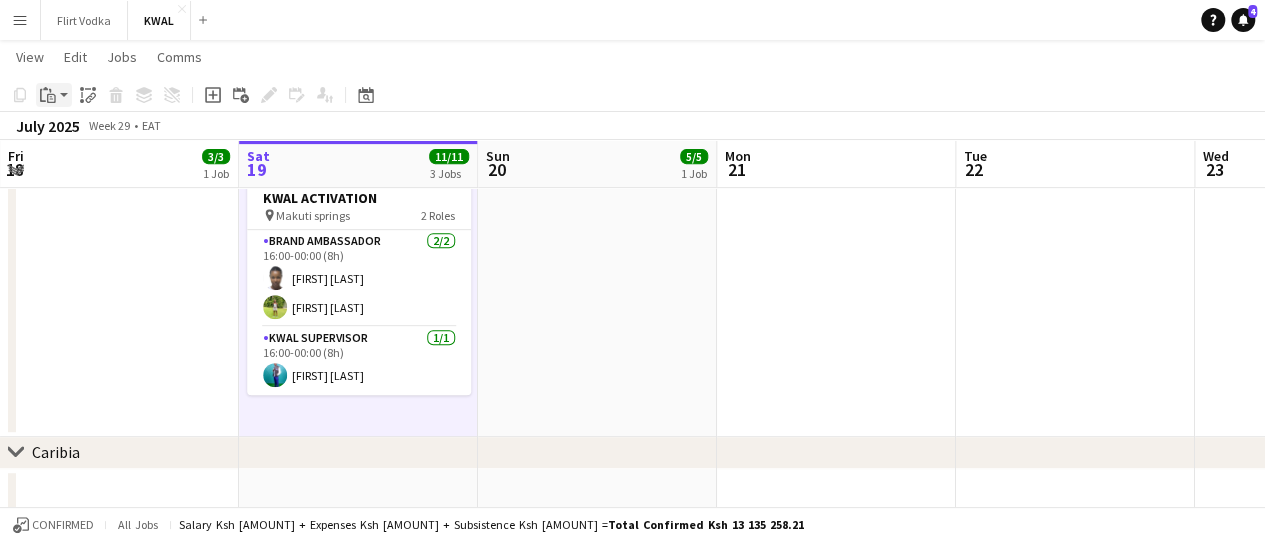 drag, startPoint x: 301, startPoint y: 419, endPoint x: 60, endPoint y: 102, distance: 398.2085 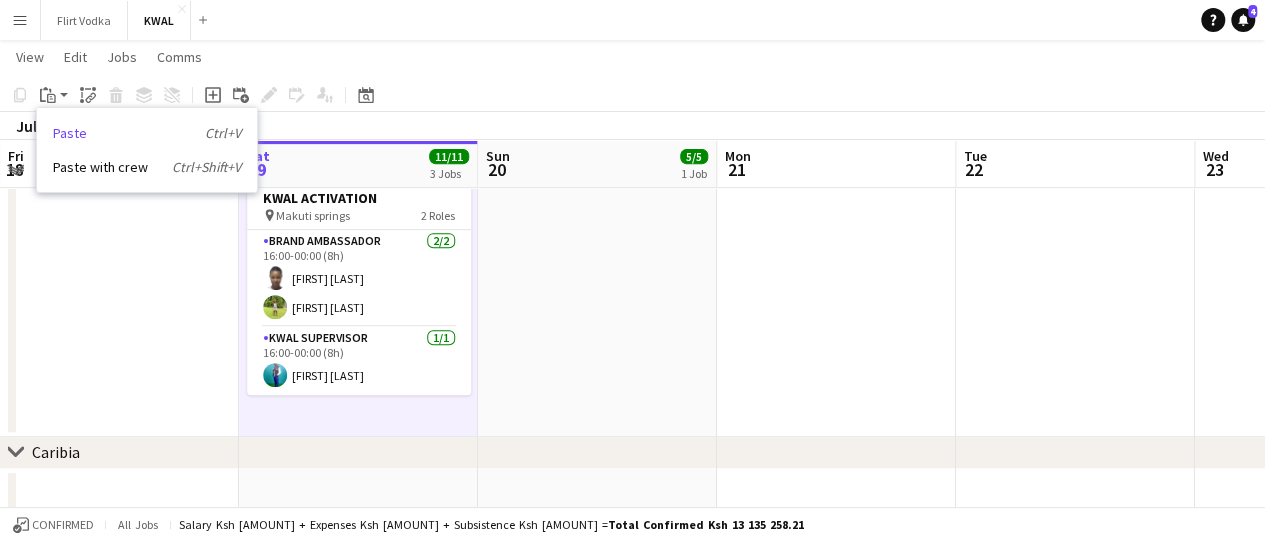 click on "Paste   Ctrl+V" at bounding box center (147, 133) 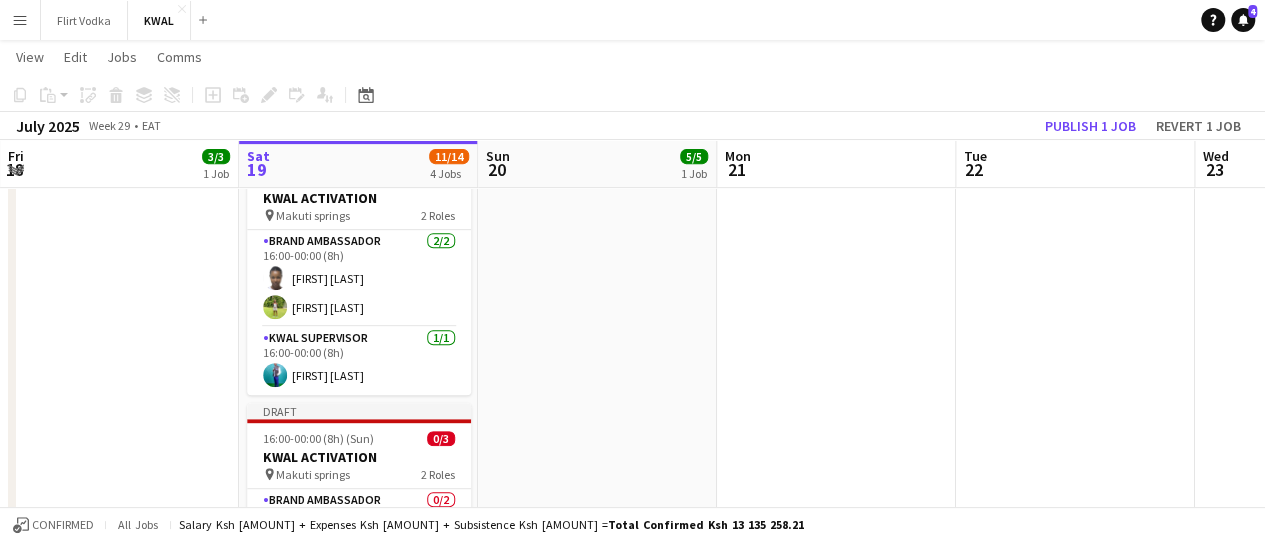 scroll, scrollTop: 865, scrollLeft: 0, axis: vertical 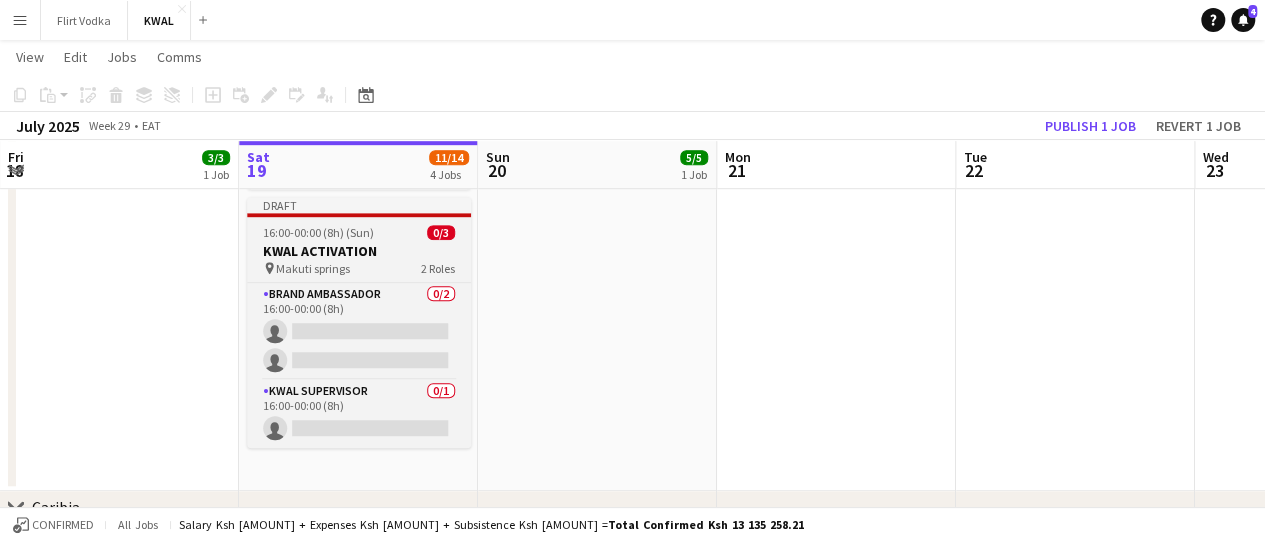 click on "pin
Makuti springs   2 Roles" at bounding box center (359, 268) 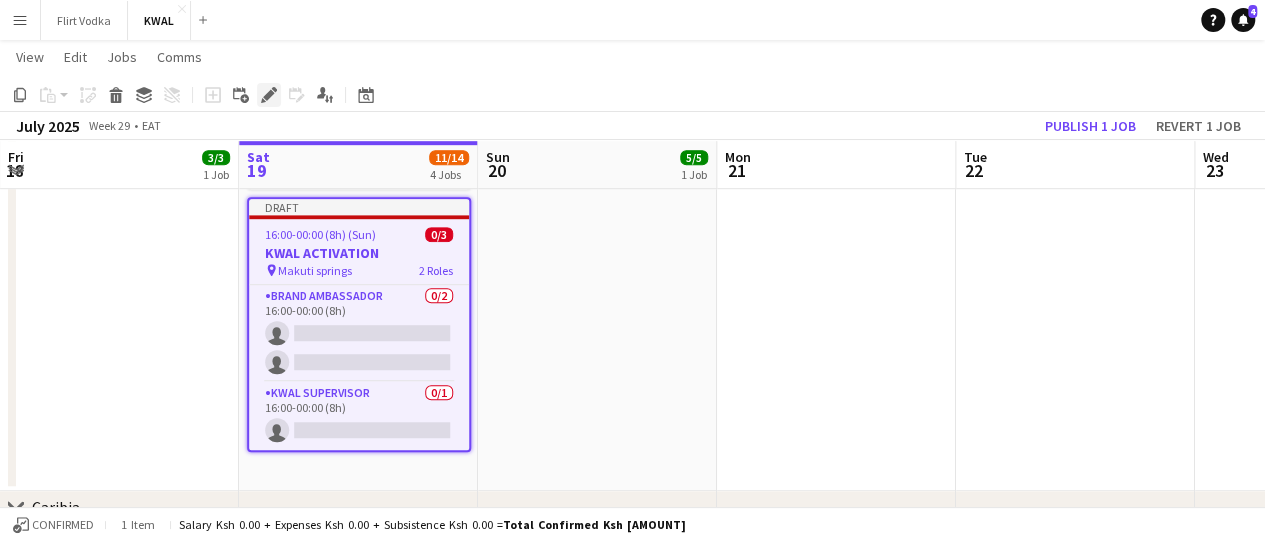 click on "Edit" 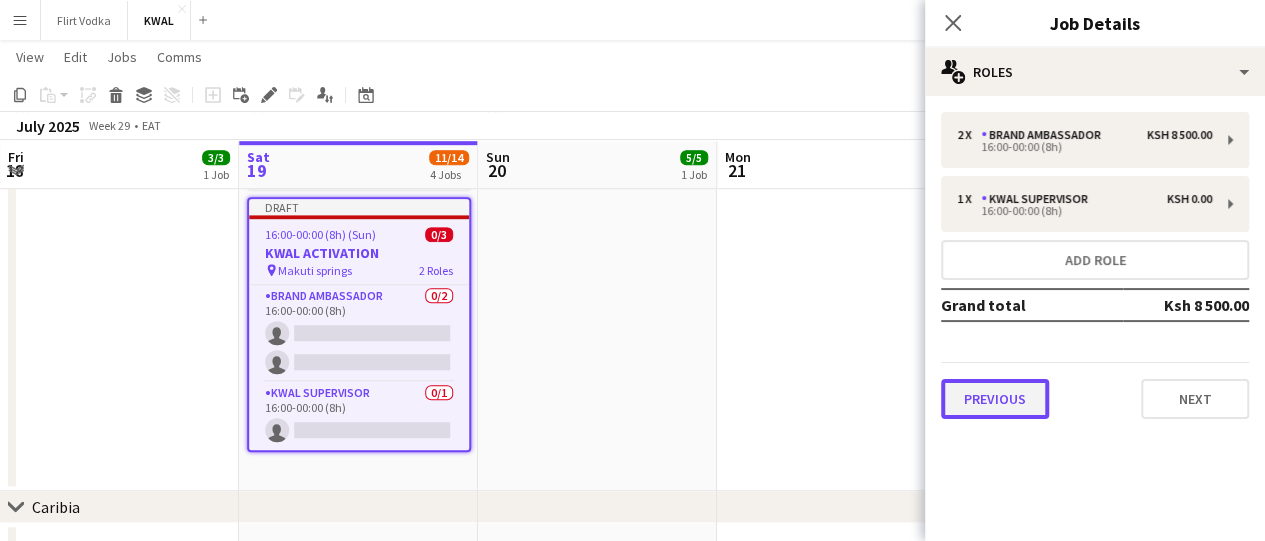 click on "Previous" at bounding box center (995, 399) 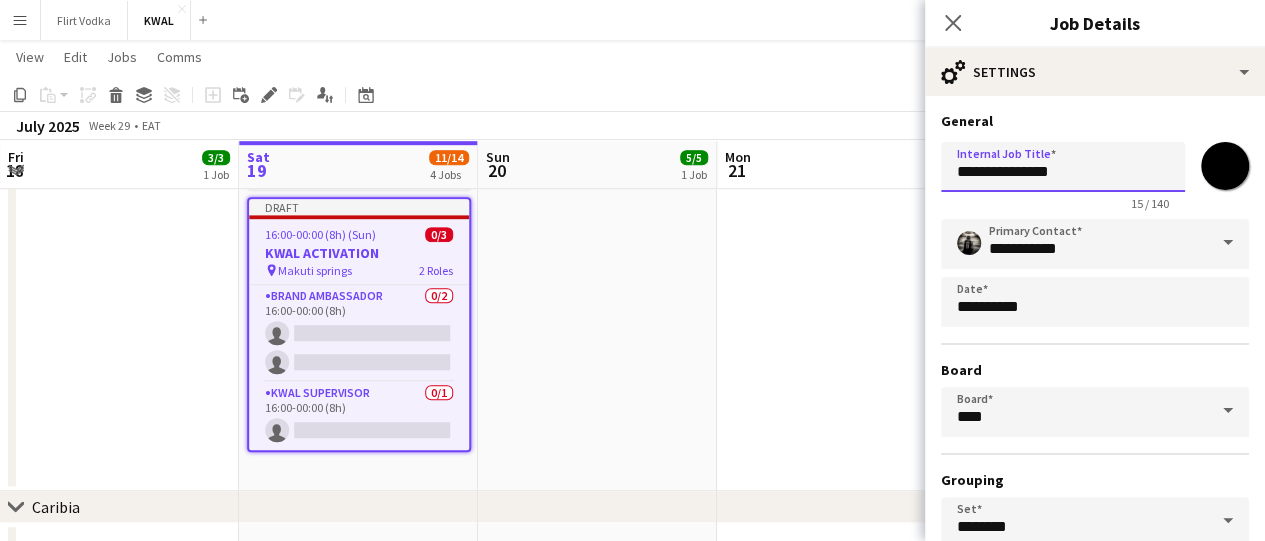 drag, startPoint x: 1102, startPoint y: 173, endPoint x: 914, endPoint y: 175, distance: 188.01064 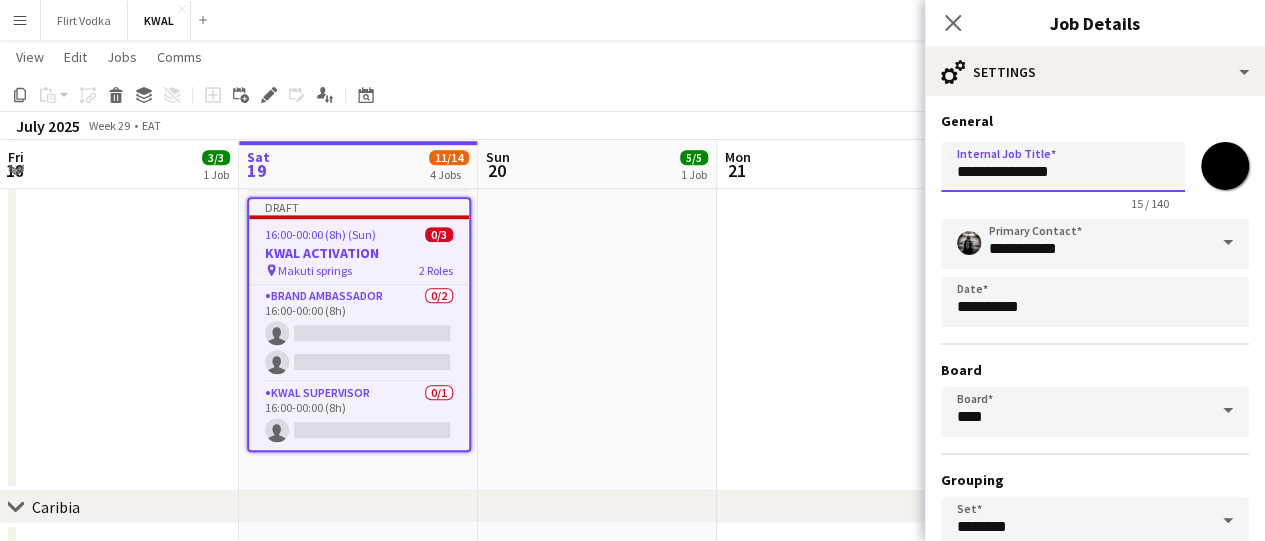 click on "Menu
Boards
Boards   Boards   All jobs   Status
Workforce
Workforce   My Workforce   Recruiting
Comms
Comms
Pay
Pay   Approvals   Payments   Reports
Platform Settings
Platform Settings   App settings   Your settings   Profiles
Training Academy
Training Academy
Knowledge Base
Knowledge Base
Product Updates
Product Updates   Log Out   Privacy   Flirt Vodka
Close
KWAL
Close
Add
Help
Notifications
4   KWAL   View  Day view expanded Day view collapsed Month view Date picker Jump to today Expand Linked Jobs  Edit  Copy Copy" at bounding box center (632, 461) 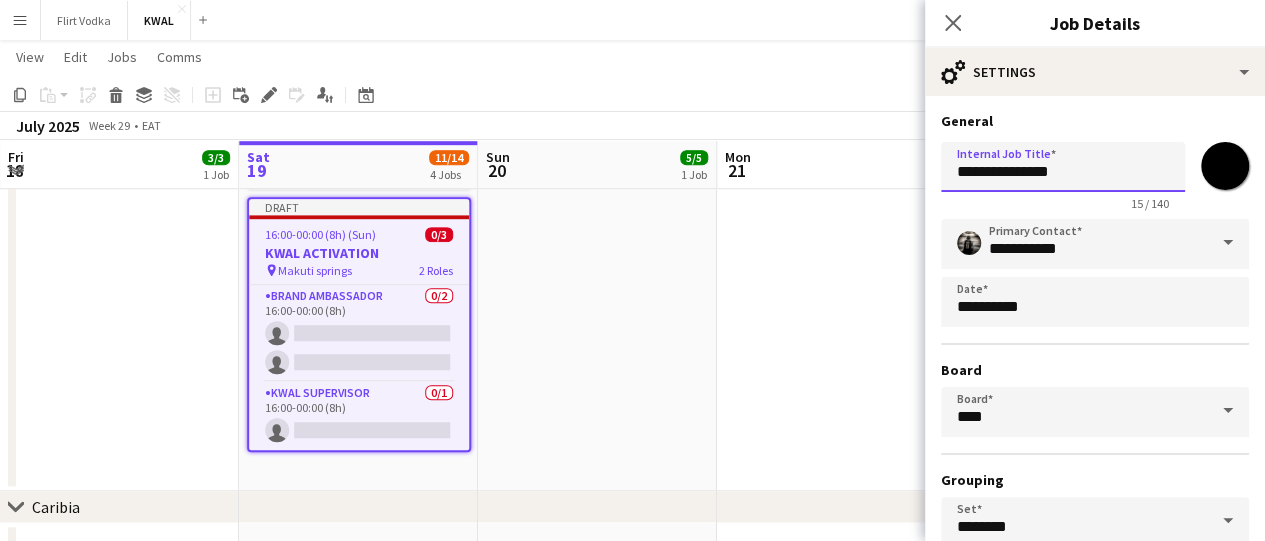 paste 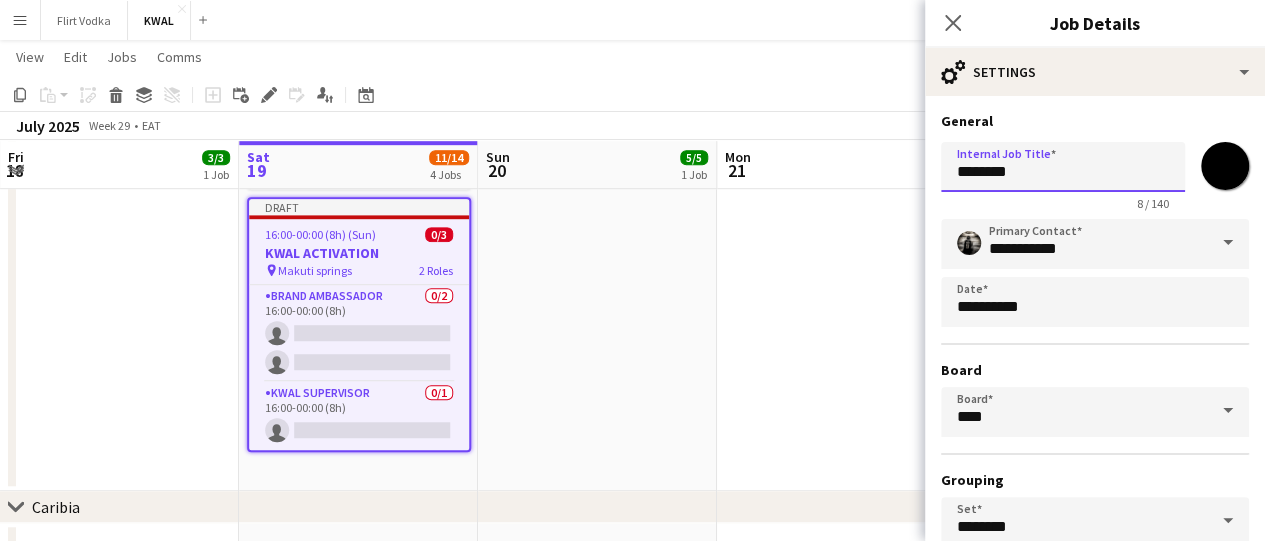 click on "********" at bounding box center (1063, 167) 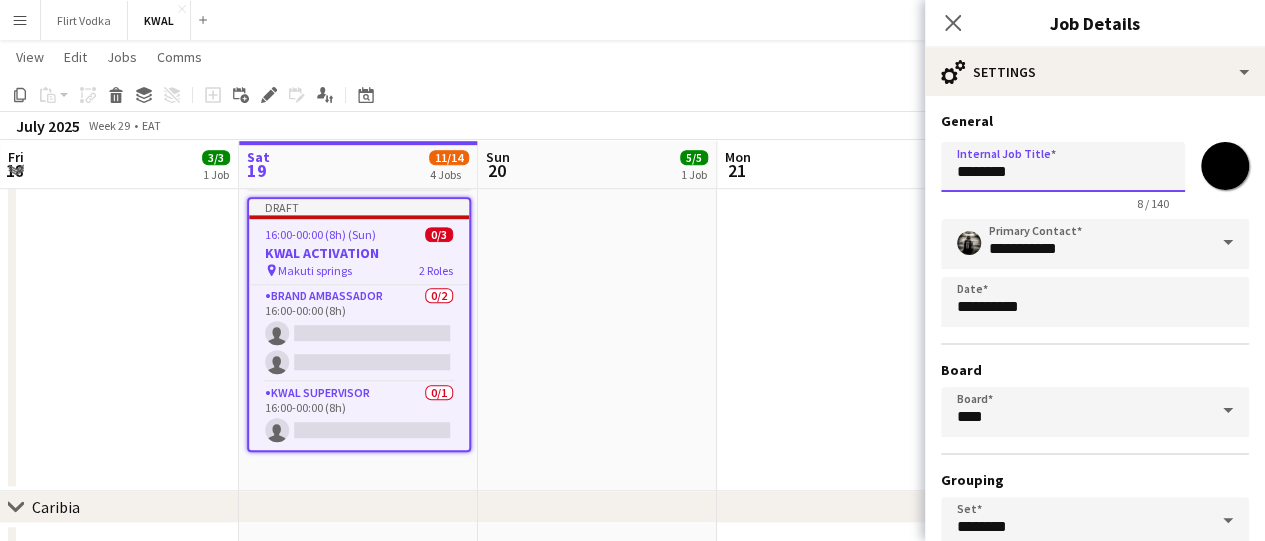 click on "********" at bounding box center (1063, 167) 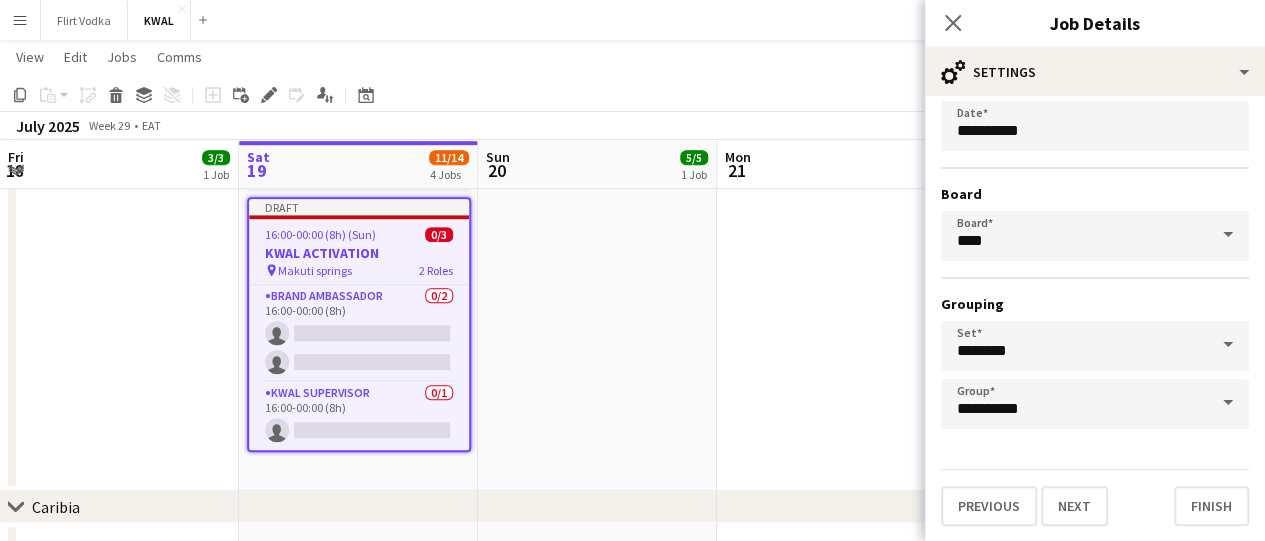 scroll, scrollTop: 176, scrollLeft: 0, axis: vertical 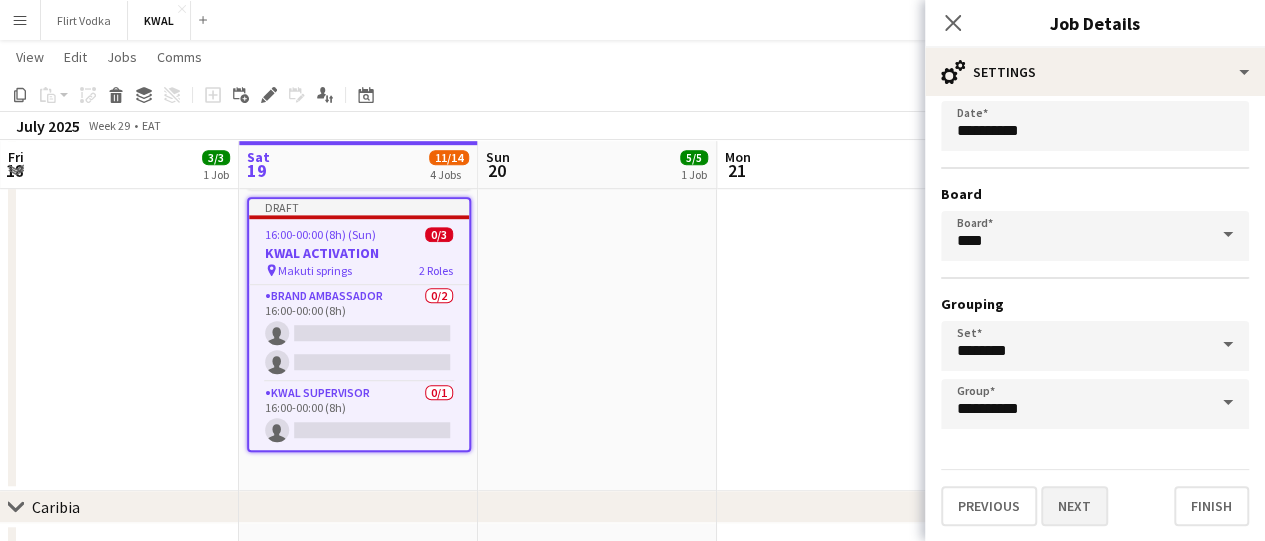 type on "**********" 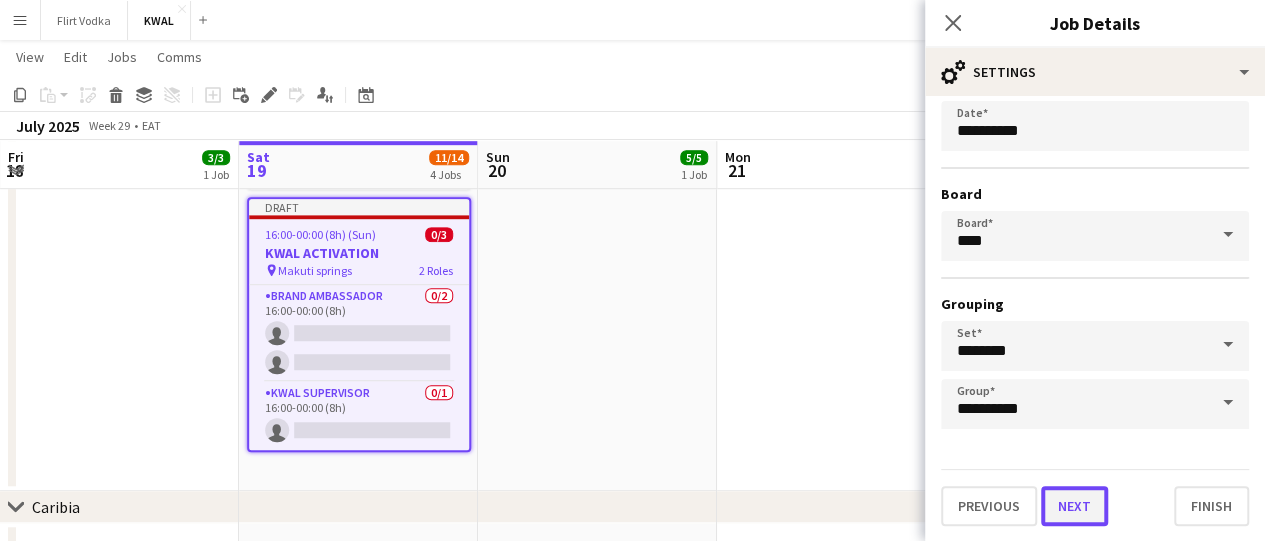 click on "Next" at bounding box center (1074, 506) 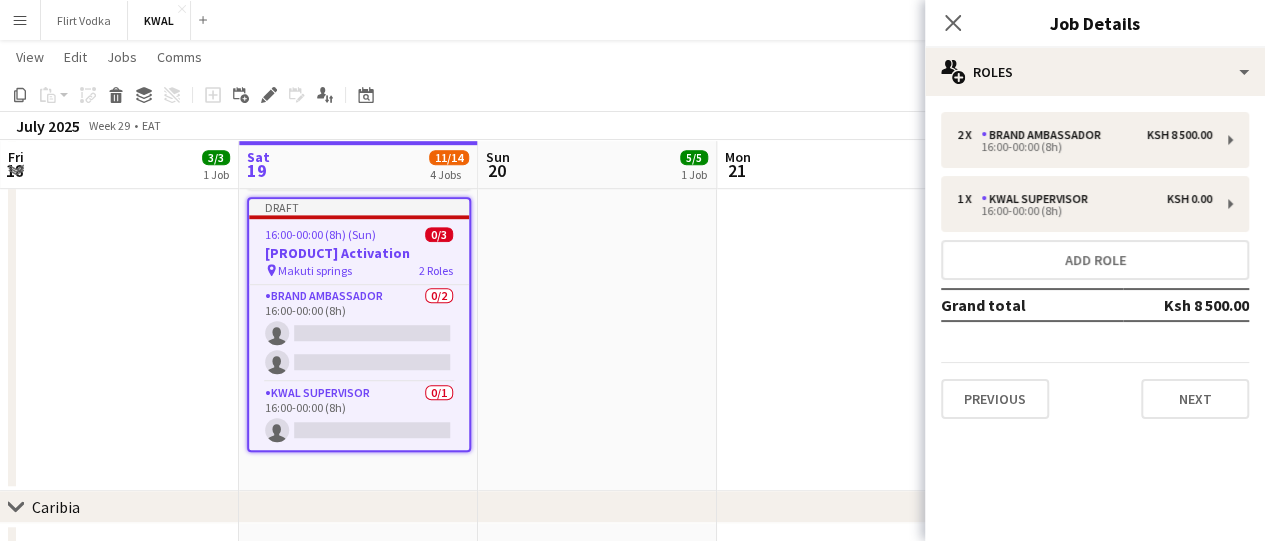 scroll, scrollTop: 0, scrollLeft: 0, axis: both 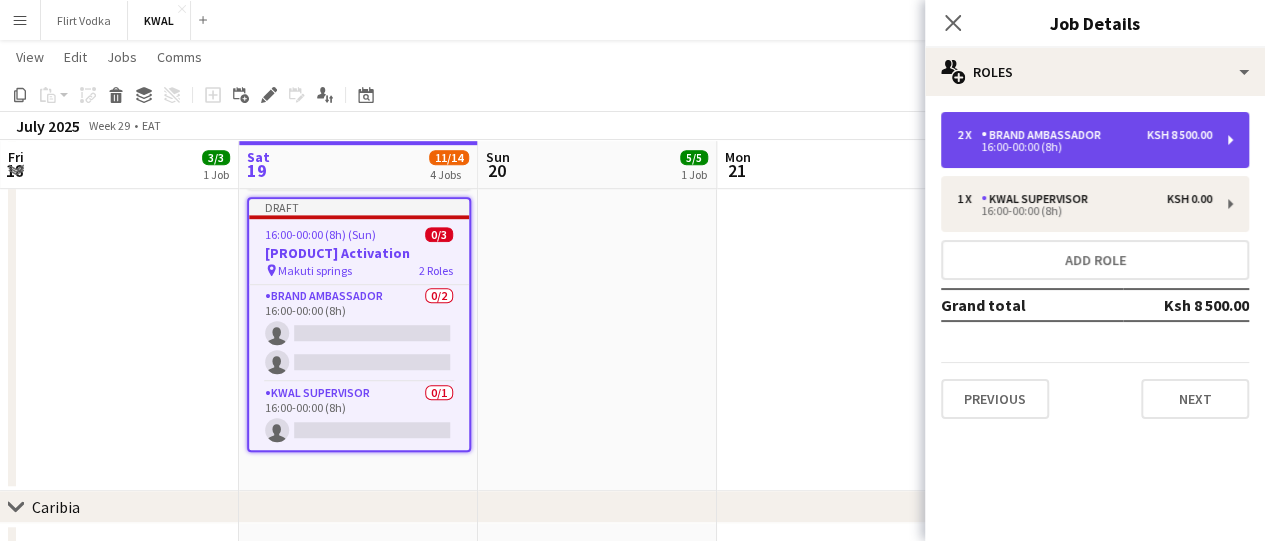 click on "Brand Ambassador" at bounding box center [1045, 135] 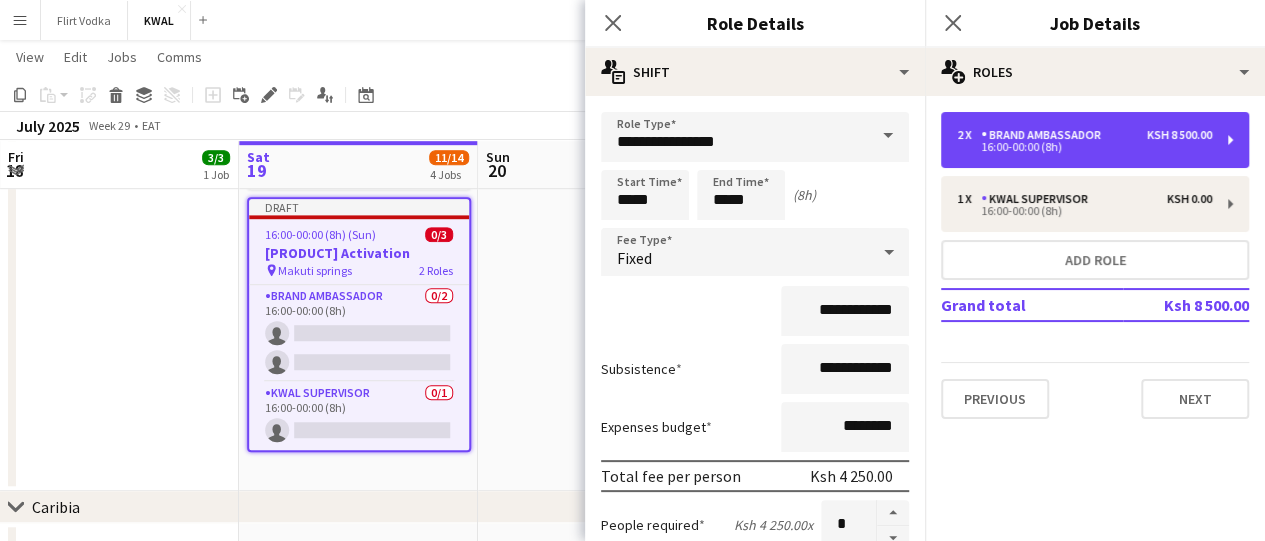 scroll, scrollTop: 390, scrollLeft: 0, axis: vertical 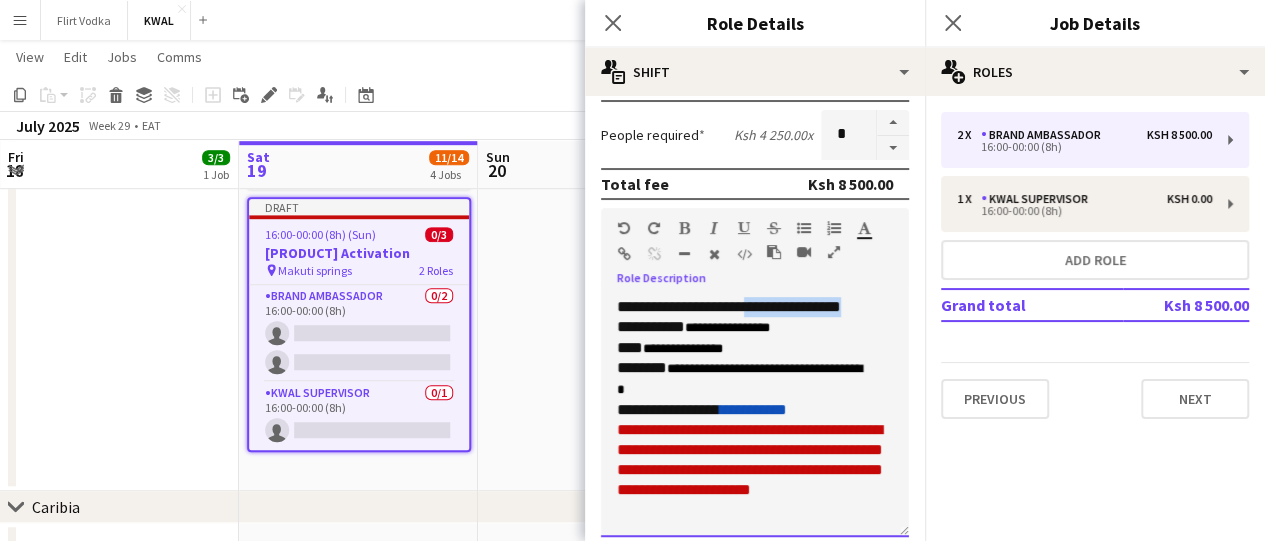 drag, startPoint x: 769, startPoint y: 313, endPoint x: 797, endPoint y: 318, distance: 28.442924 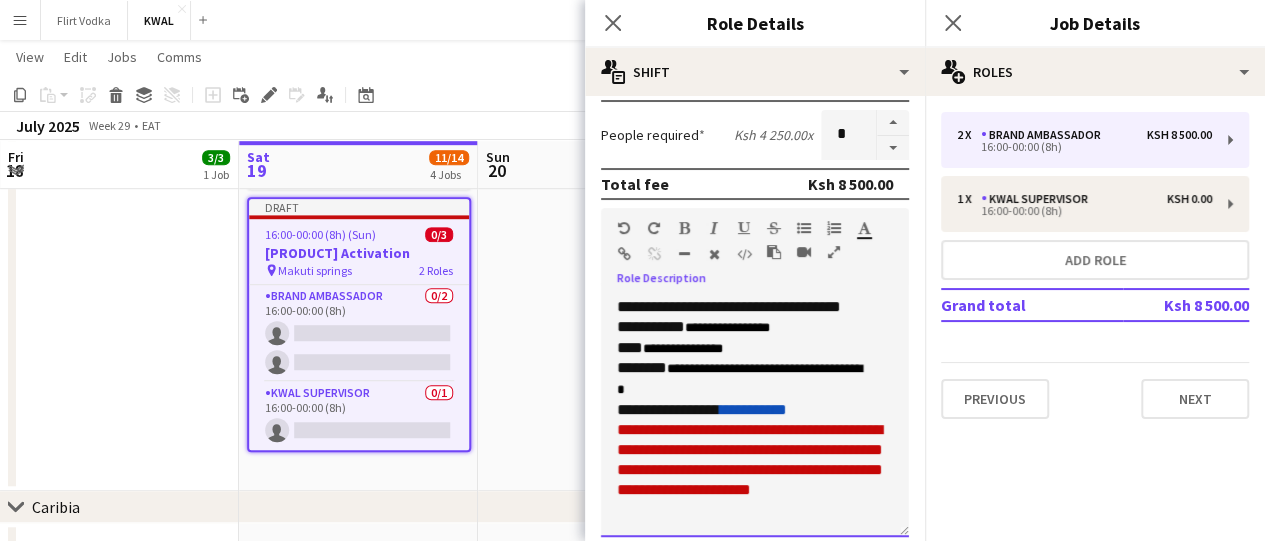click on "**********" at bounding box center [755, 398] 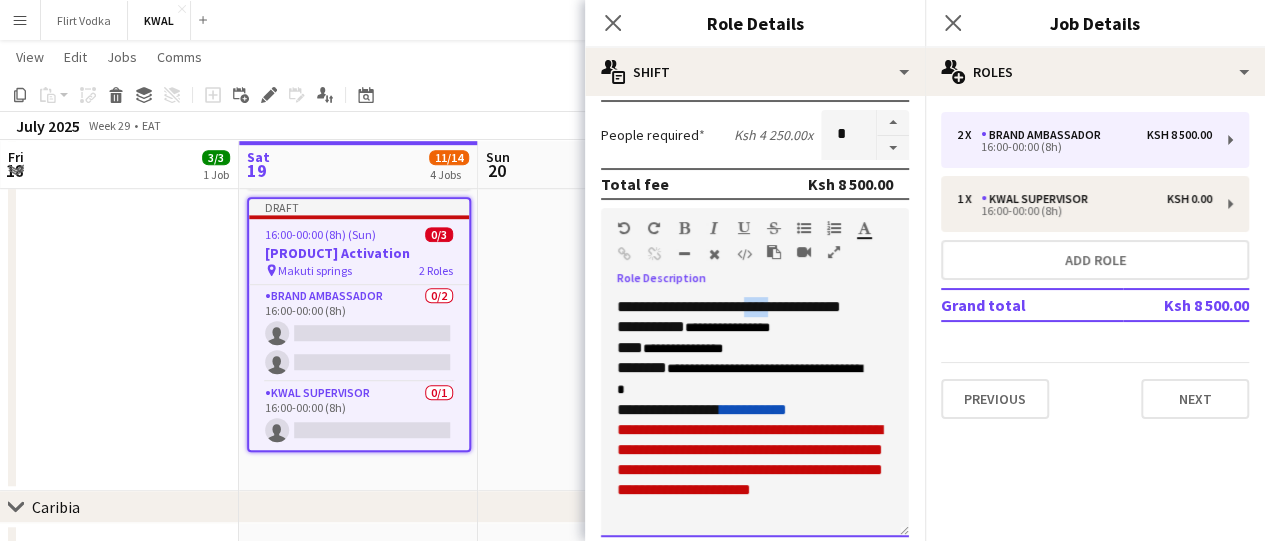 drag, startPoint x: 813, startPoint y: 308, endPoint x: 770, endPoint y: 305, distance: 43.104523 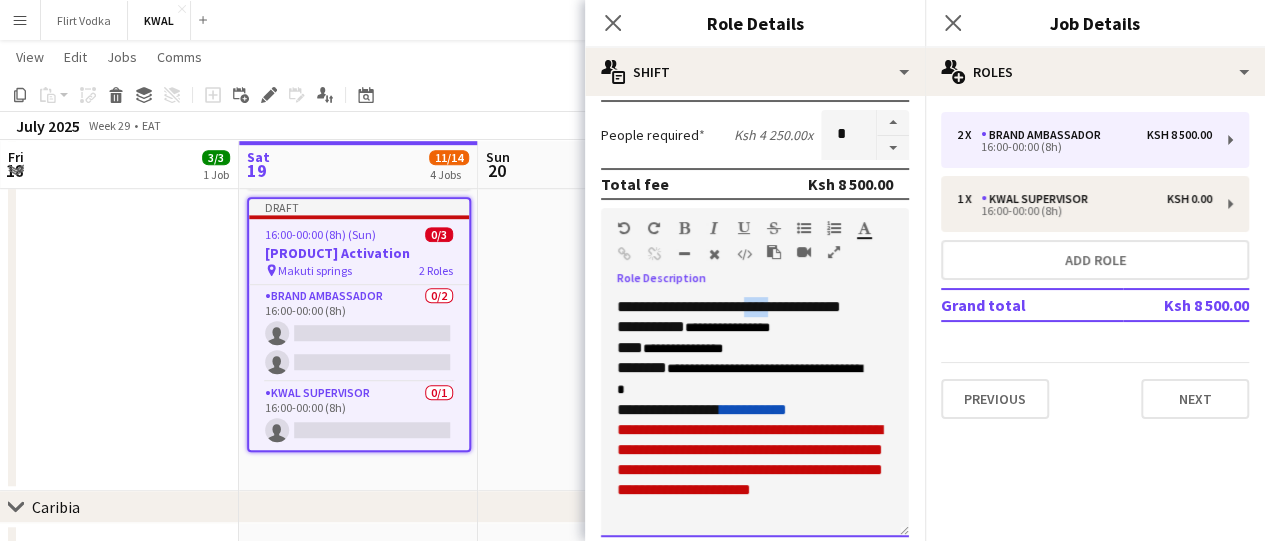 paste 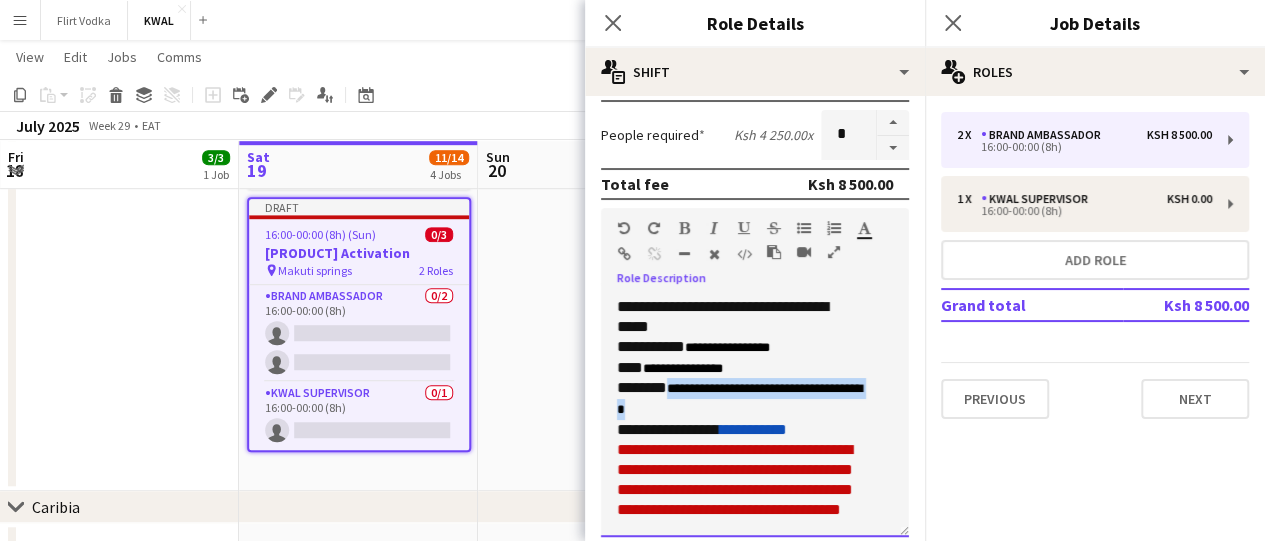 drag, startPoint x: 674, startPoint y: 386, endPoint x: 740, endPoint y: 405, distance: 68.68042 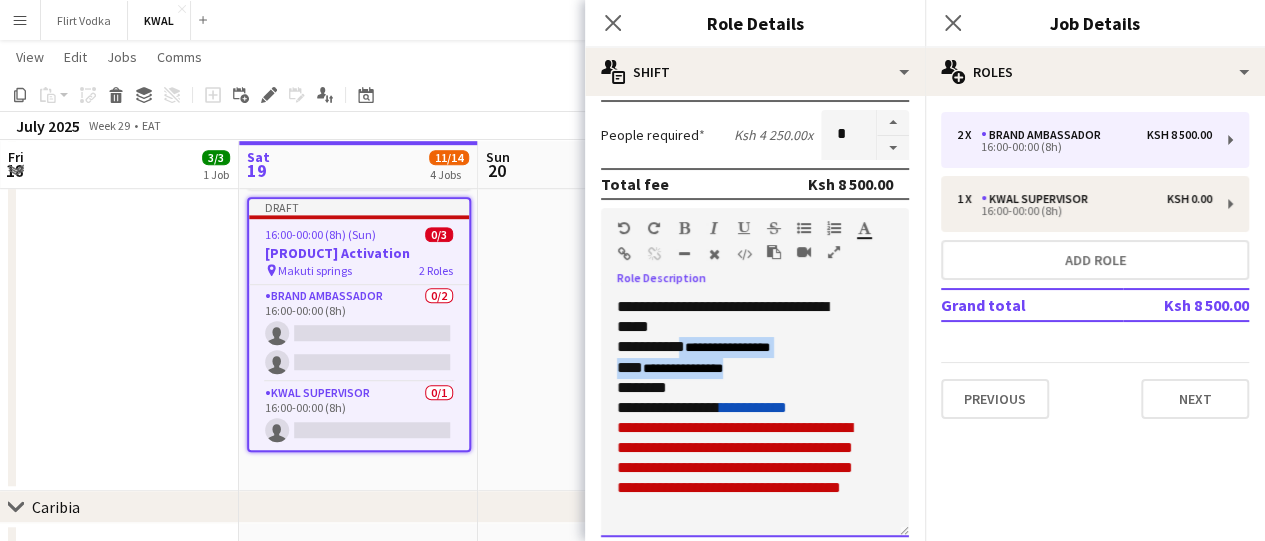 drag, startPoint x: 692, startPoint y: 341, endPoint x: 763, endPoint y: 361, distance: 73.76314 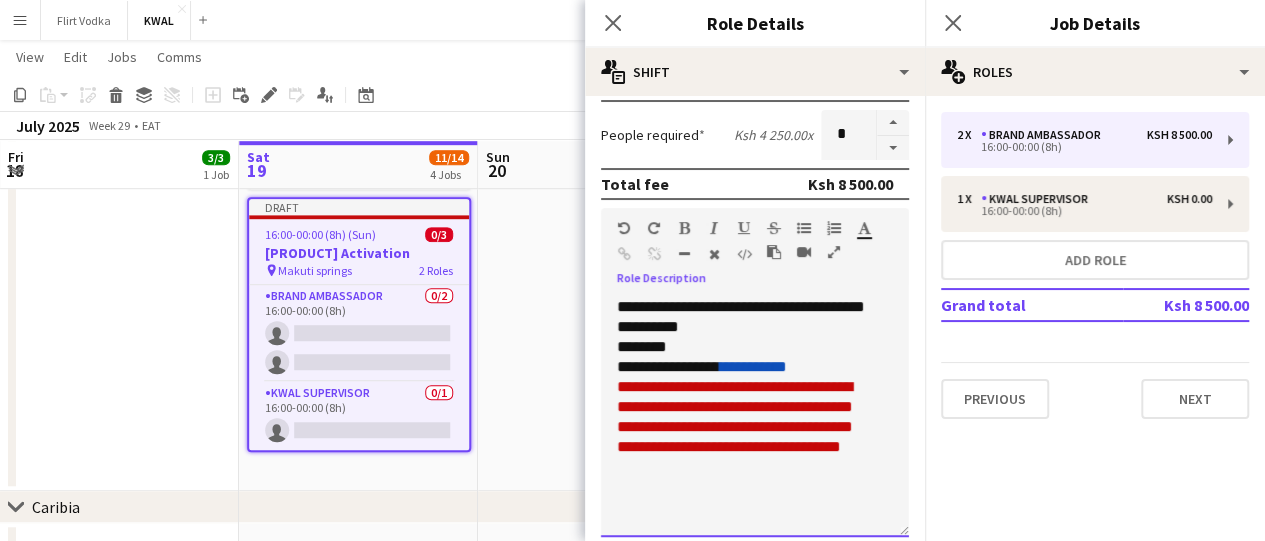 scroll, scrollTop: 0, scrollLeft: 0, axis: both 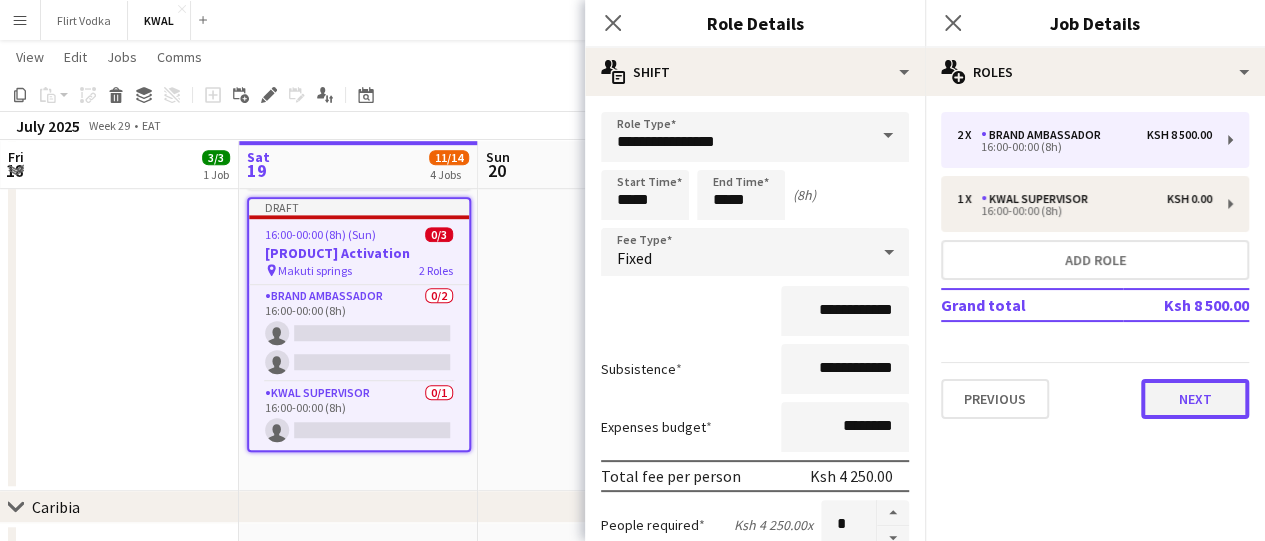 click on "Next" at bounding box center [1195, 399] 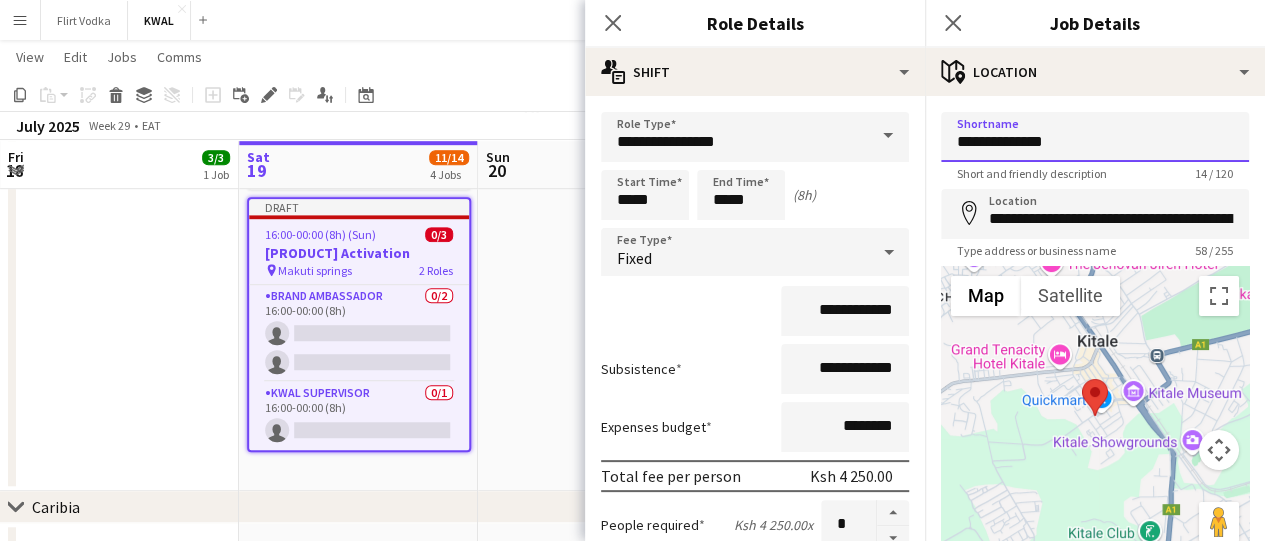 drag, startPoint x: 1084, startPoint y: 134, endPoint x: 900, endPoint y: 137, distance: 184.02446 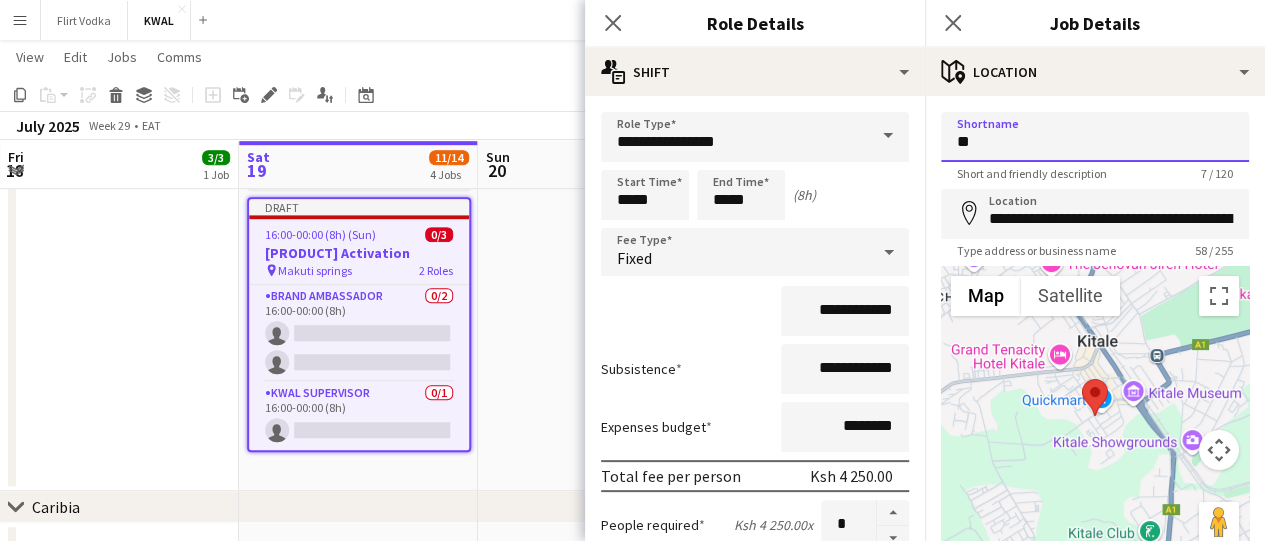 type on "*" 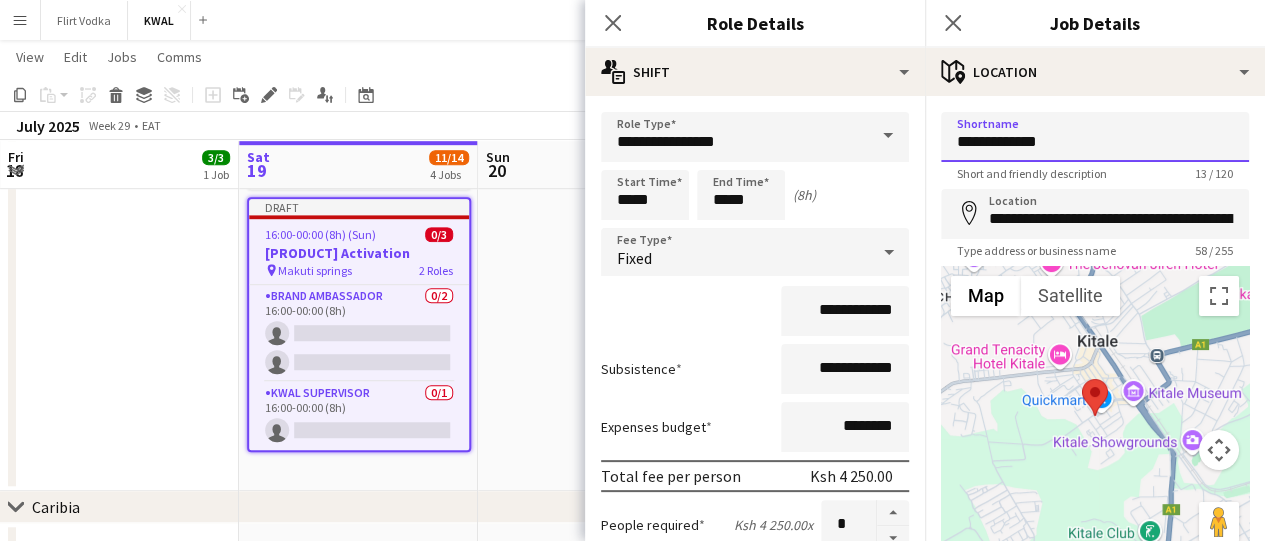 drag, startPoint x: 1068, startPoint y: 143, endPoint x: 932, endPoint y: 139, distance: 136.0588 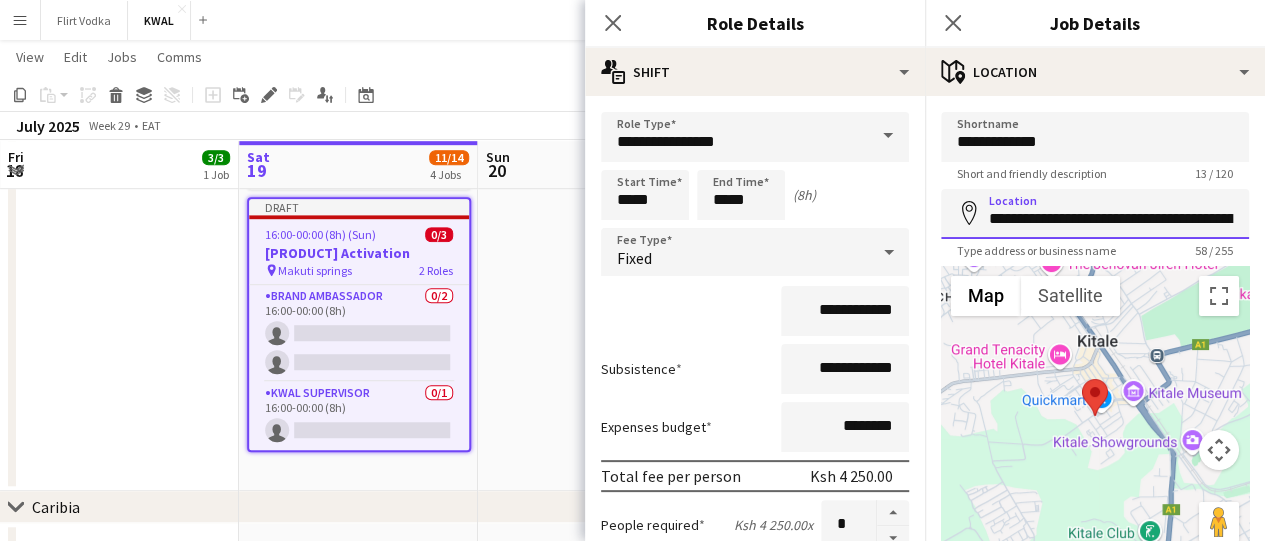 scroll, scrollTop: 0, scrollLeft: 172, axis: horizontal 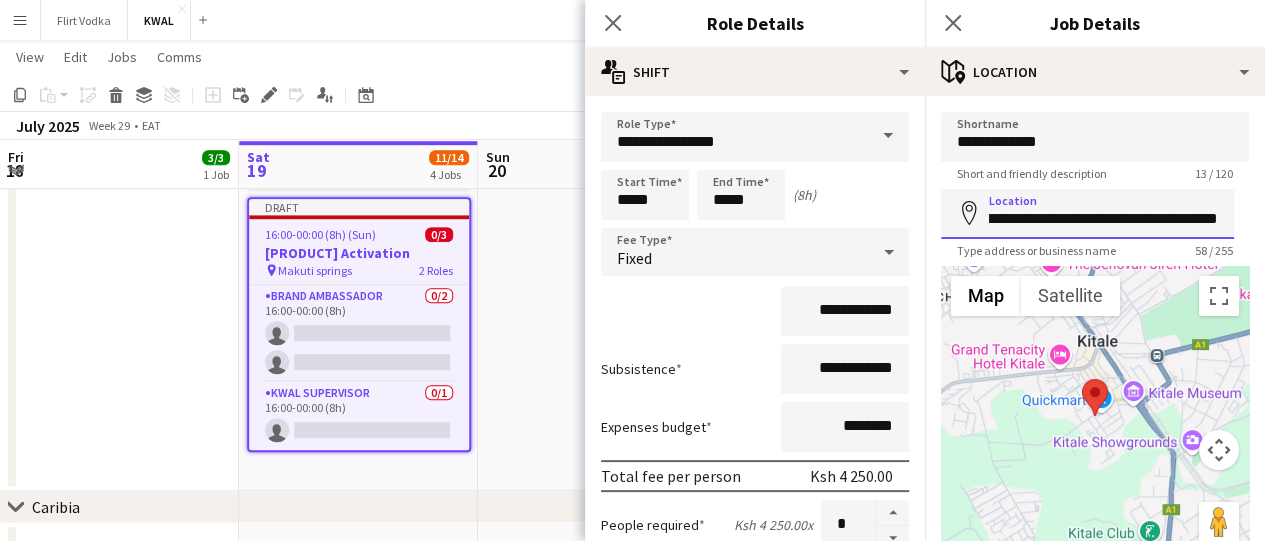 drag, startPoint x: 986, startPoint y: 217, endPoint x: 1279, endPoint y: 207, distance: 293.1706 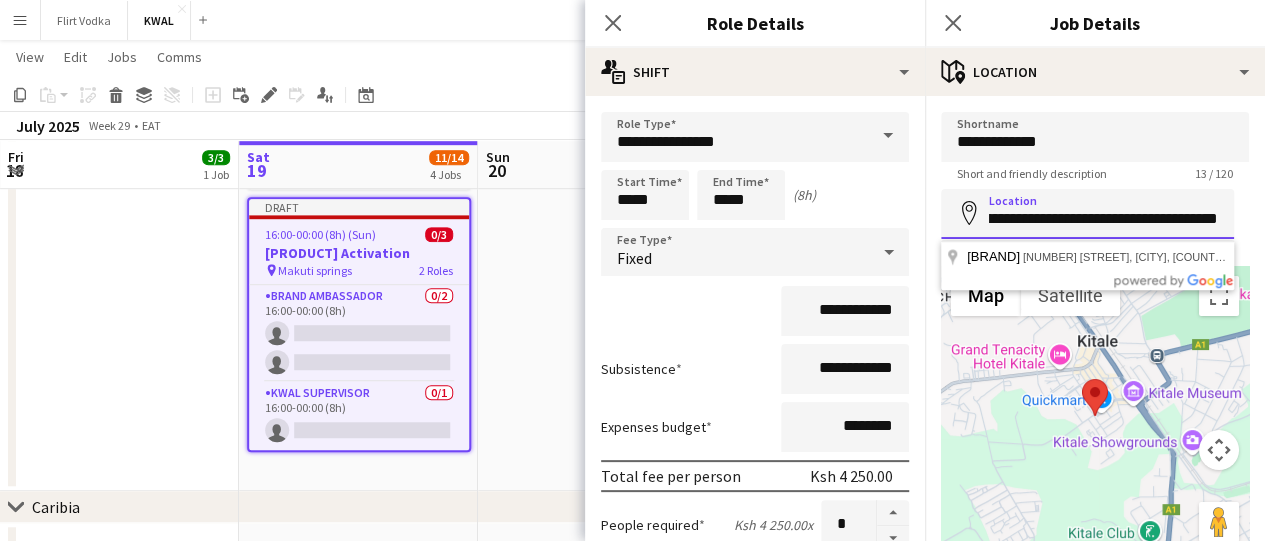 paste 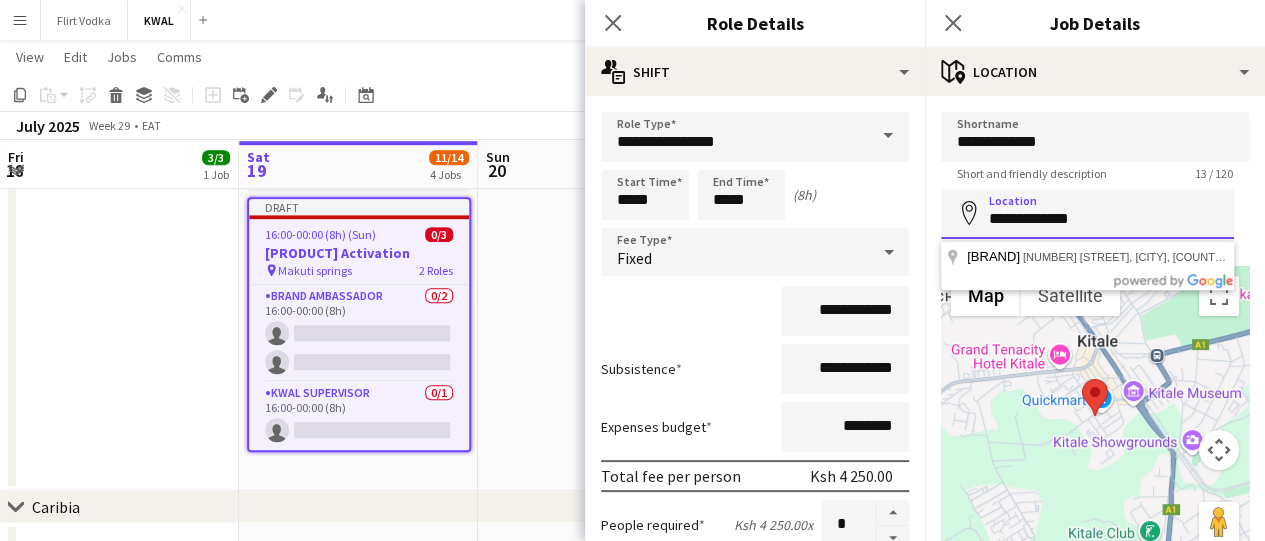 scroll, scrollTop: 0, scrollLeft: 0, axis: both 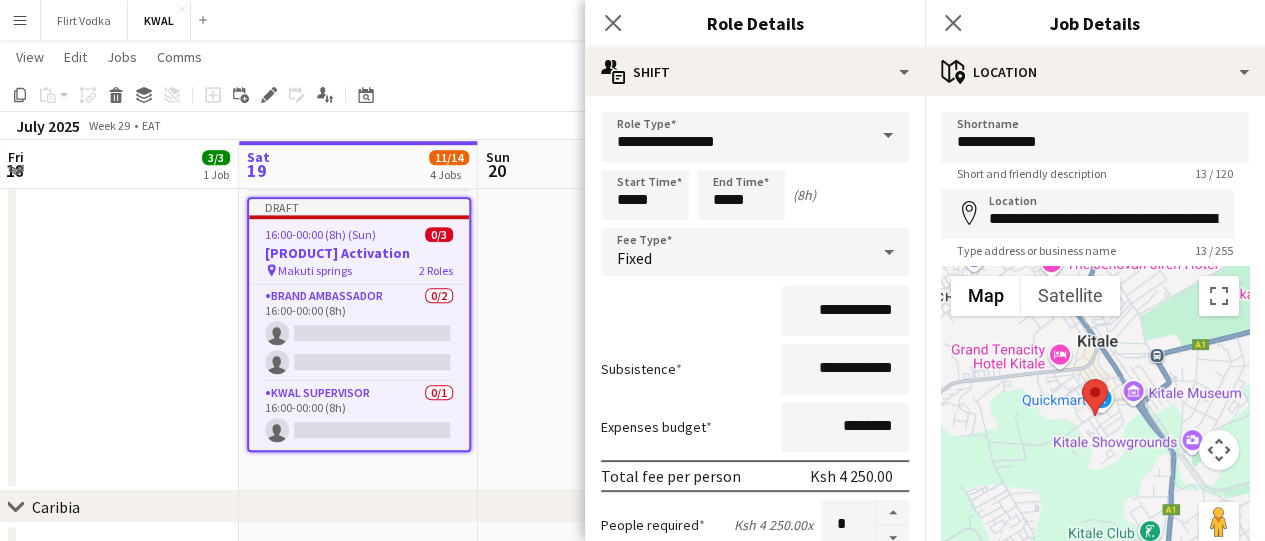 type on "**********" 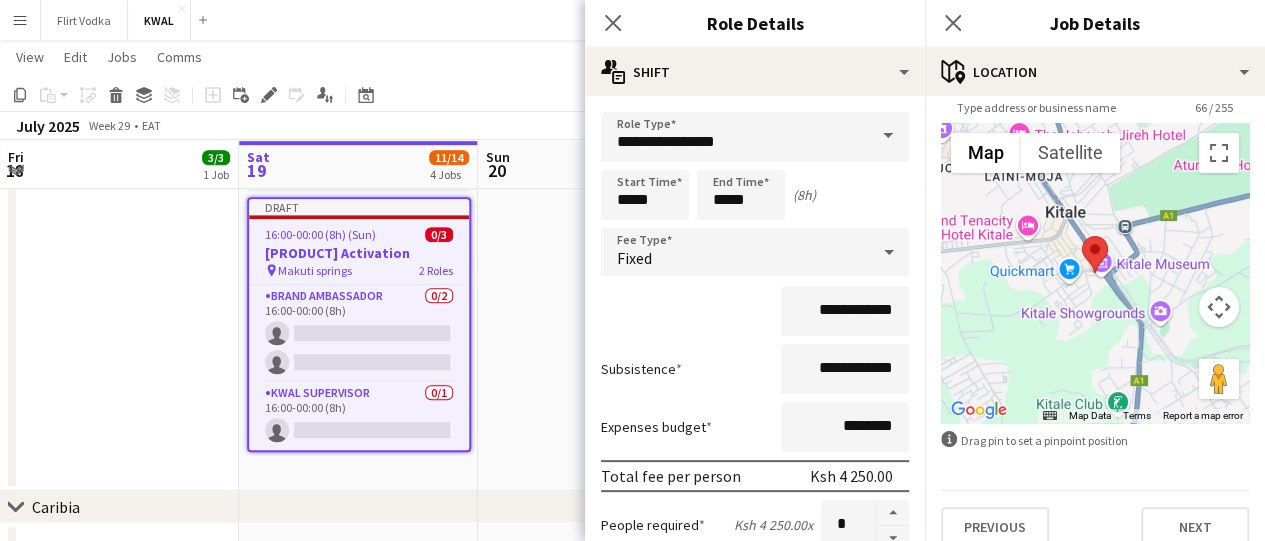 scroll, scrollTop: 165, scrollLeft: 0, axis: vertical 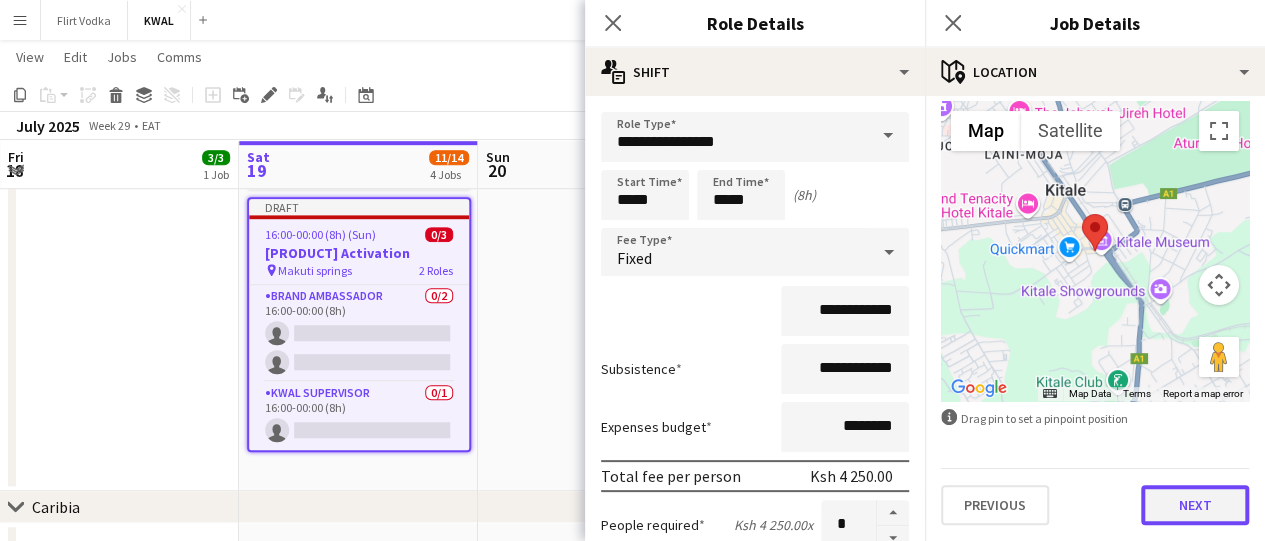 click on "Next" at bounding box center (1195, 505) 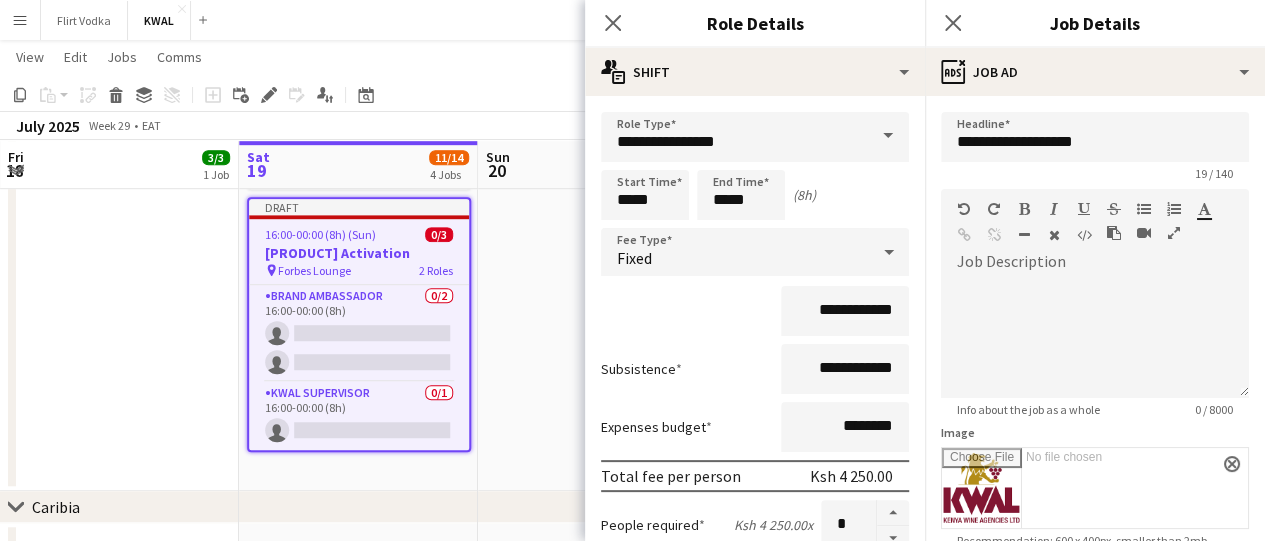 scroll, scrollTop: 0, scrollLeft: 0, axis: both 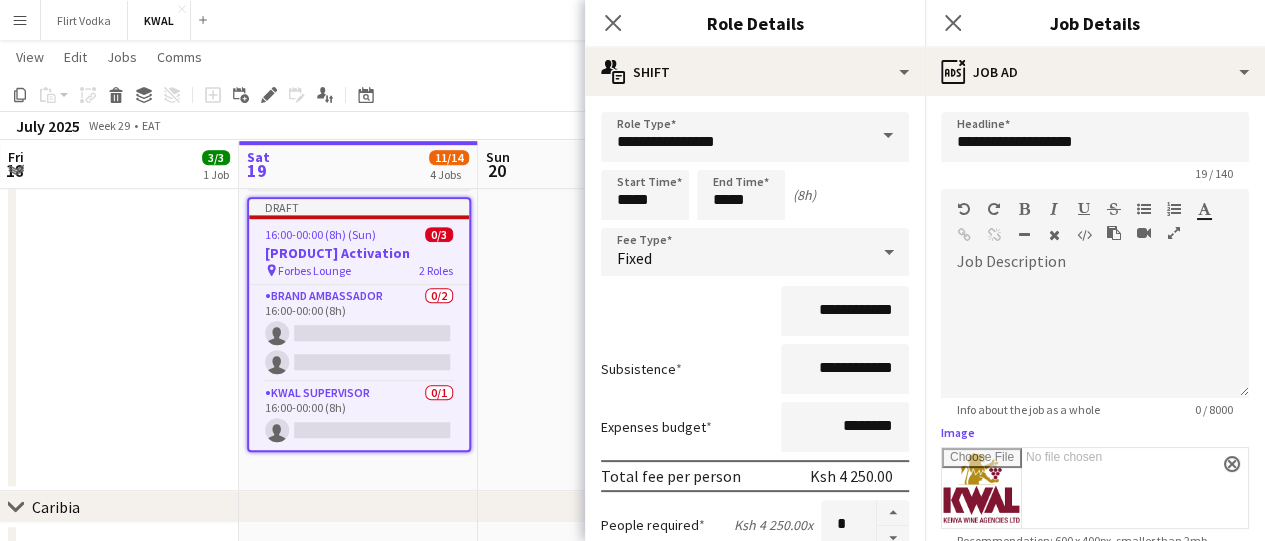 click on "Image" at bounding box center (1095, 488) 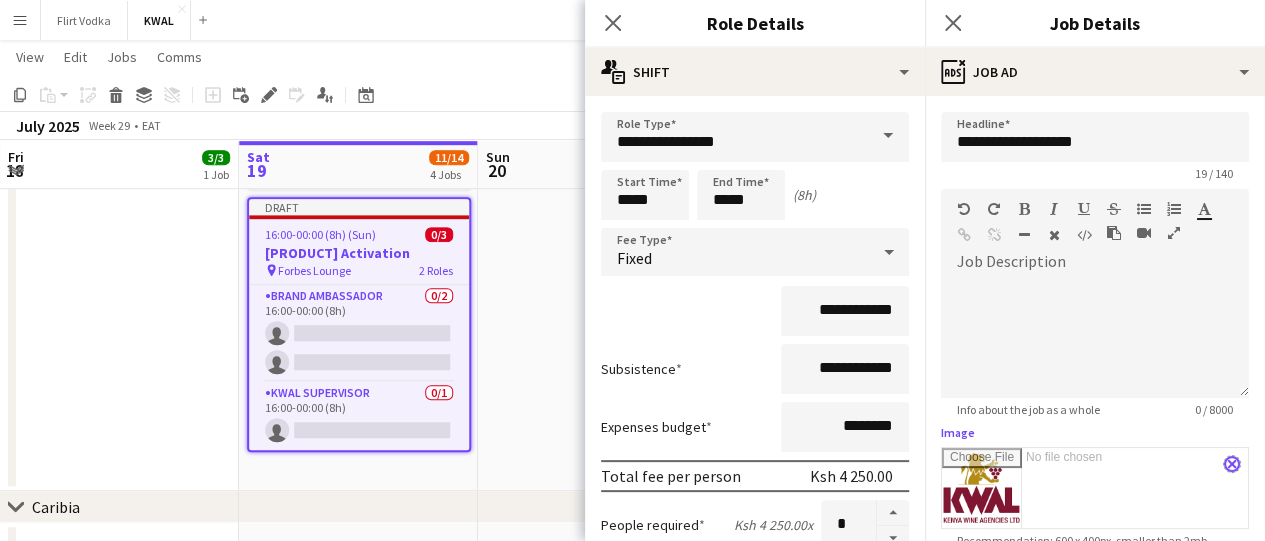 click on "close" at bounding box center (1232, 464) 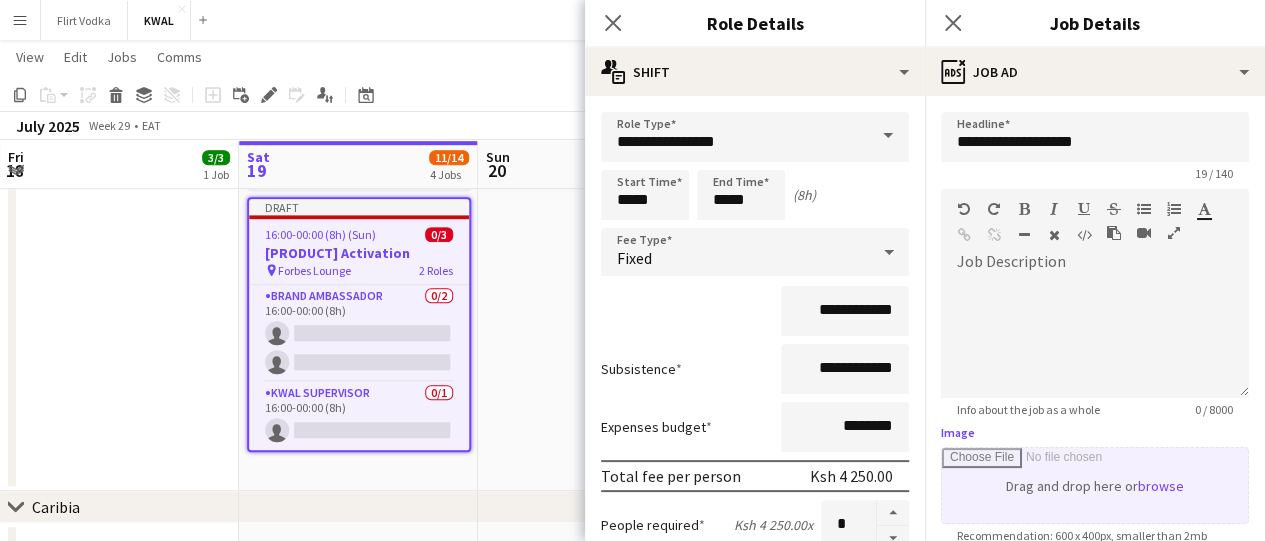 click on "Image" at bounding box center [1095, 485] 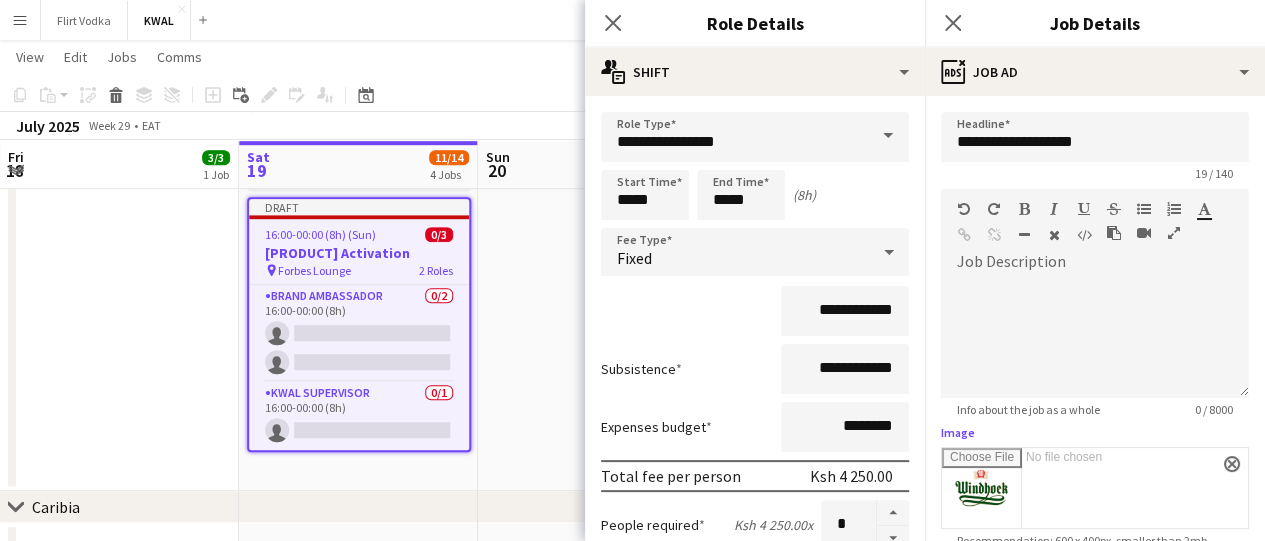 scroll, scrollTop: 389, scrollLeft: 0, axis: vertical 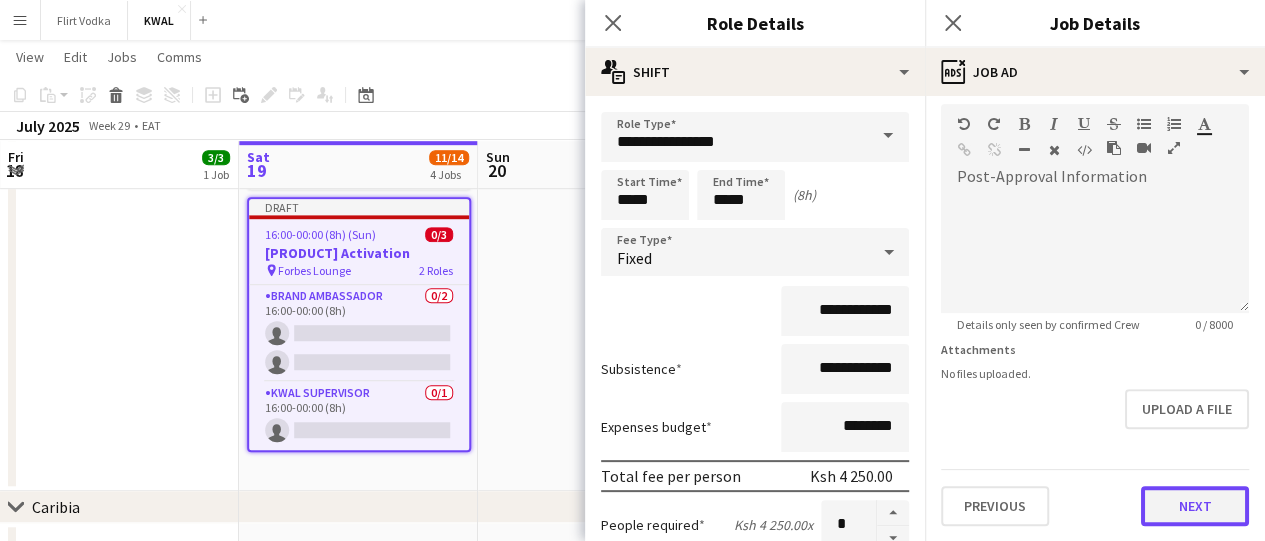 click on "Next" at bounding box center (1195, 506) 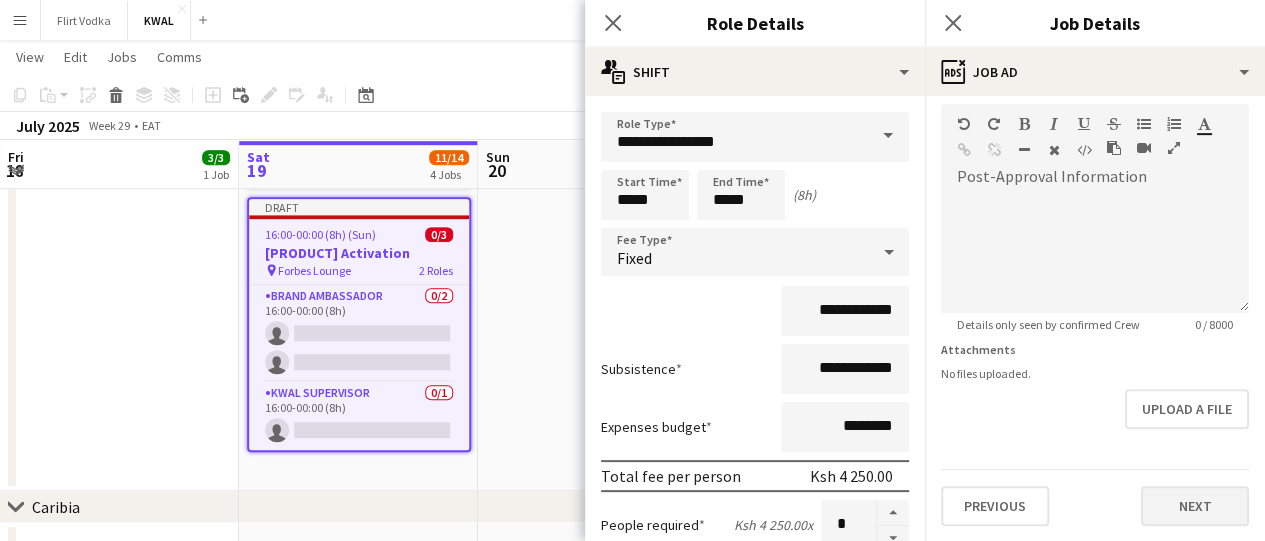 scroll, scrollTop: 0, scrollLeft: 0, axis: both 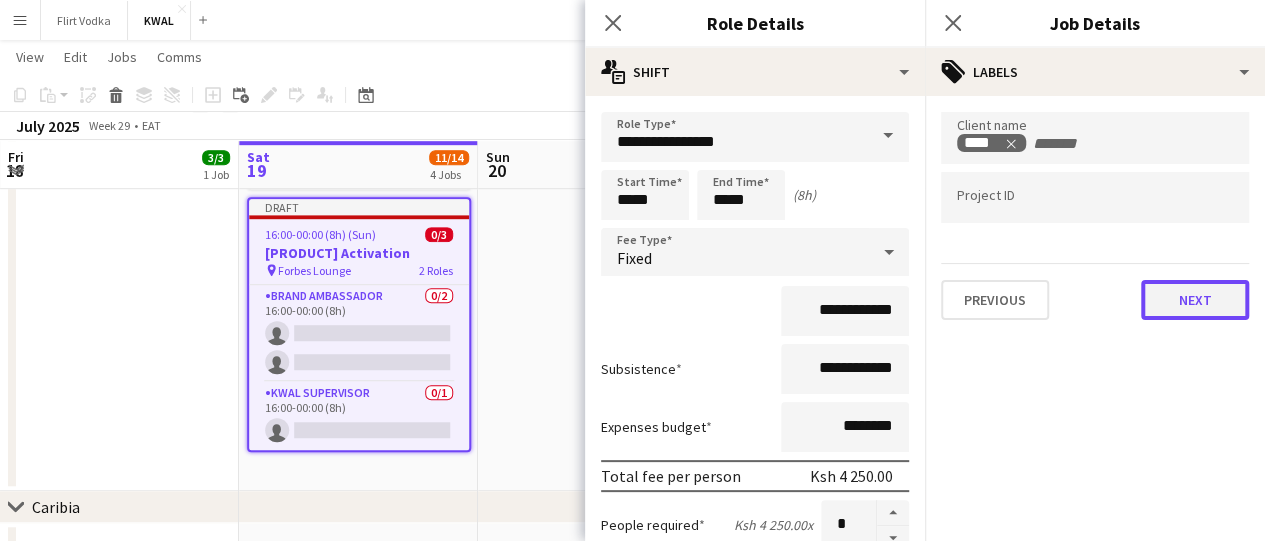 click on "Next" at bounding box center (1195, 300) 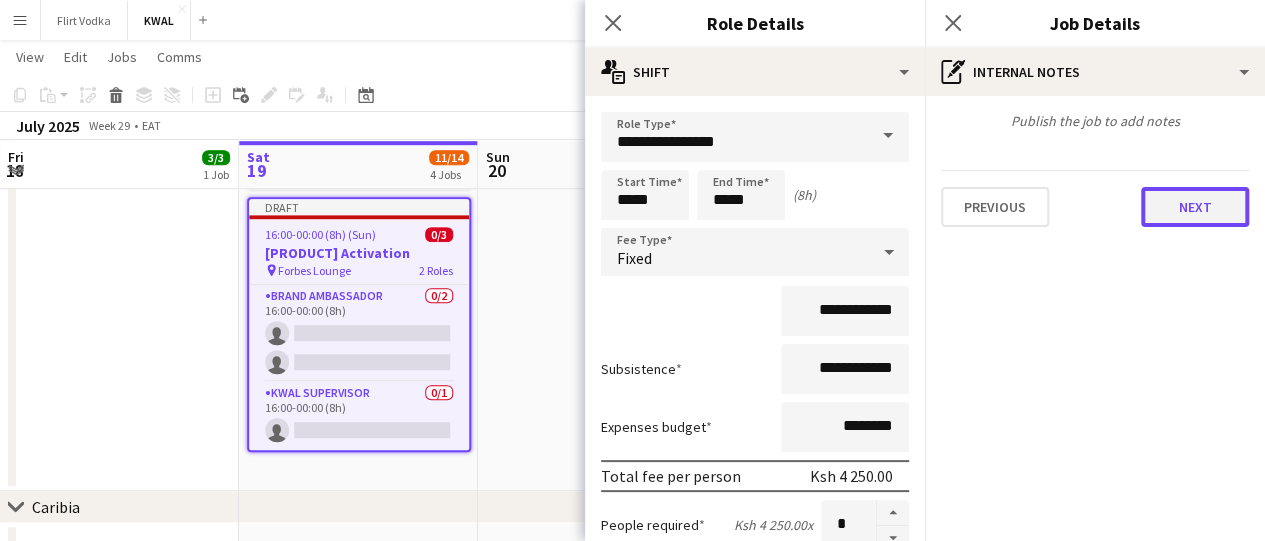 click on "Next" at bounding box center (1195, 207) 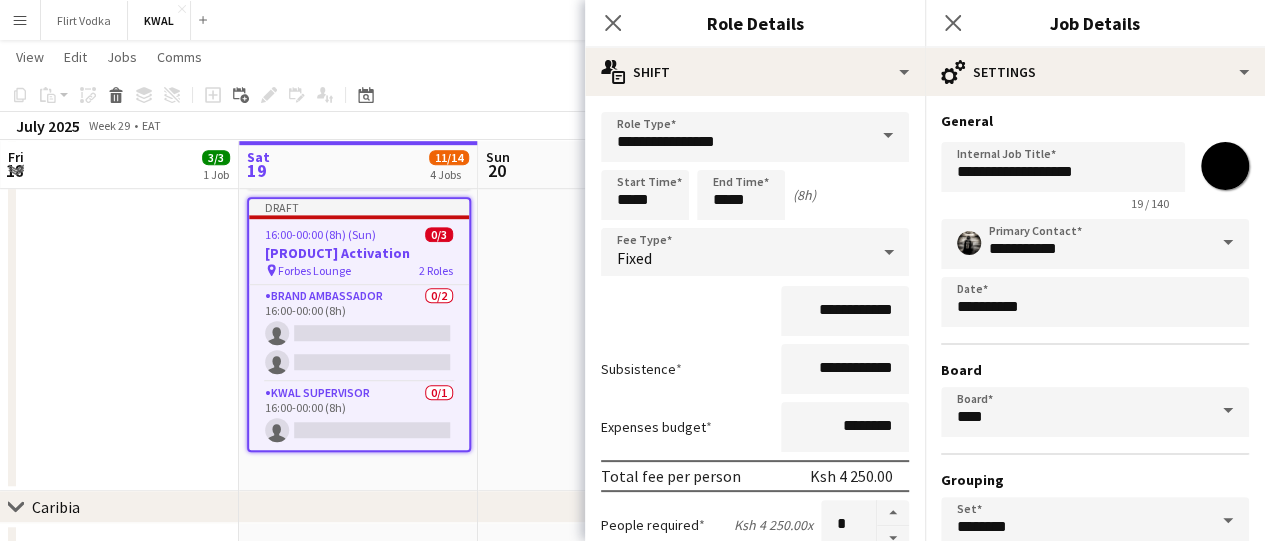 click on "*******" at bounding box center [1225, 166] 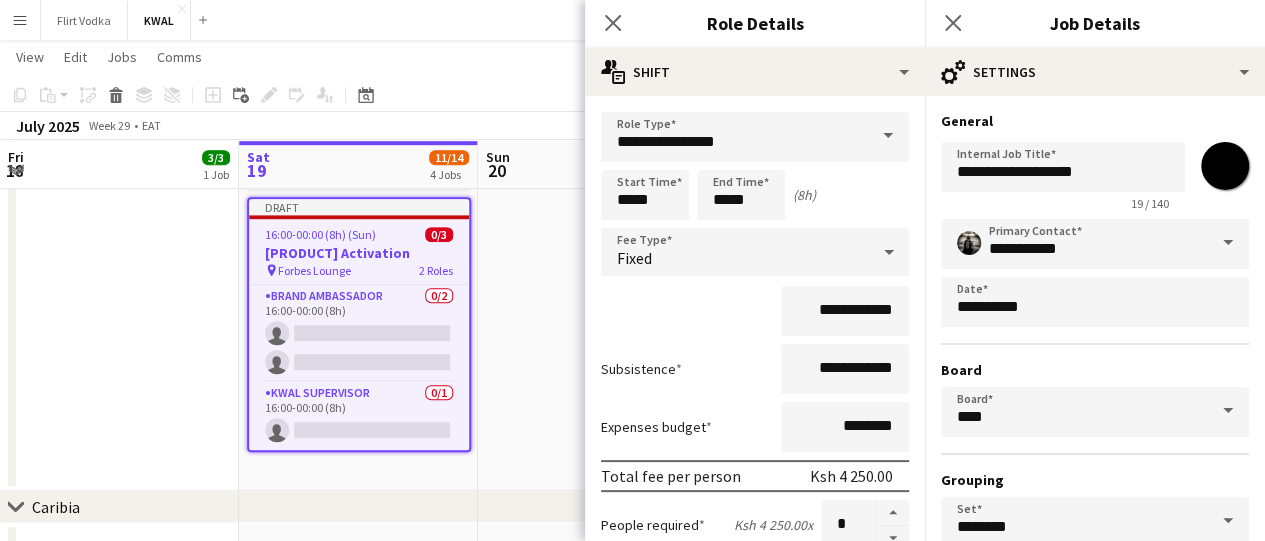 type on "*******" 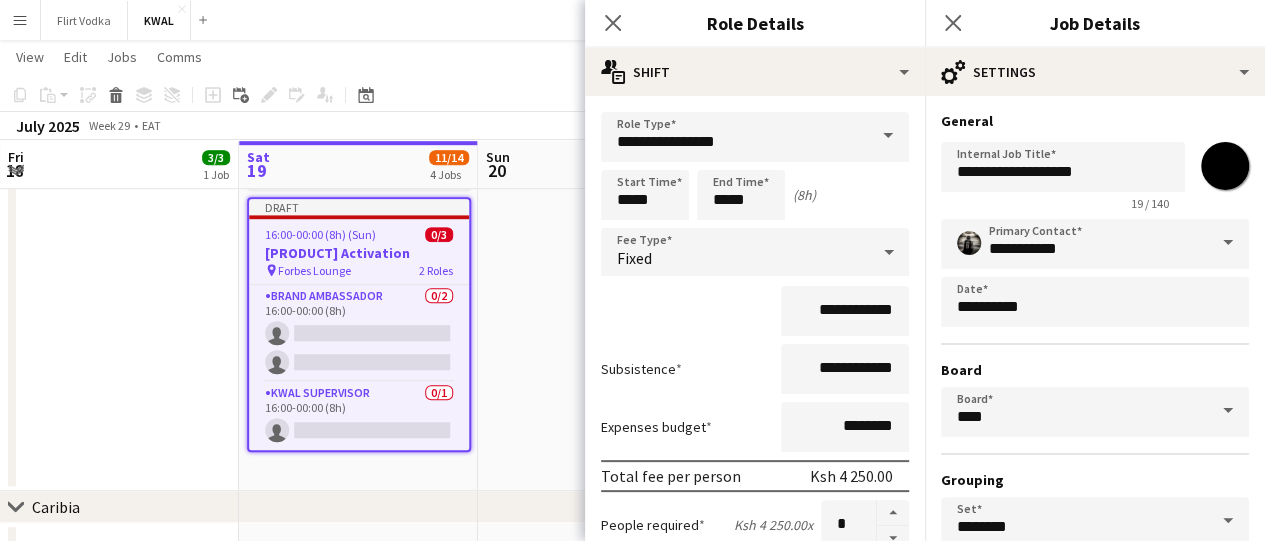 scroll, scrollTop: 176, scrollLeft: 0, axis: vertical 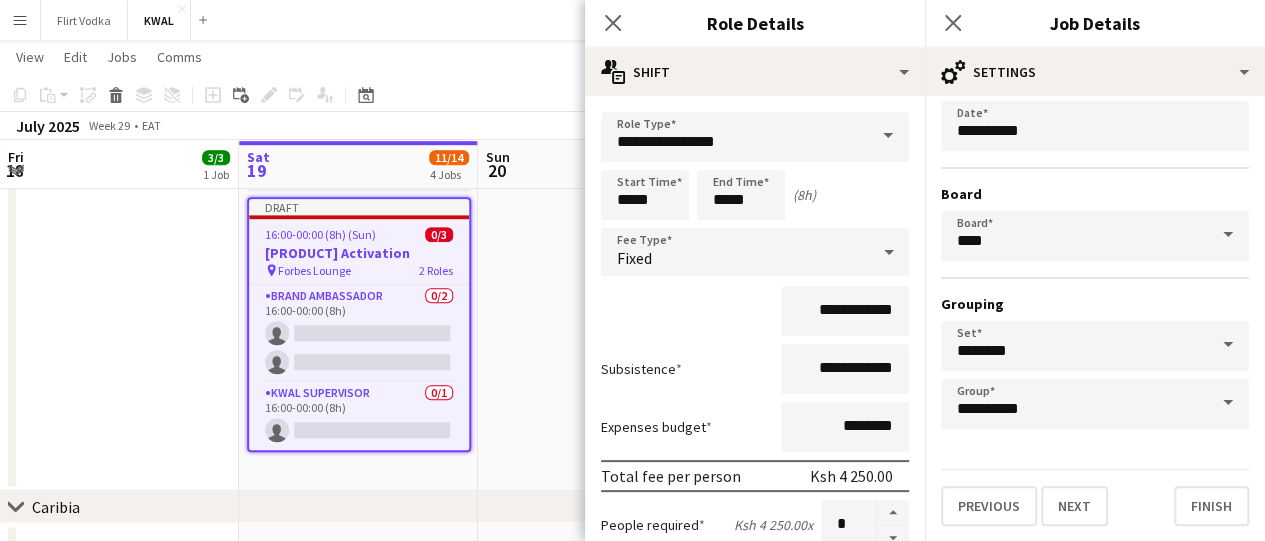 click on "[TIME]-[TIME] ([DURATION])    [NUMBER]/[NUMBER]   [PRODUCT] Activation
pin
[STORE]   [NUMBER] Roles   [ROLE]   [NUMBER]/[NUMBER]   [TIME]-[TIME] ([DURATION])
[FIRST] [LAST] [FIRST] [LAST] [FIRST] [LAST] [FIRST] [LAST]  [ROLE]   [NUMBER]/[NUMBER]   [TIME]-[TIME] ([DURATION])
[FIRST] [LAST]" at bounding box center [597, 58] 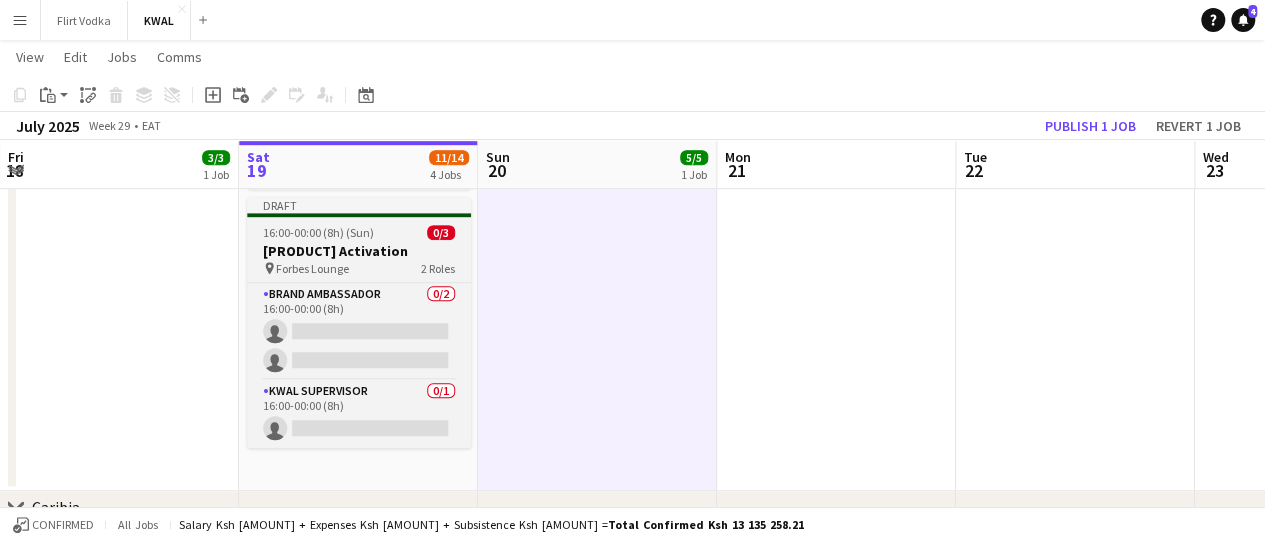 click on "[PRODUCT] Activation" at bounding box center [359, 251] 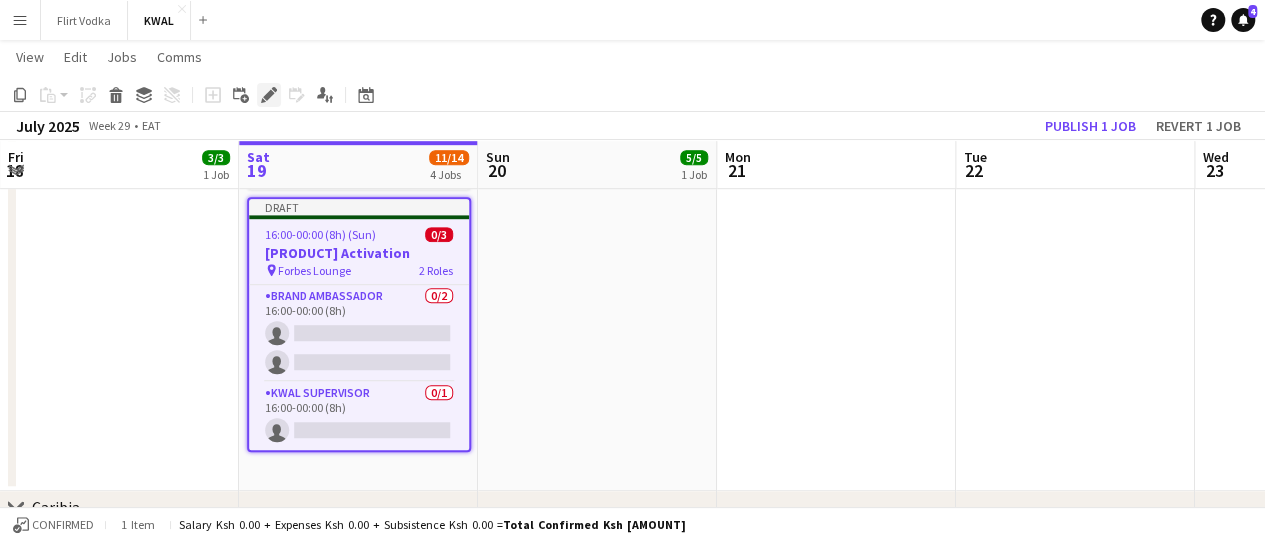 click on "Edit" 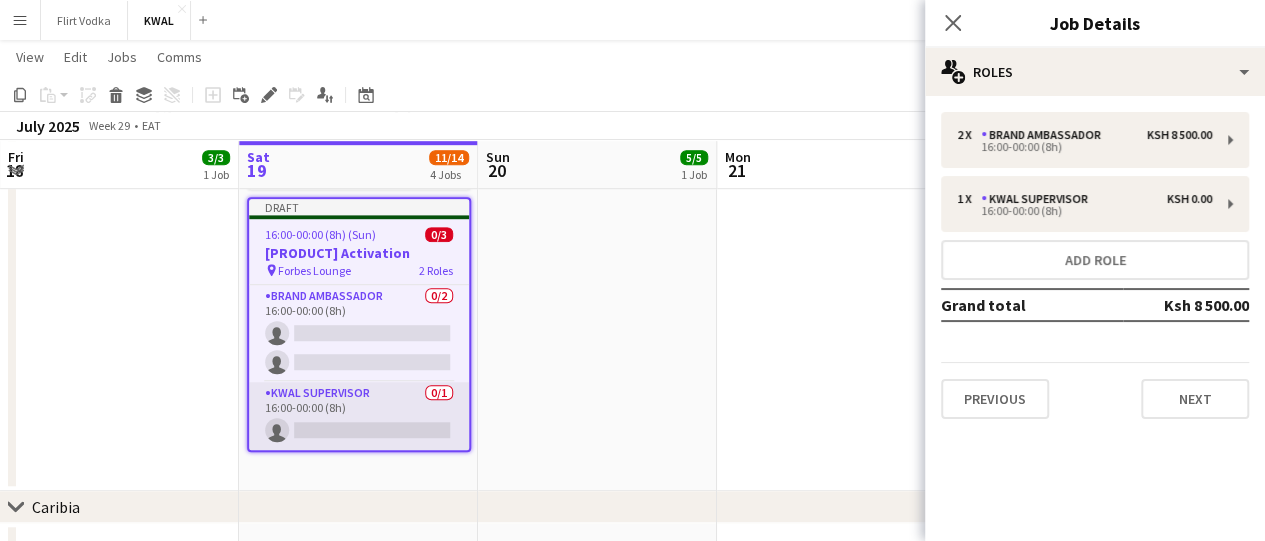 click on "[ROLE]   [NUMBER]/[NUMBER]   [TIME]-[TIME] ([DURATION])
single-neutral-actions" at bounding box center (359, 416) 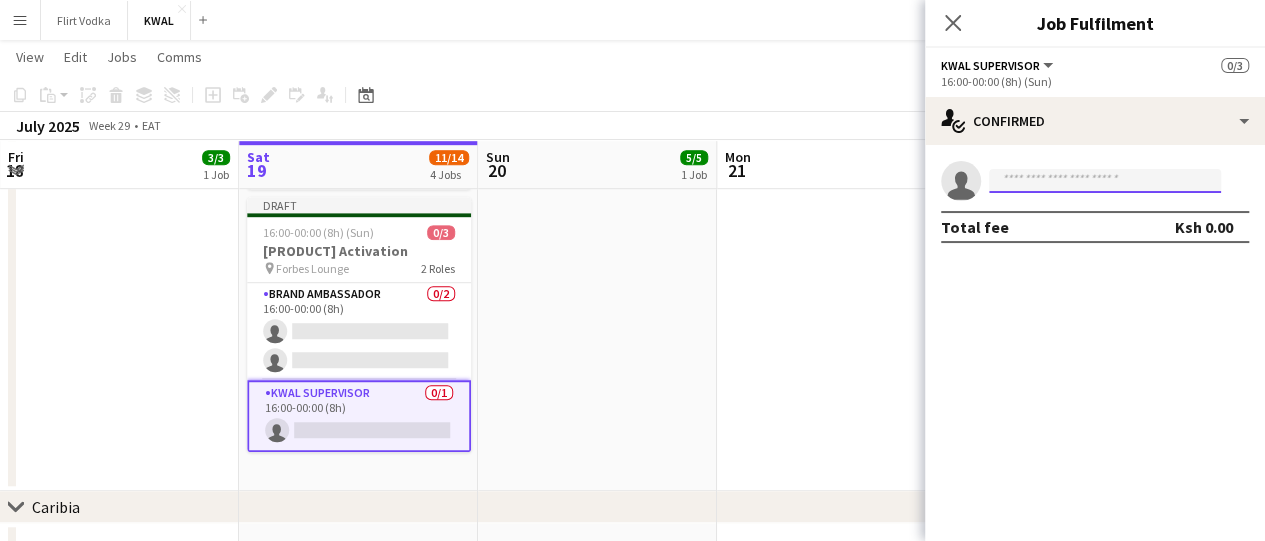click at bounding box center (1105, 181) 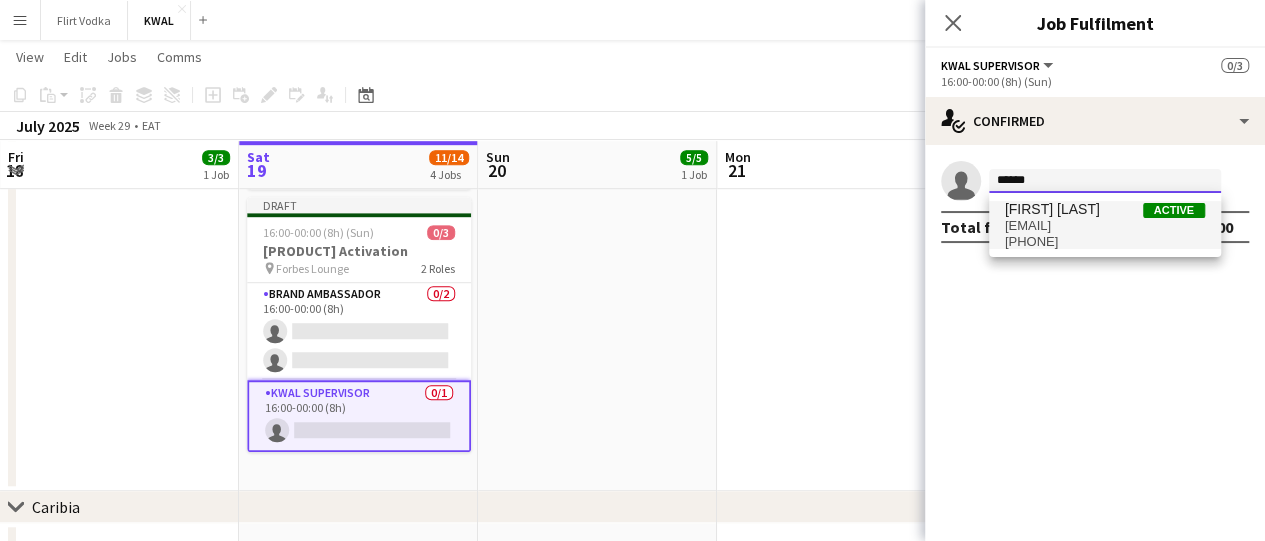 type on "******" 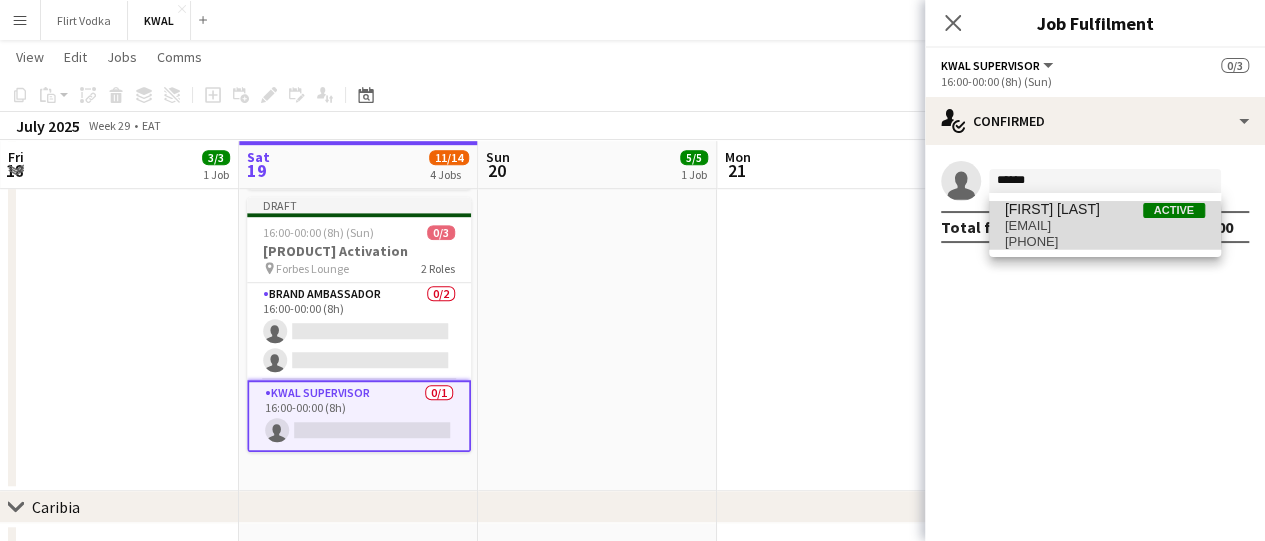 click on "[EMAIL]" at bounding box center (1105, 226) 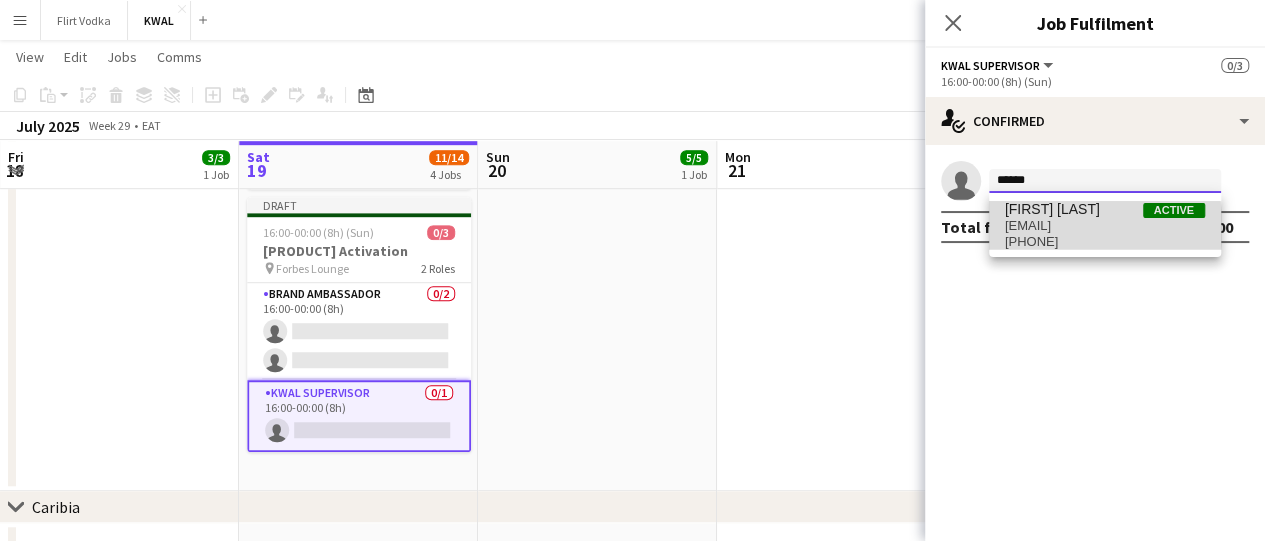type 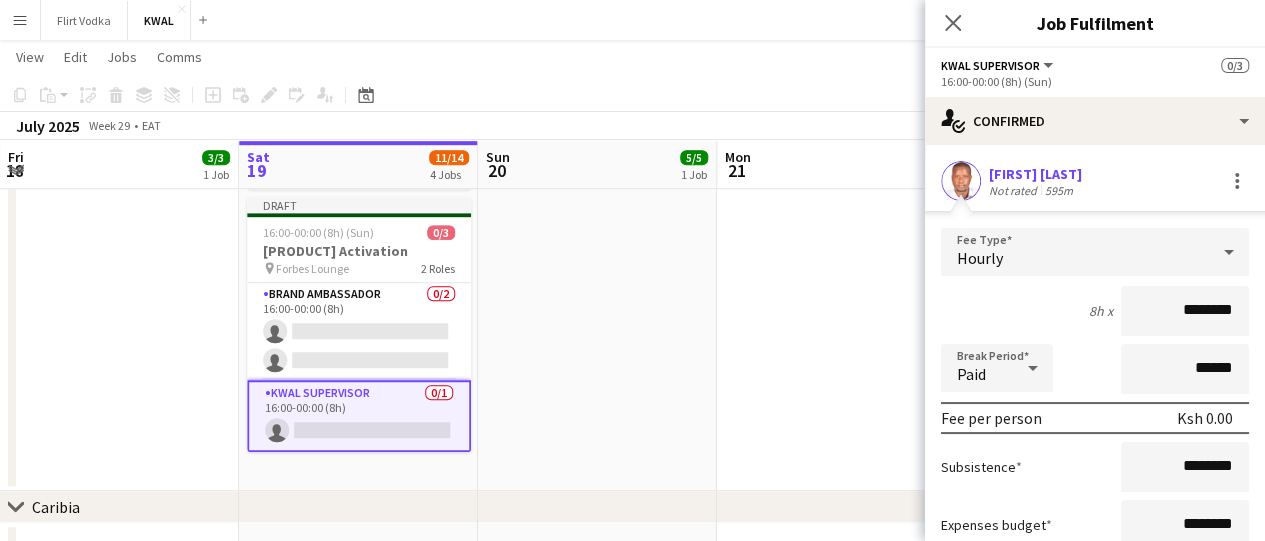 click on "Fee Type  Hourly  [NUMBER]h x  ********  Break Period  Paid ******  Fee per person   Ksh [AMOUNT]   Subsistence  ********  Expenses budget  ********  Total fee per person   Ksh [AMOUNT]   Cancel   Confirm" at bounding box center (1095, 441) 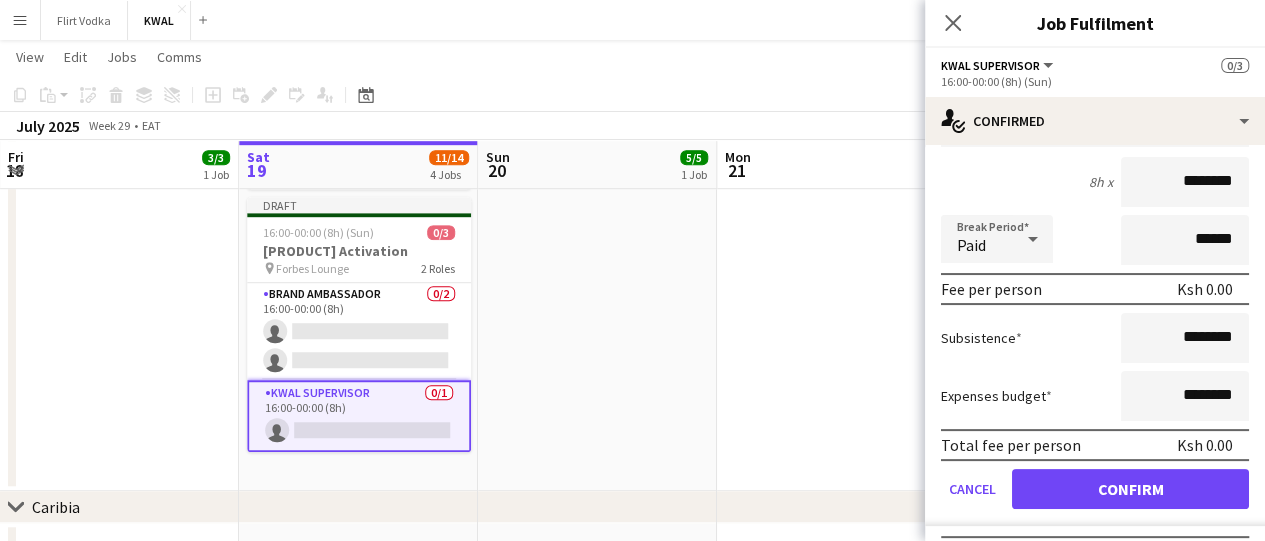 scroll, scrollTop: 171, scrollLeft: 0, axis: vertical 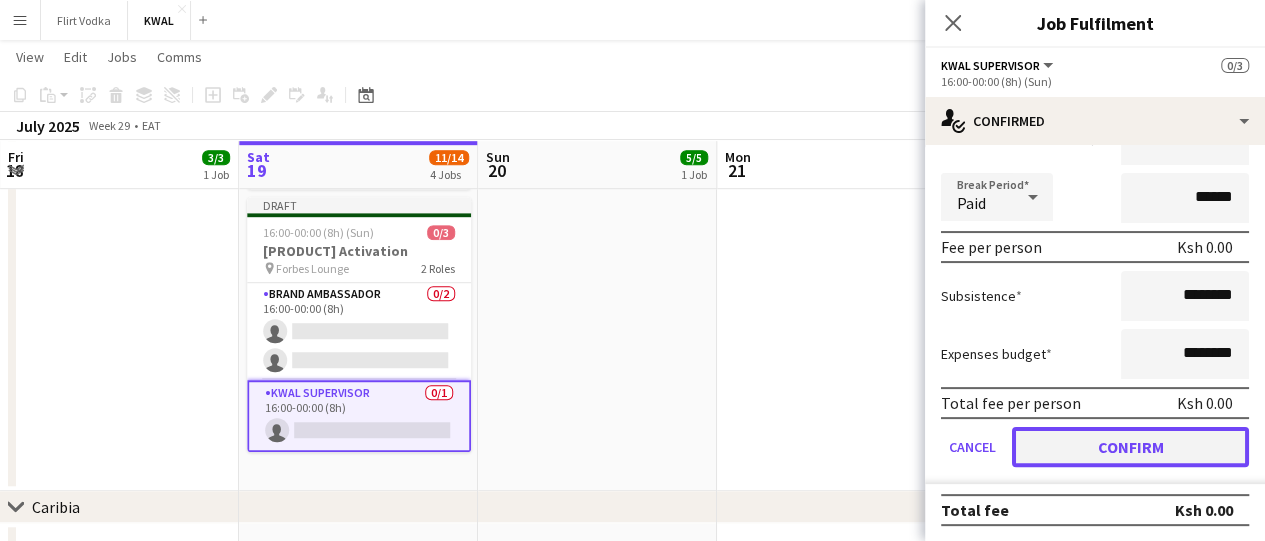 click on "Confirm" at bounding box center (1130, 447) 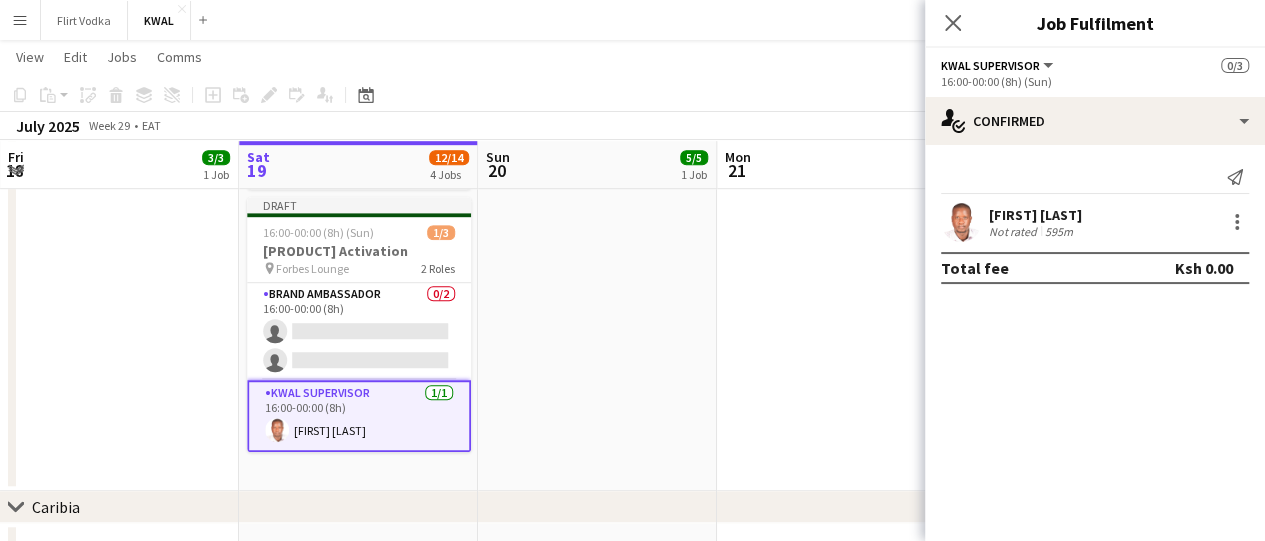 scroll, scrollTop: 0, scrollLeft: 0, axis: both 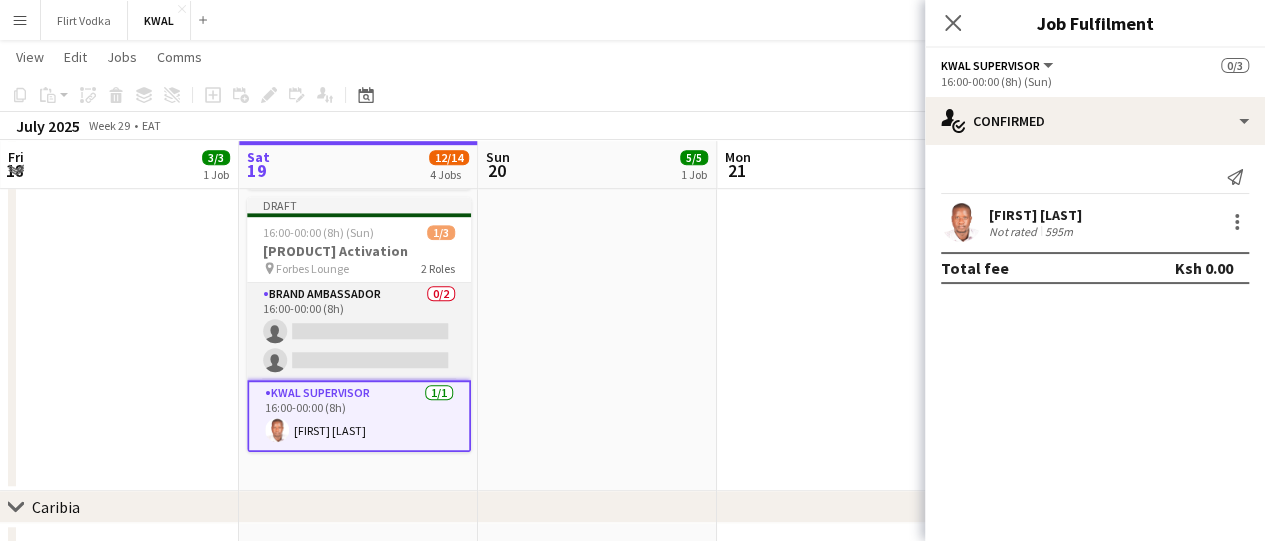 click on "[ROLE]   [NUMBER]/[NUMBER]   [TIME]-[TIME] ([DURATION])
single-neutral-actions
single-neutral-actions" at bounding box center [359, 331] 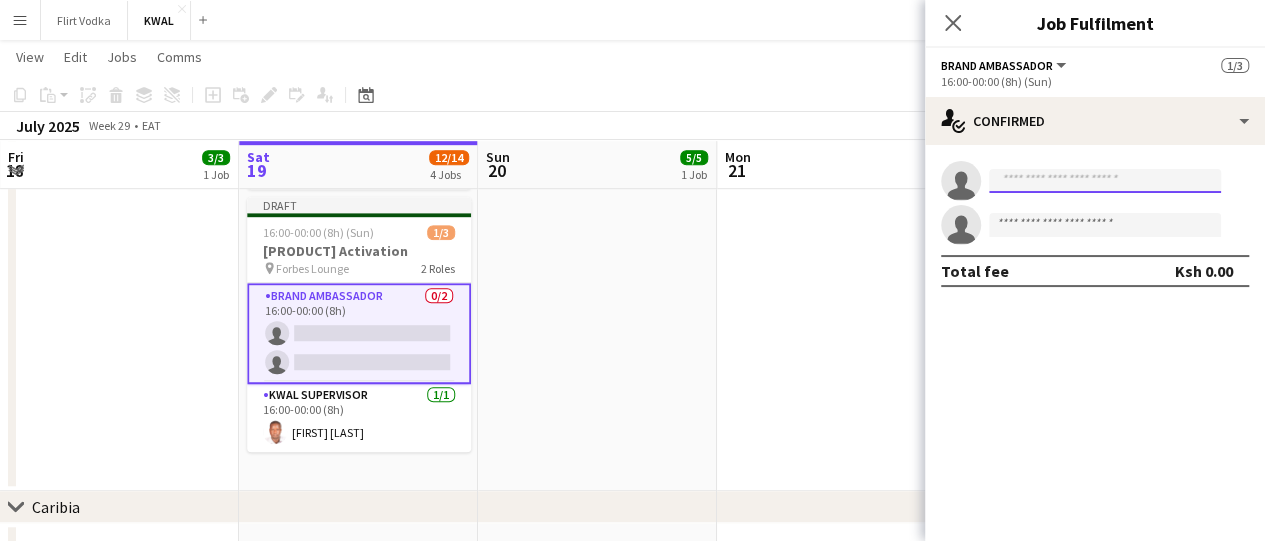 click at bounding box center [1105, 181] 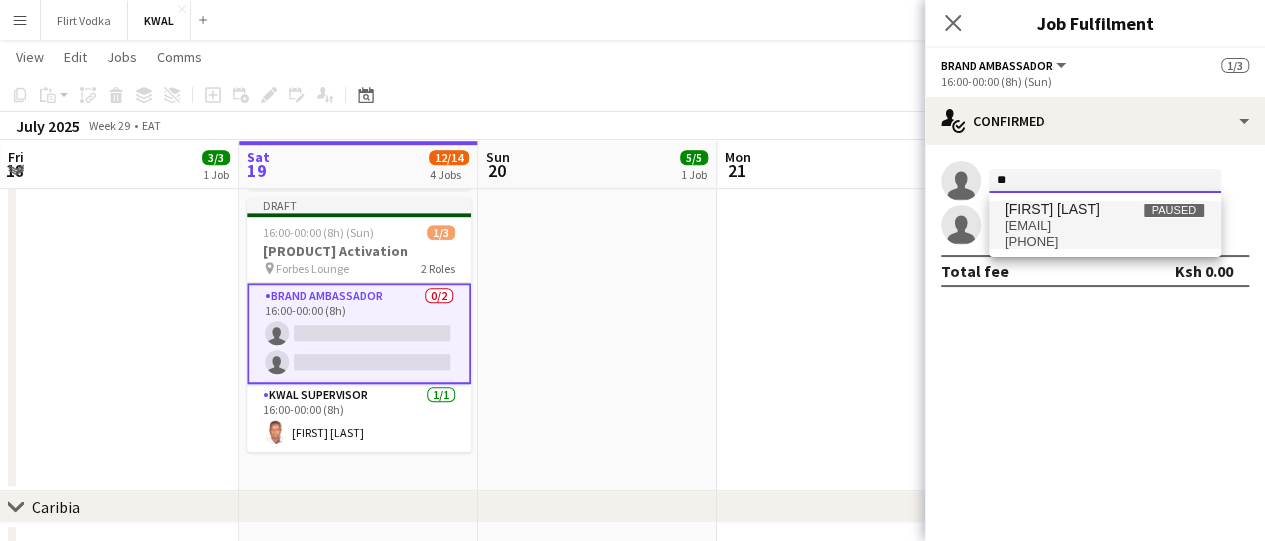 type on "*" 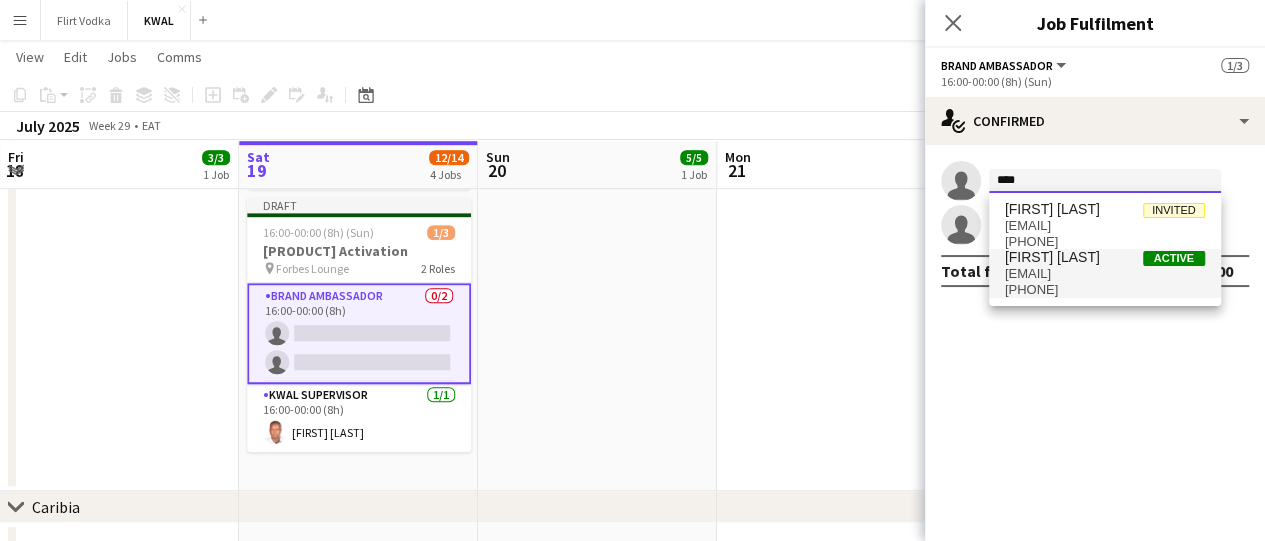 type on "****" 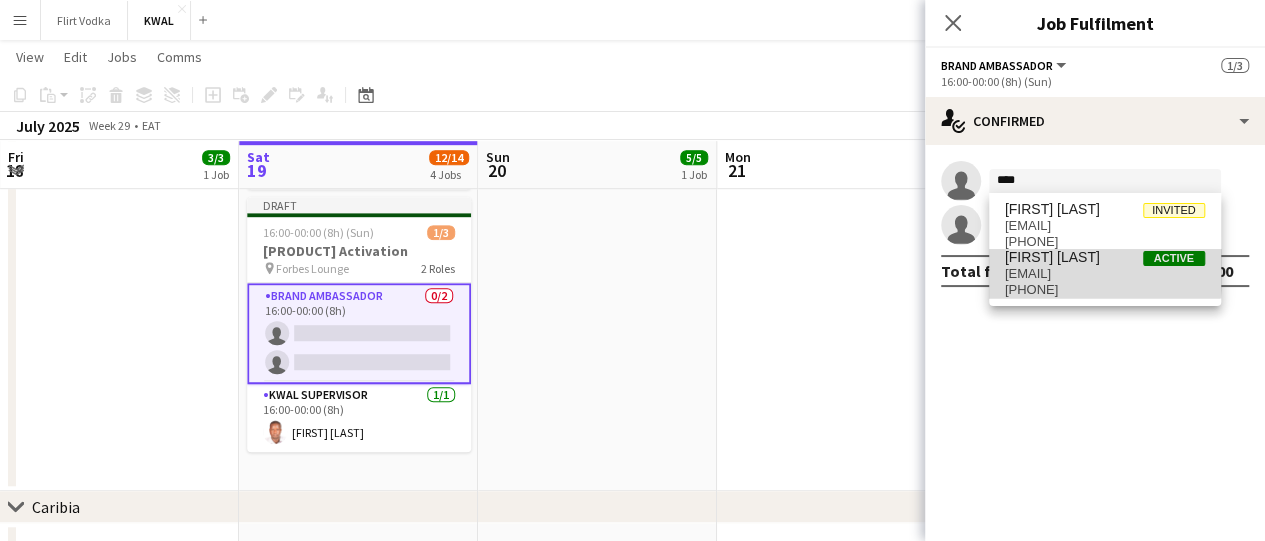 click on "[EMAIL]" at bounding box center (1105, 274) 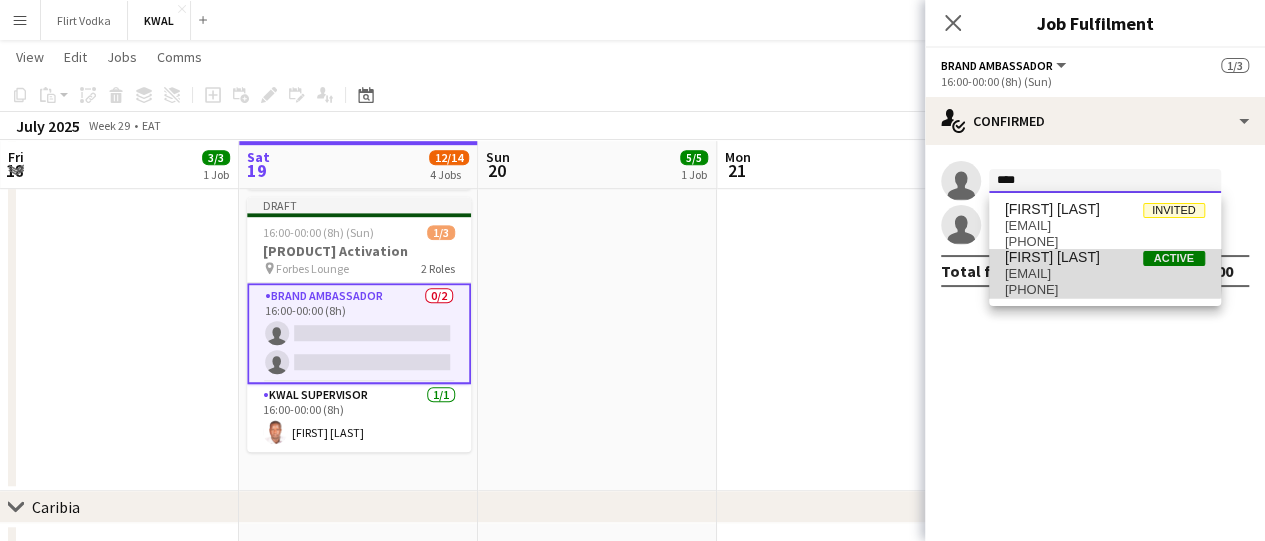 type 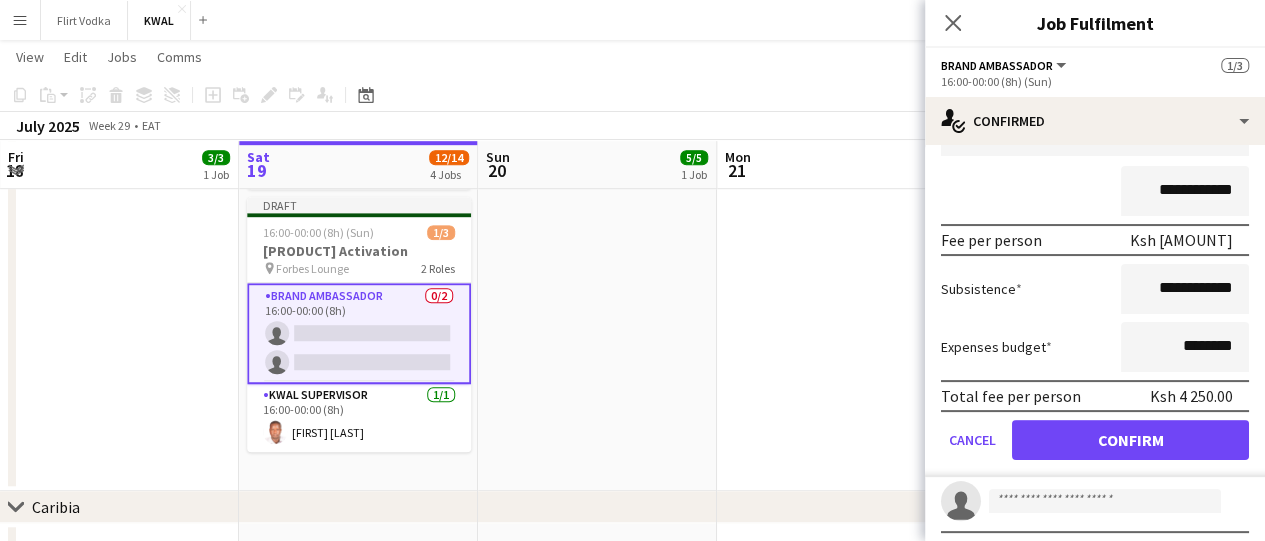 scroll, scrollTop: 157, scrollLeft: 0, axis: vertical 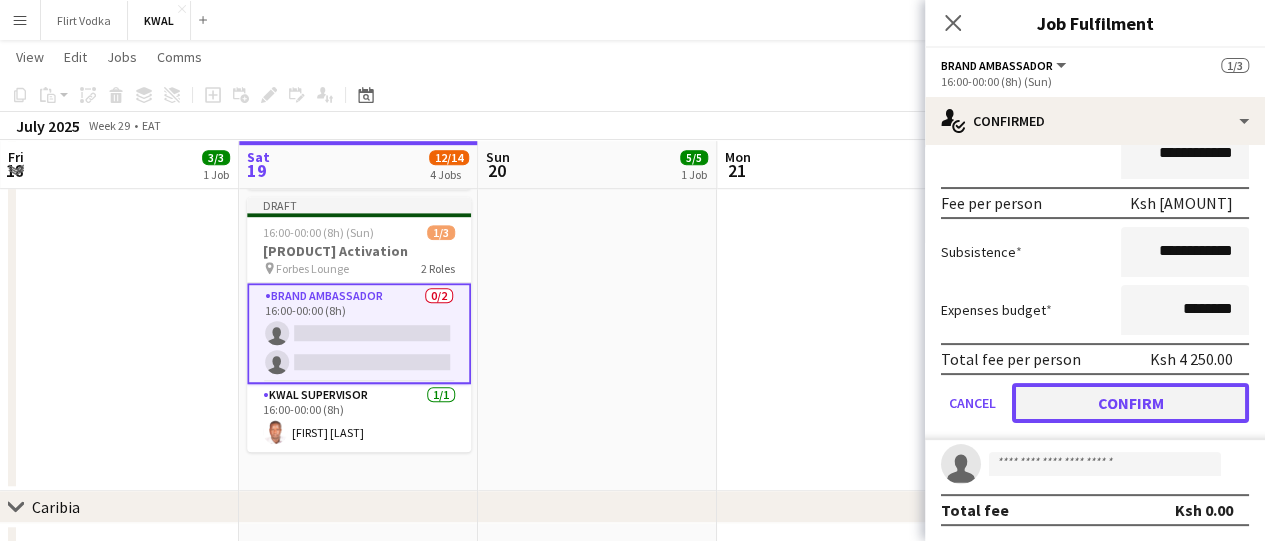 click on "Confirm" at bounding box center [1130, 403] 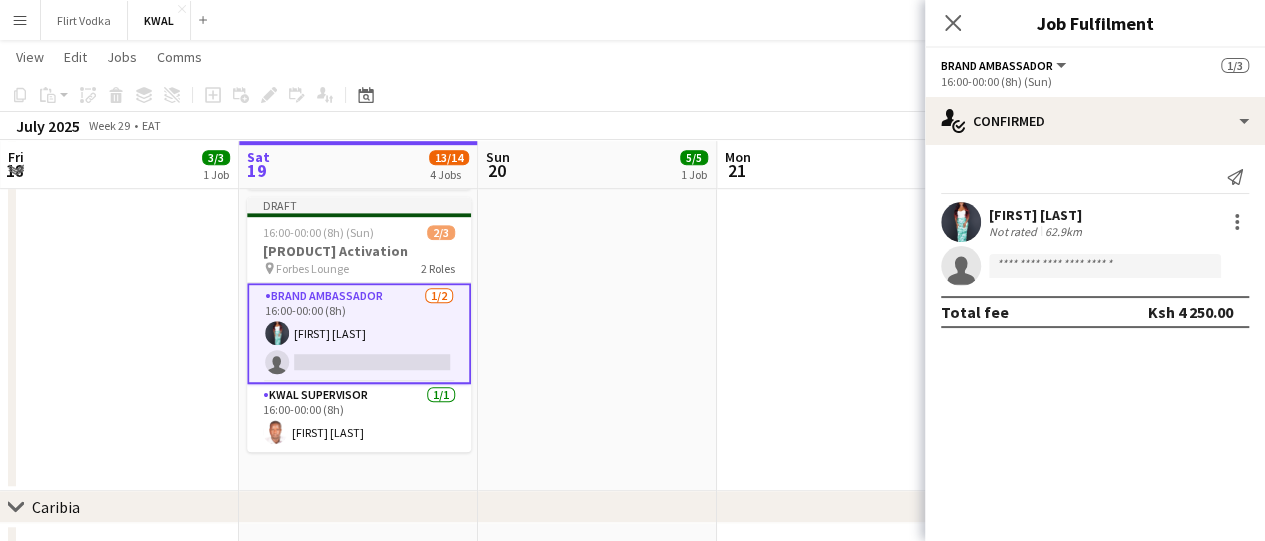 scroll, scrollTop: 0, scrollLeft: 0, axis: both 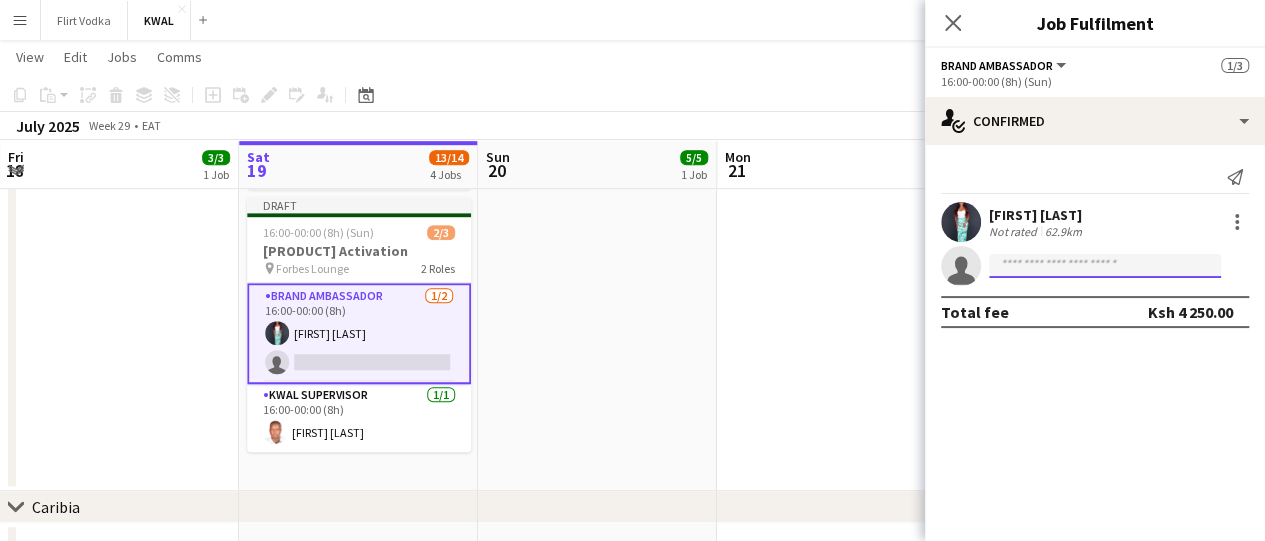click 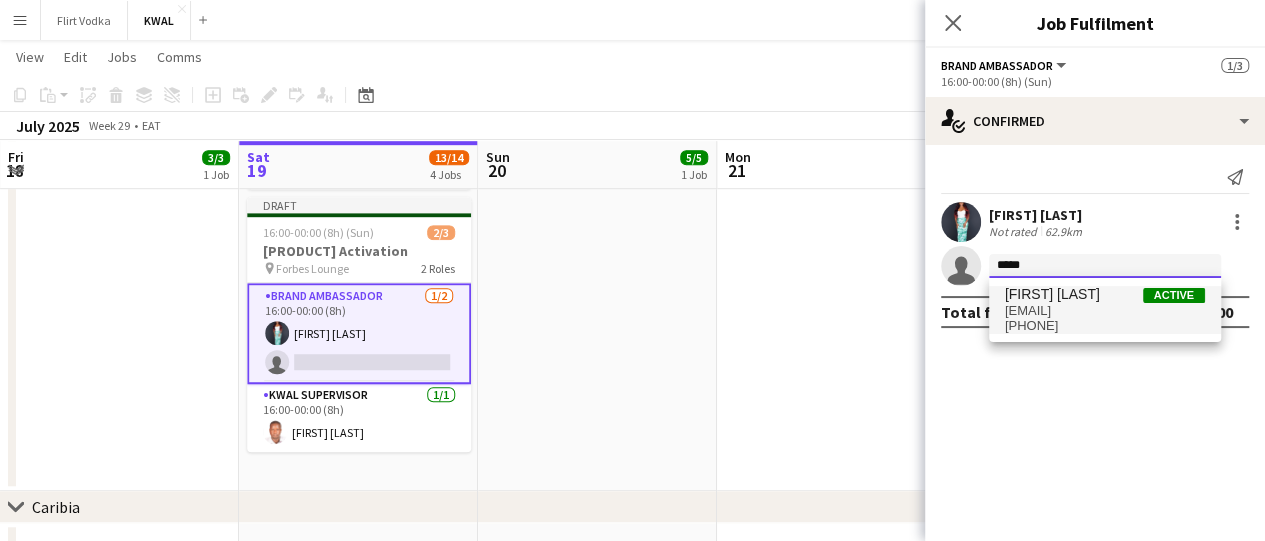 type on "*****" 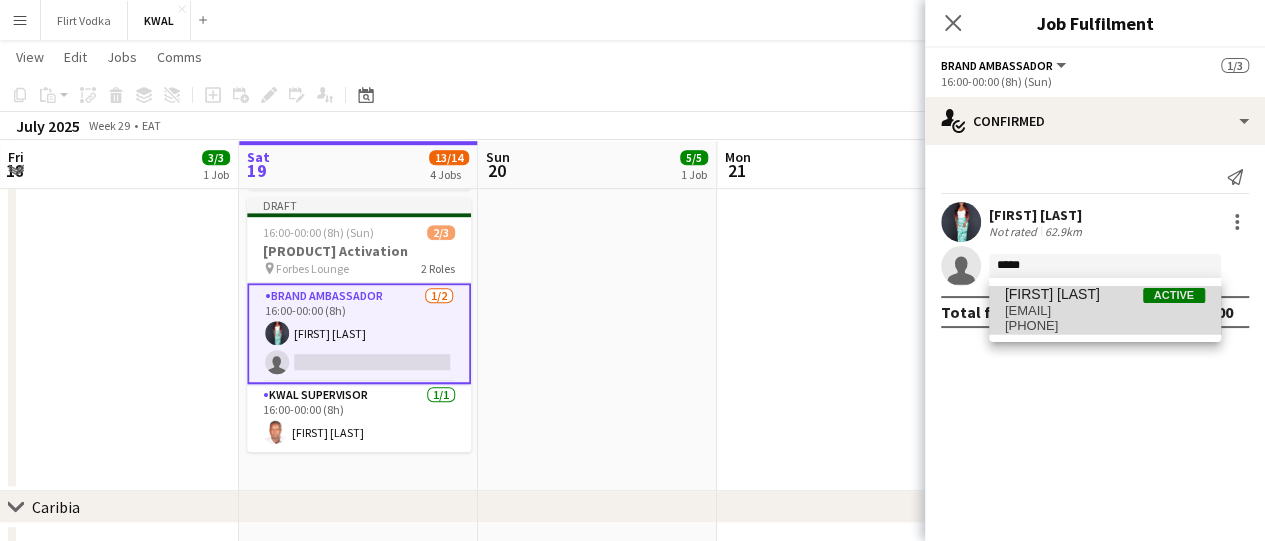 click on "[EMAIL]" at bounding box center (1105, 311) 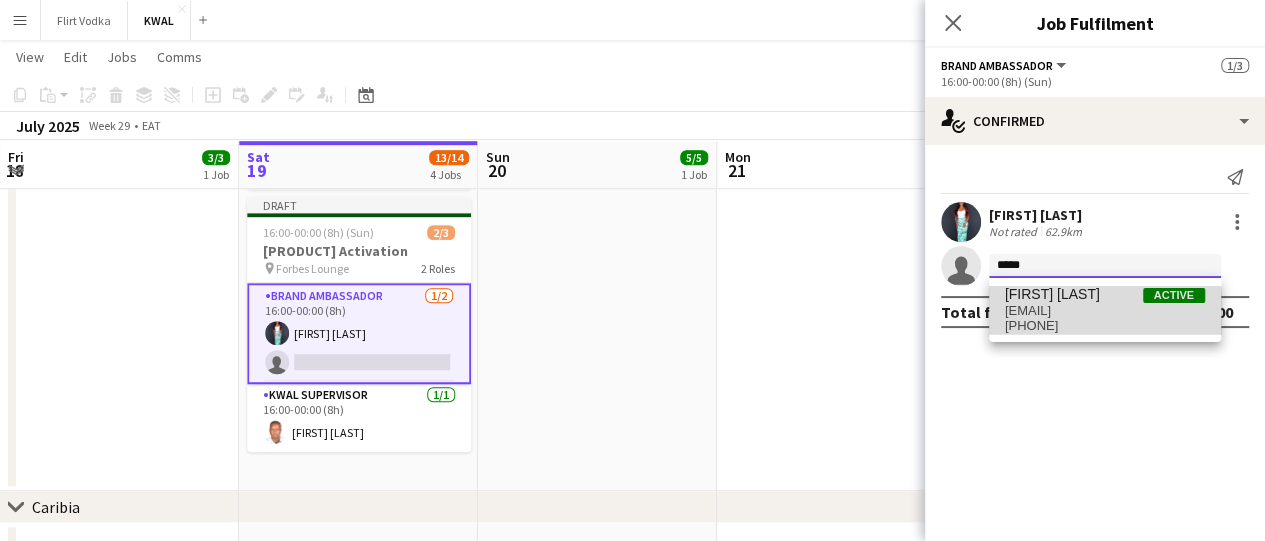 type 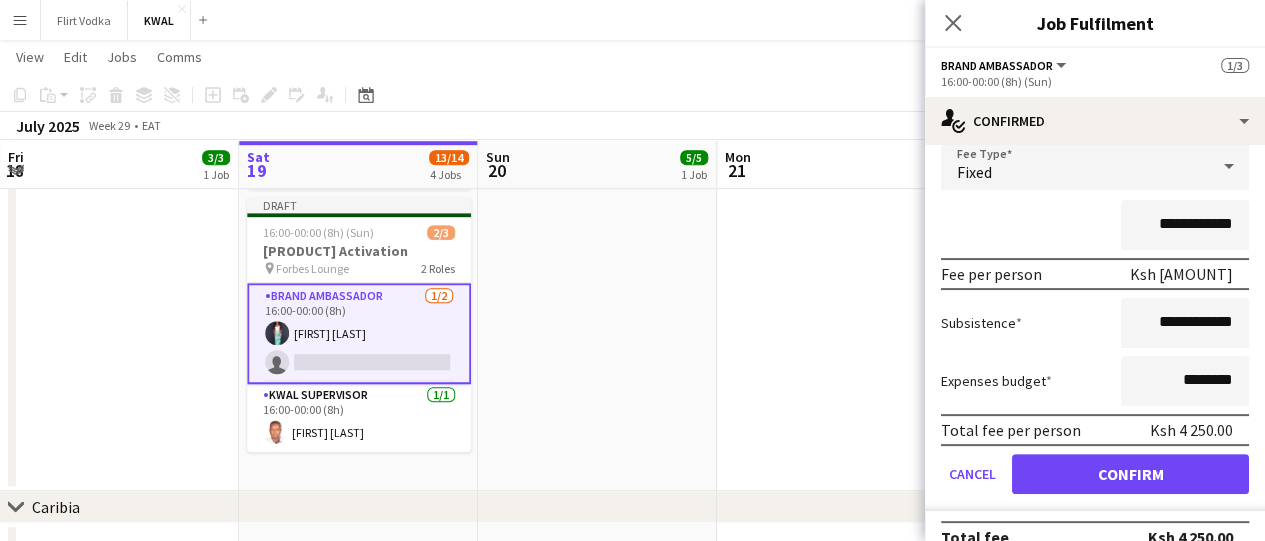 scroll, scrollTop: 198, scrollLeft: 0, axis: vertical 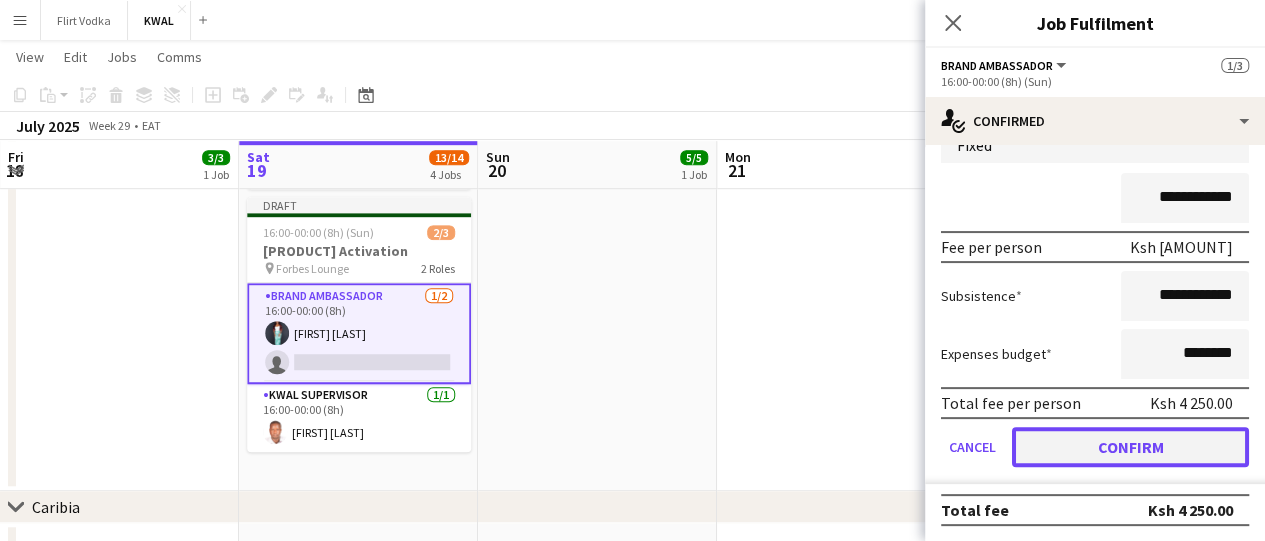click on "Confirm" at bounding box center (1130, 447) 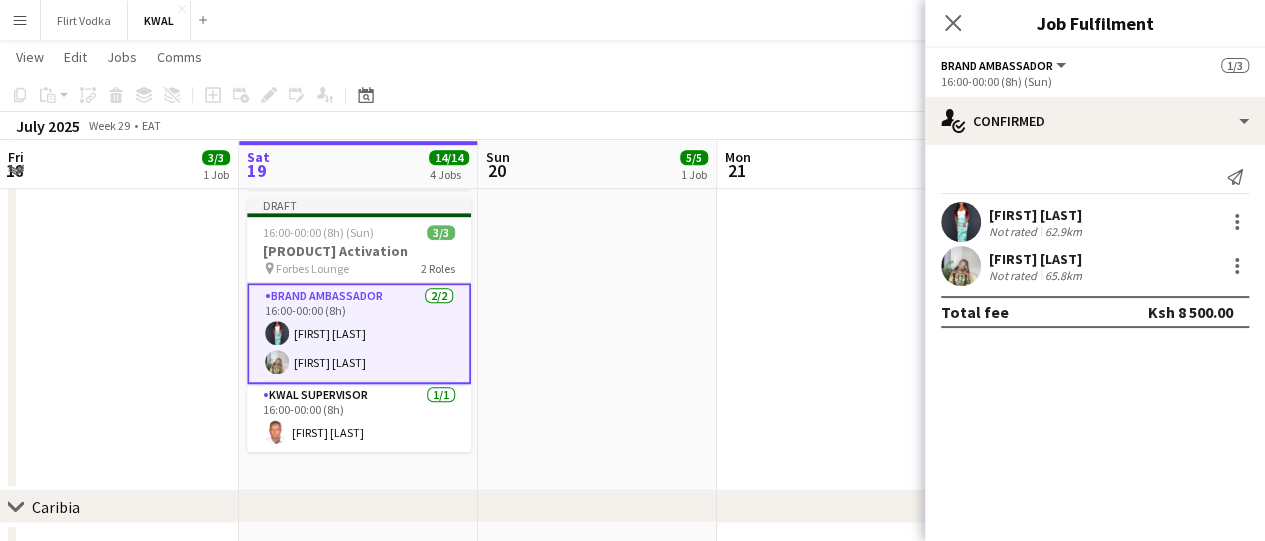 scroll, scrollTop: 0, scrollLeft: 0, axis: both 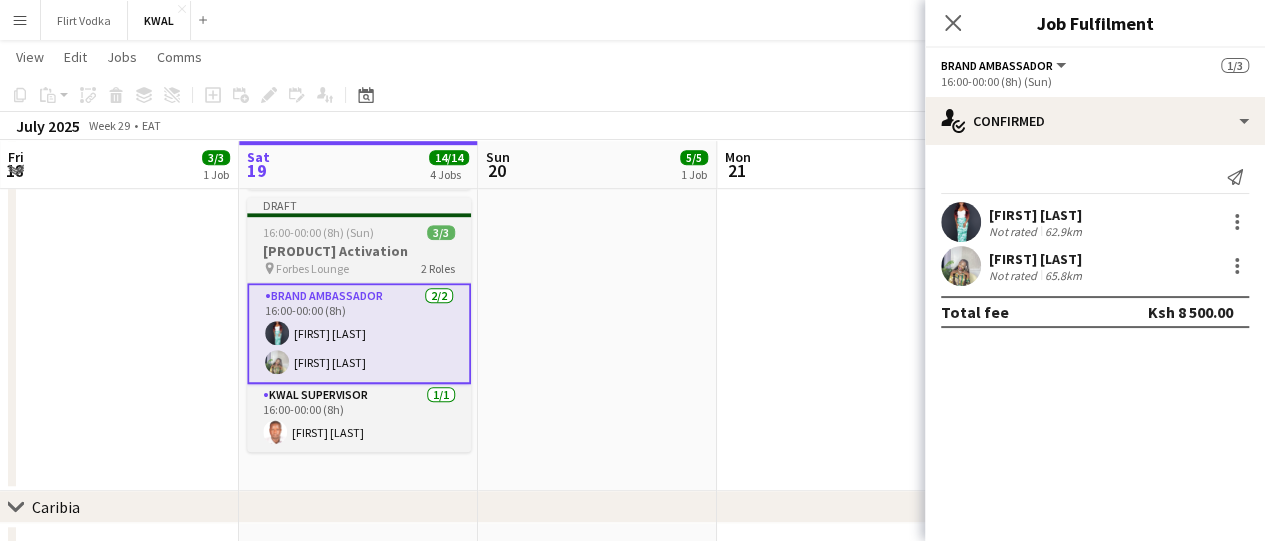 click on "[PRODUCT] Activation" at bounding box center (359, 251) 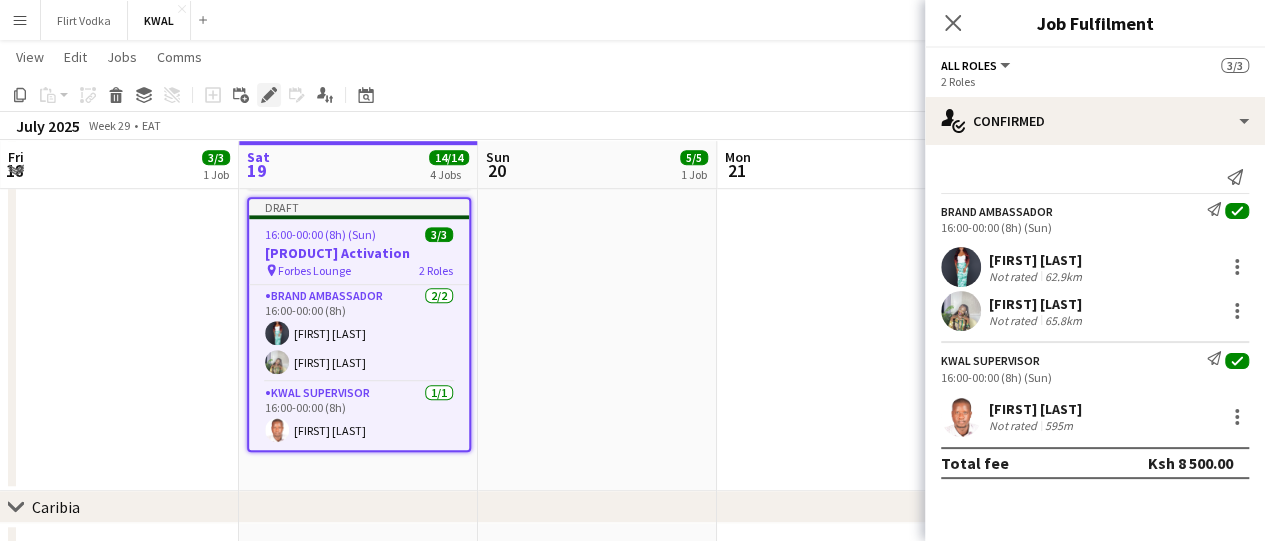 click 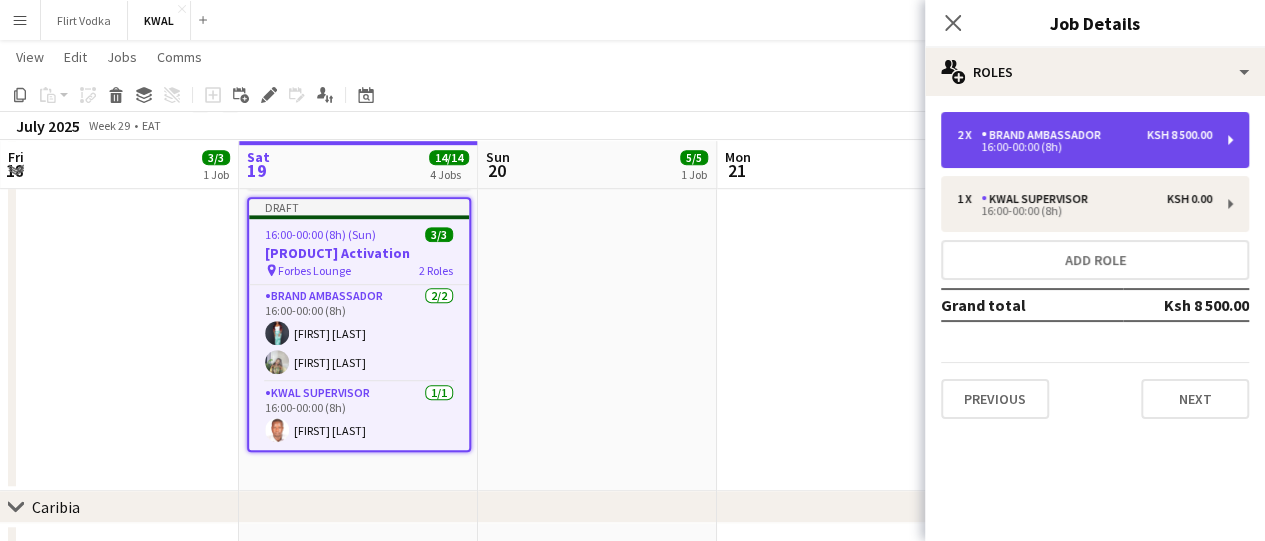 click on "[NUMBER] x   [ROLE]   Ksh [AMOUNT]   [TIME]-[TIME] ([DURATION])" at bounding box center [1095, 140] 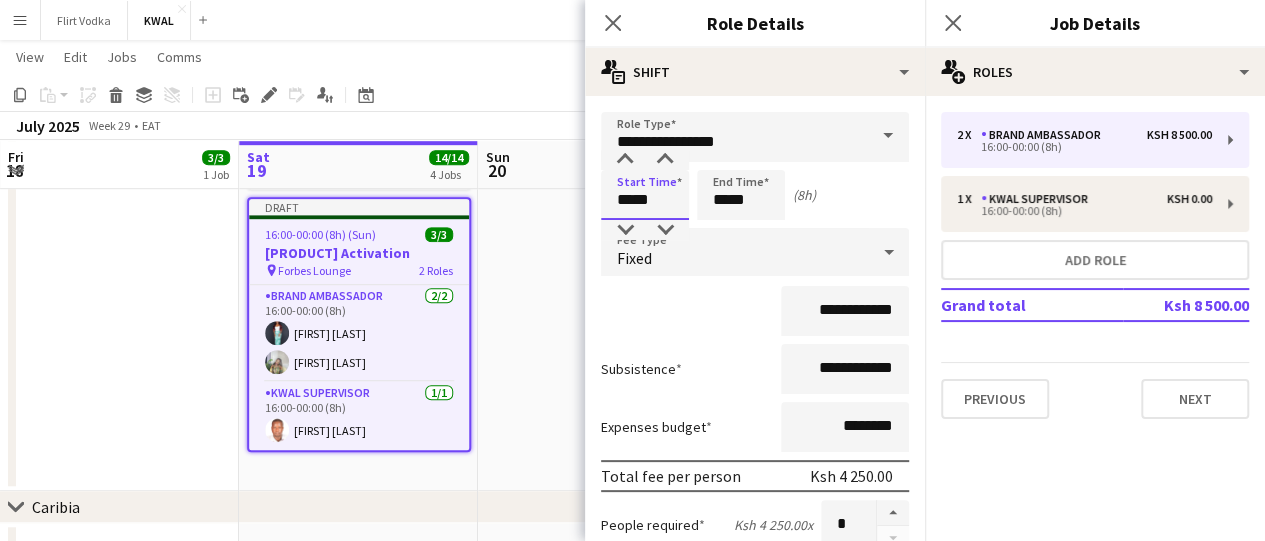 click on "*****" at bounding box center [645, 195] 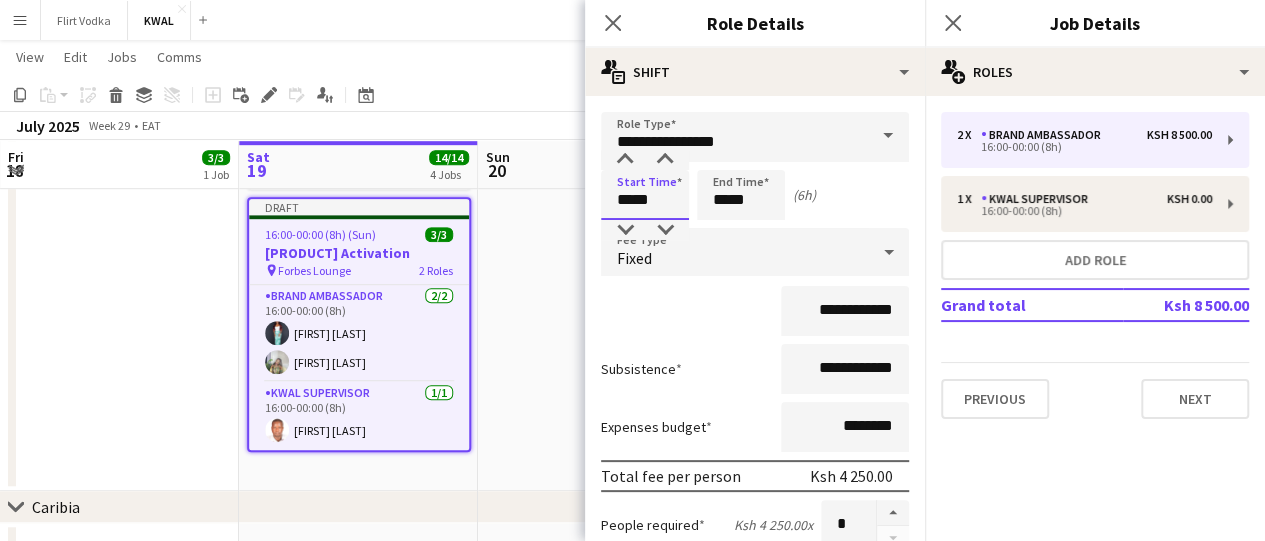 click on "*****" at bounding box center (645, 195) 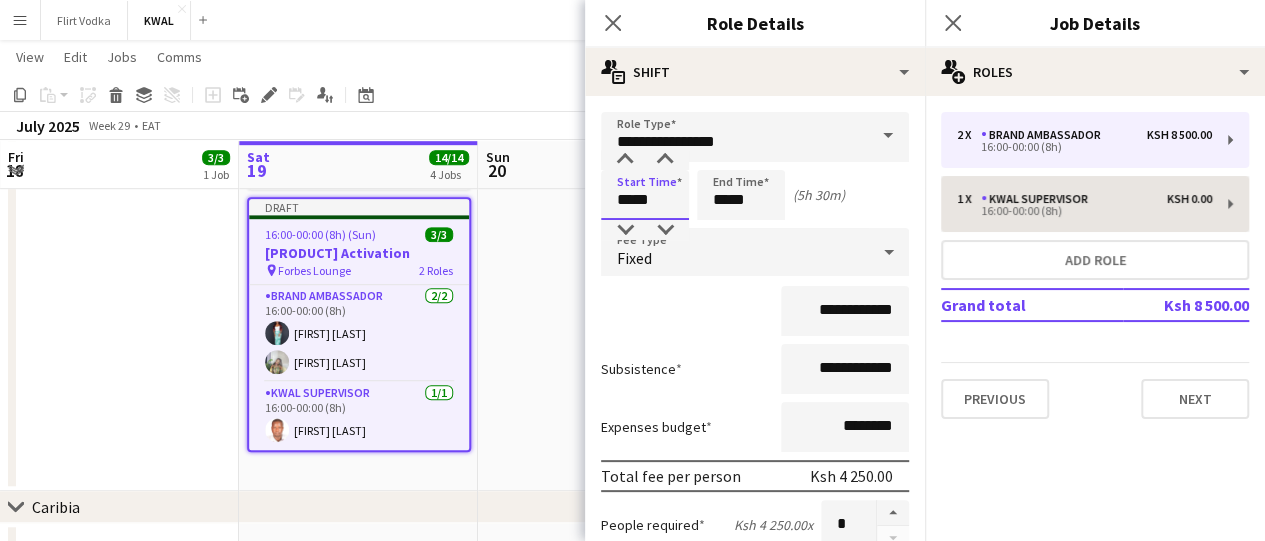 type on "*****" 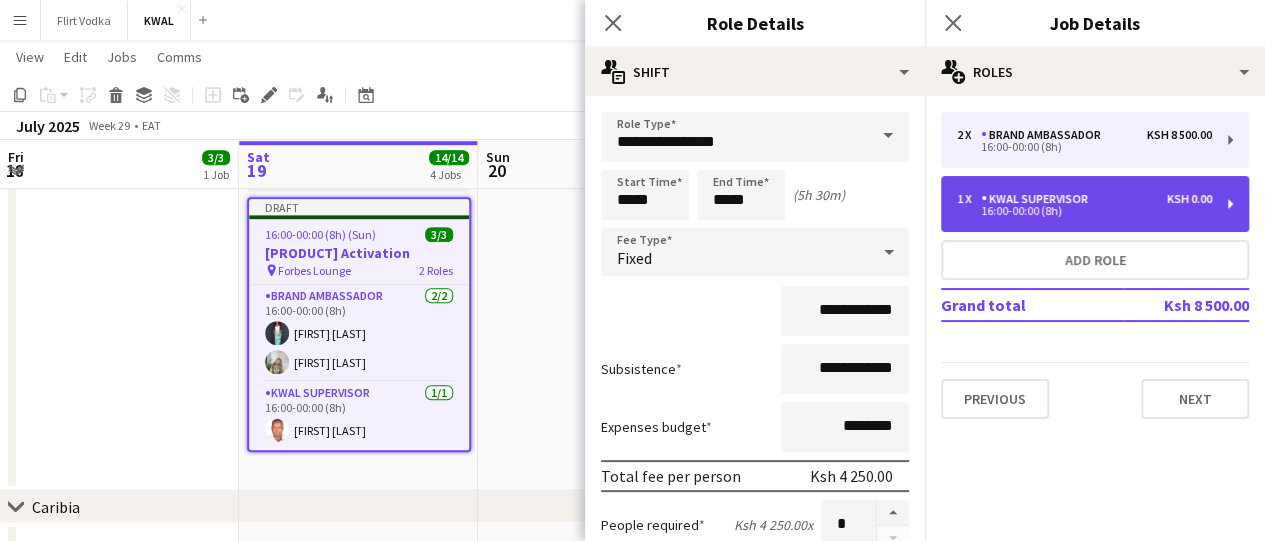 click on "KWAL SUPERVISOR" at bounding box center [1038, 199] 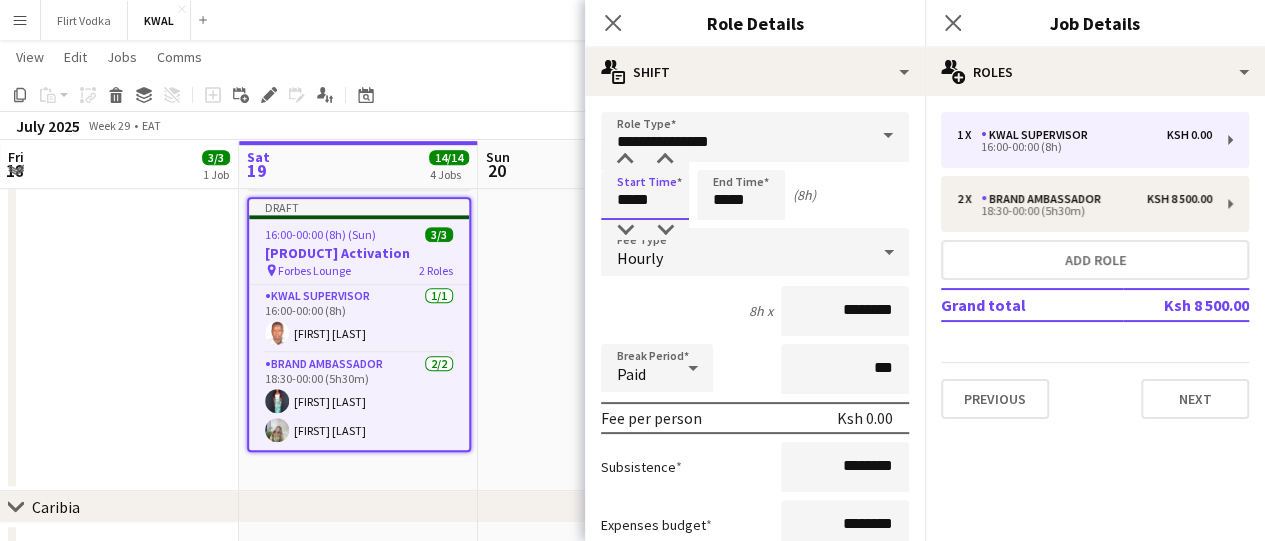 click on "*****" at bounding box center [645, 195] 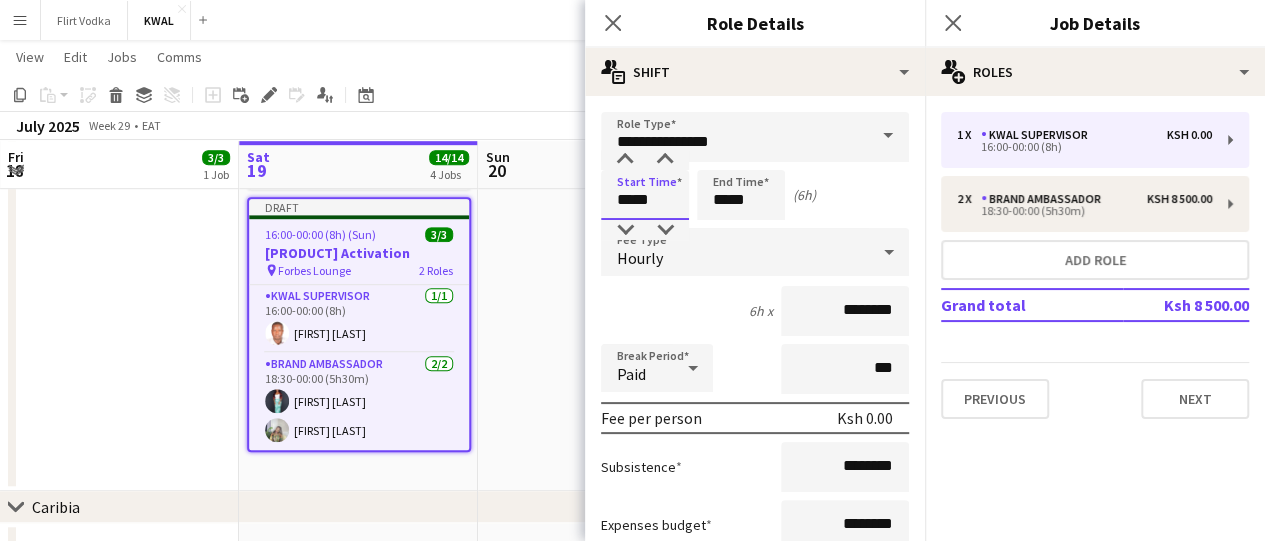 click on "*****" at bounding box center [645, 195] 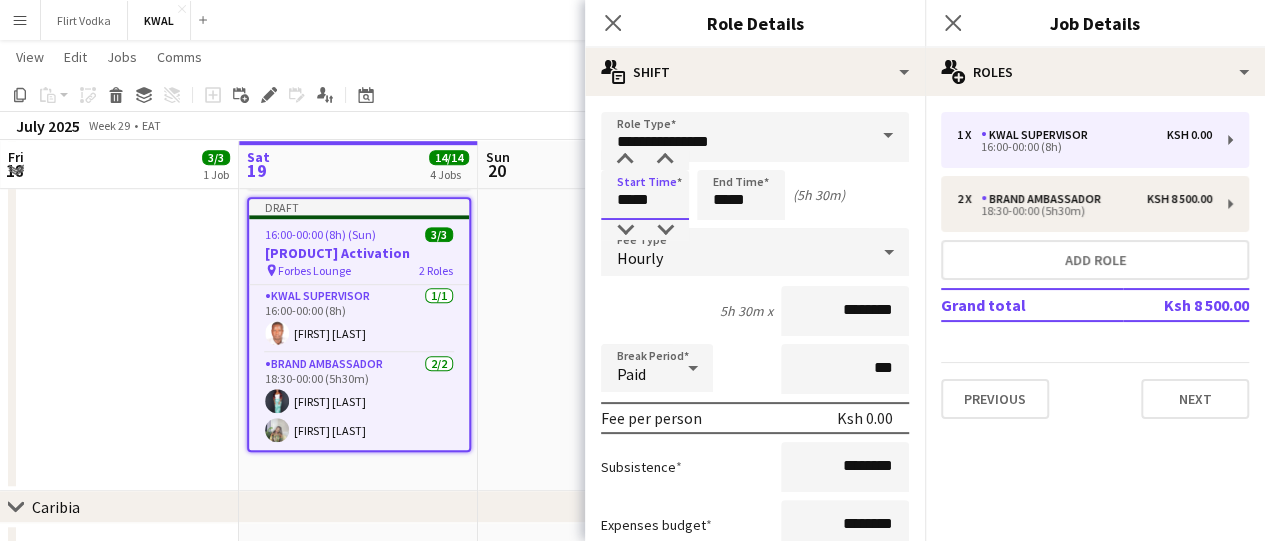 type on "*****" 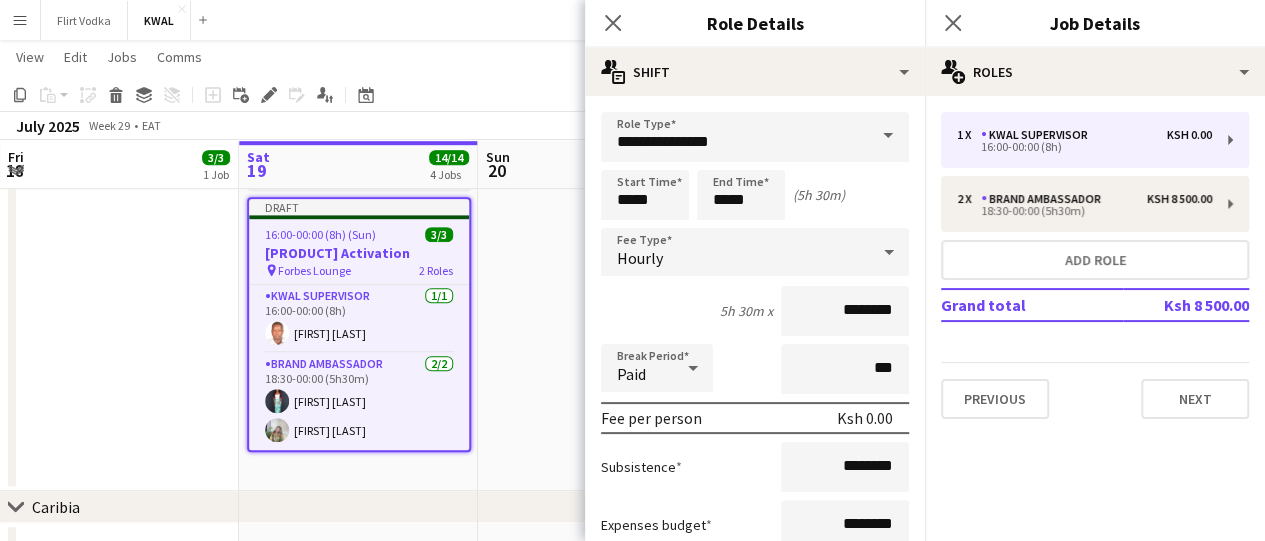 click on "[TIME]-[TIME] ([DURATION])    [NUMBER]/[NUMBER]   [PRODUCT] Activation
pin
[STORE]   [NUMBER] Roles   [ROLE]   [NUMBER]/[NUMBER]   [TIME]-[TIME] ([DURATION])
[FIRST] [LAST] [FIRST] [LAST] [FIRST] [LAST] [FIRST] [LAST]  [ROLE]   [NUMBER]/[NUMBER]   [TIME]-[TIME] ([DURATION])
[FIRST] [LAST]" at bounding box center (597, 58) 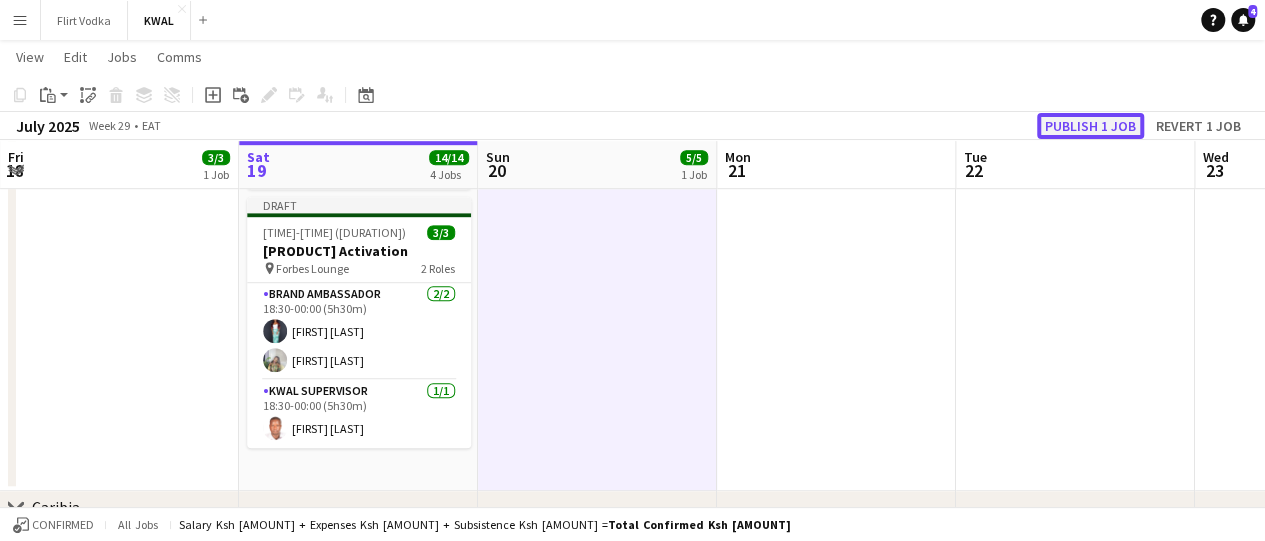 click on "Publish 1 job" 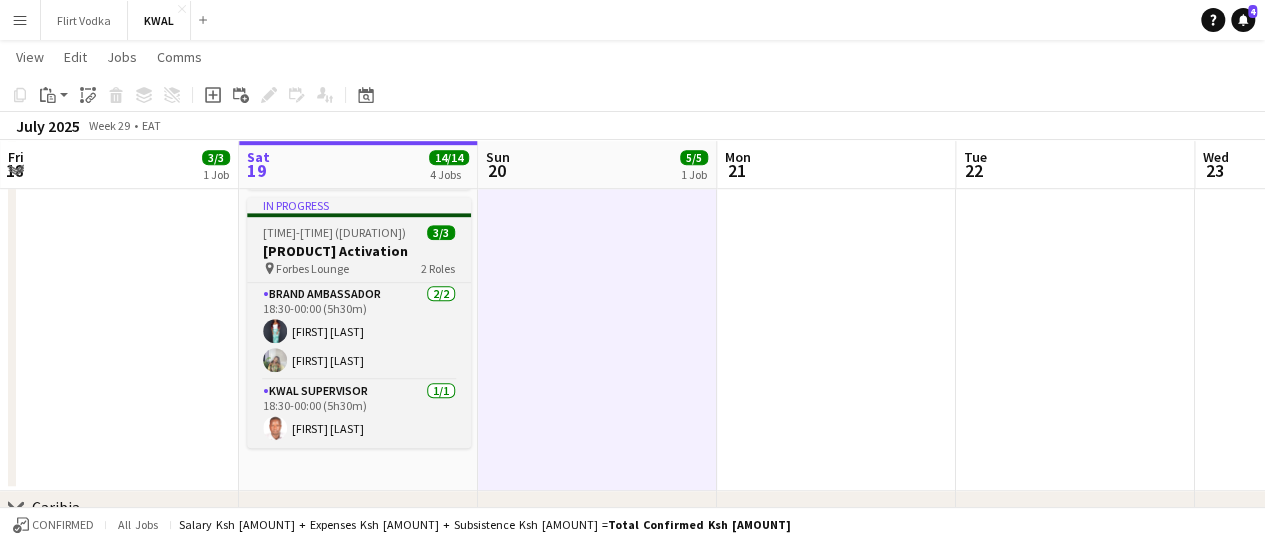 click on "In progress   [TIME]-[TIME] ([DURATION]) ([DAY])   [NUMBER]/[NUMBER]   [PRODUCT] Activation
pin
[STORE]   [NUMBER] Roles   [ROLE]   [NUMBER]/[NUMBER]   [TIME]-[TIME] ([DURATION])
[FIRST] [LAST] [FIRST] [LAST]   [ROLE]   [NUMBER]/[NUMBER]   [TIME]-[TIME] ([DURATION])
[FIRST] [LAST]" at bounding box center [359, 322] 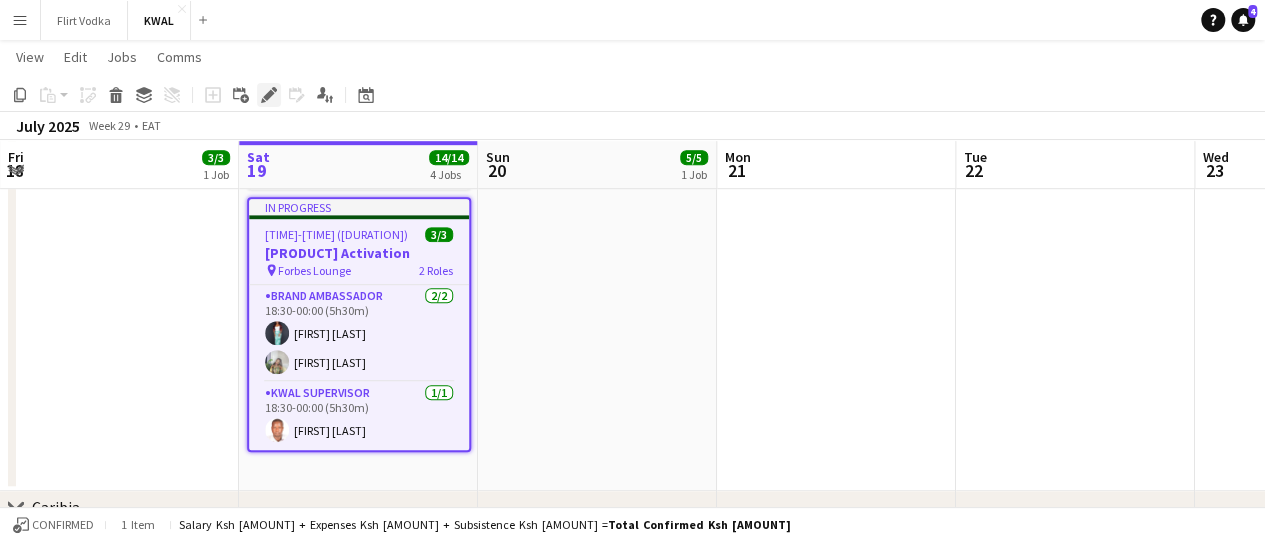 click on "Edit" at bounding box center [269, 95] 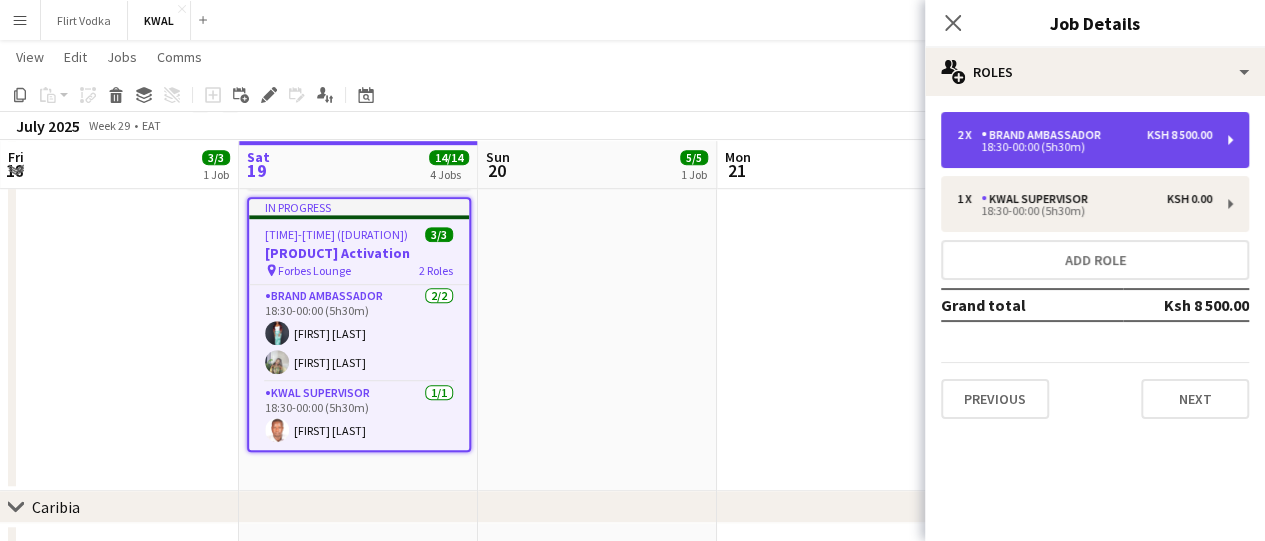 click on "[NUMBER] x   [ROLE]   Ksh [AMOUNT]   [TIME]-[TIME] ([DURATION])" at bounding box center [1095, 140] 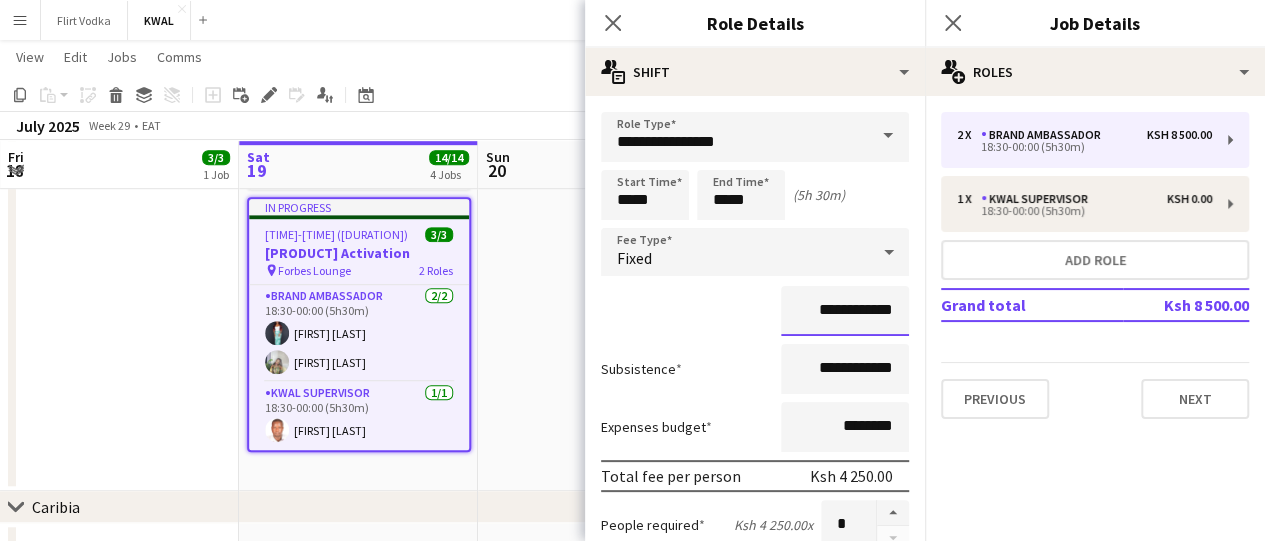 drag, startPoint x: 850, startPoint y: 315, endPoint x: 818, endPoint y: 313, distance: 32.06244 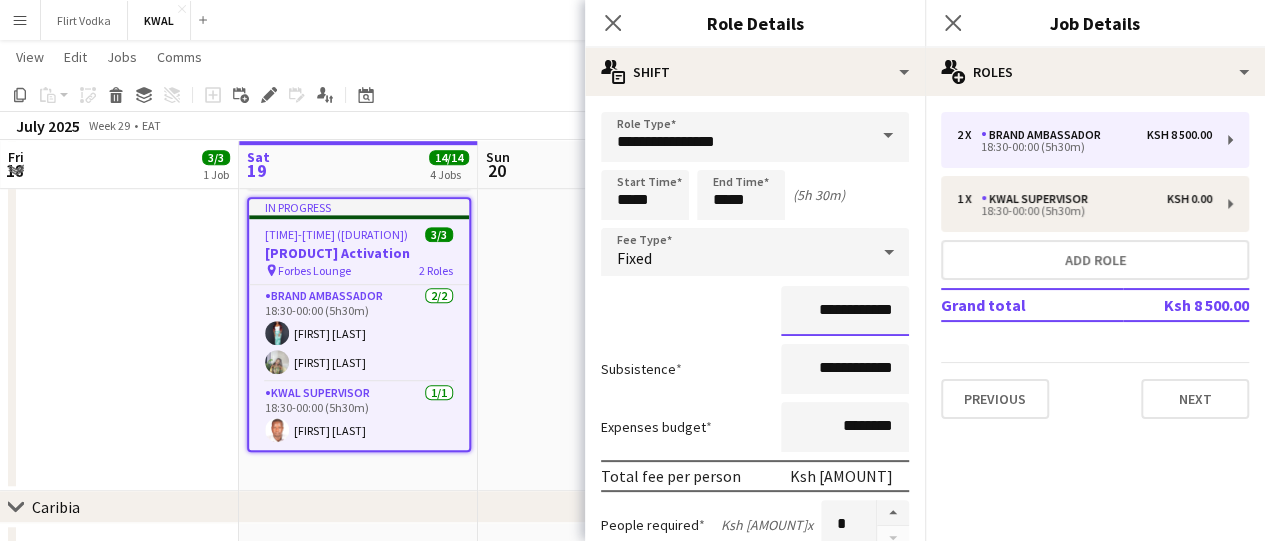 type on "**********" 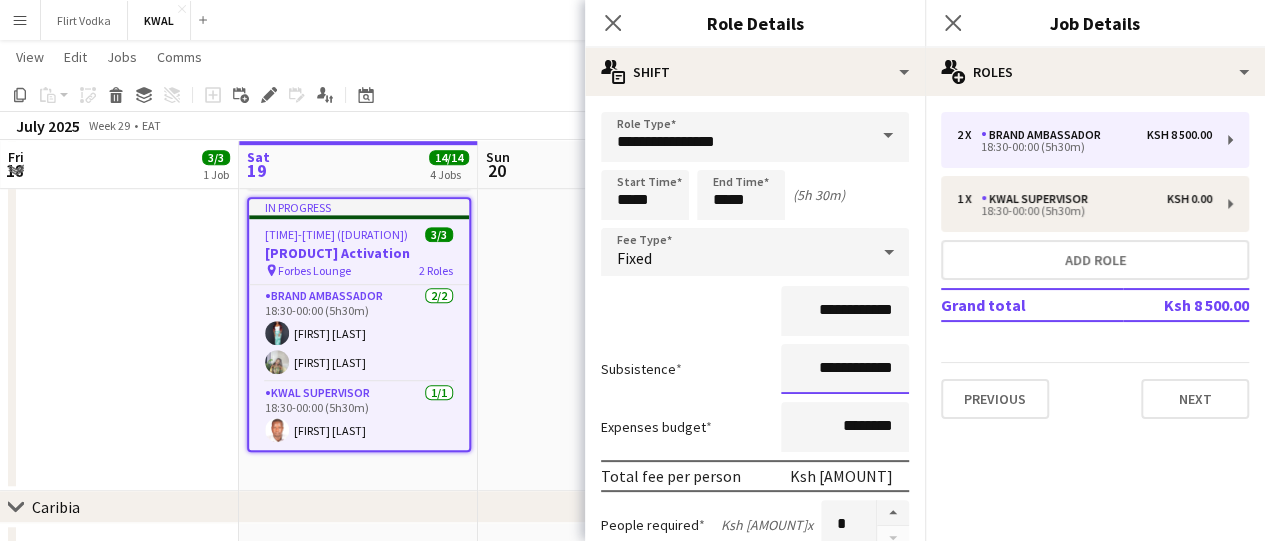 click on "**********" at bounding box center (845, 369) 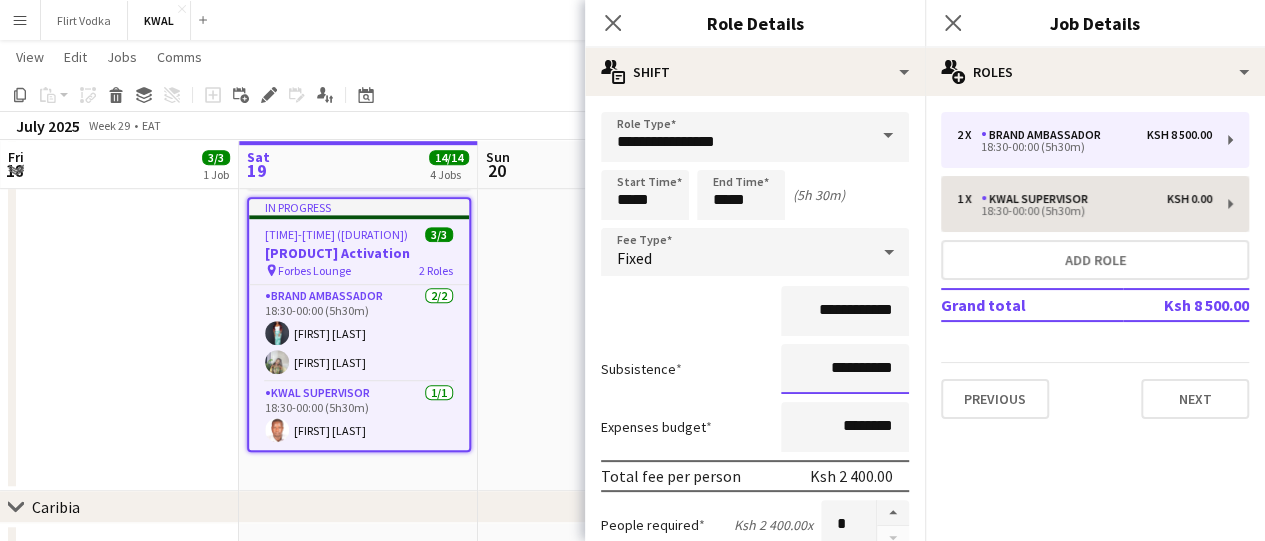 type on "**********" 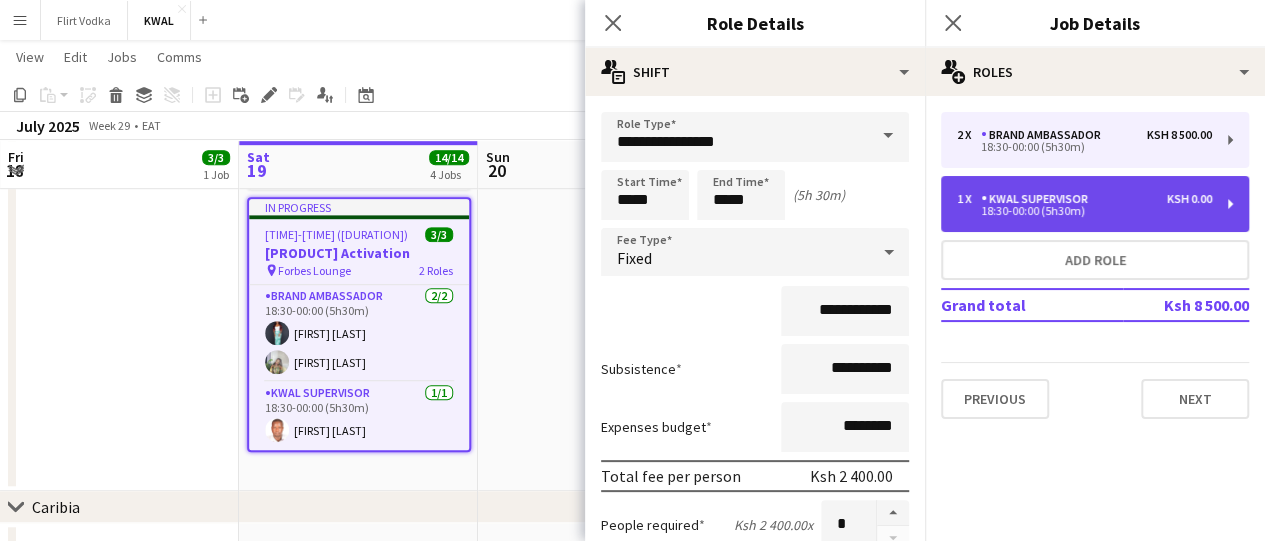 click on "[NUMBER] x   [ROLE]   Ksh [AMOUNT]   [TIME]-[TIME] ([DURATION])" at bounding box center (1095, 204) 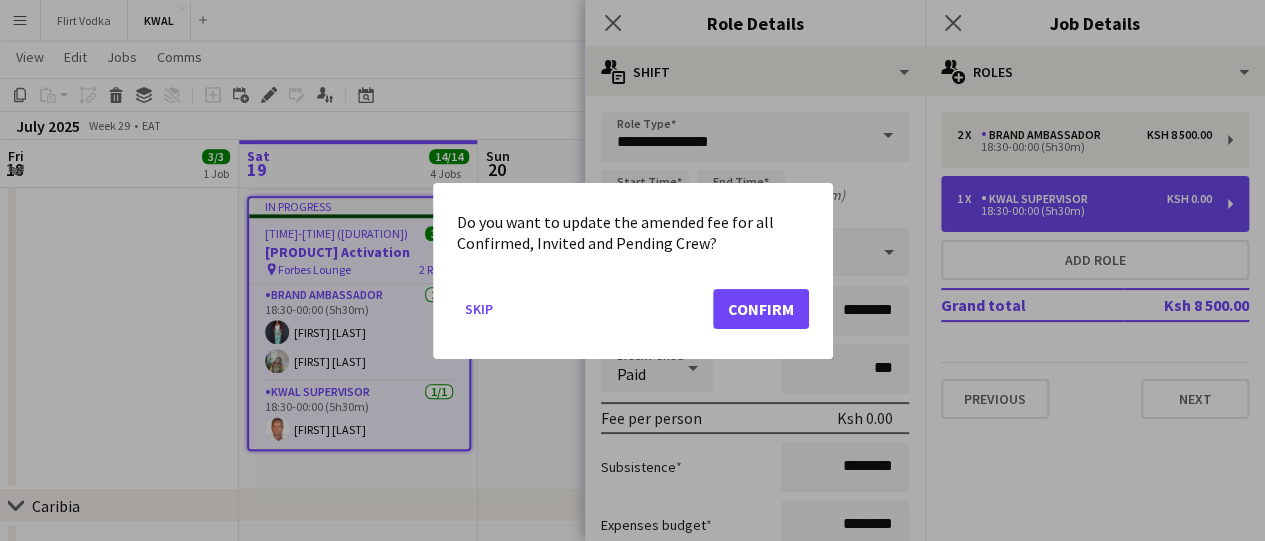 scroll, scrollTop: 0, scrollLeft: 0, axis: both 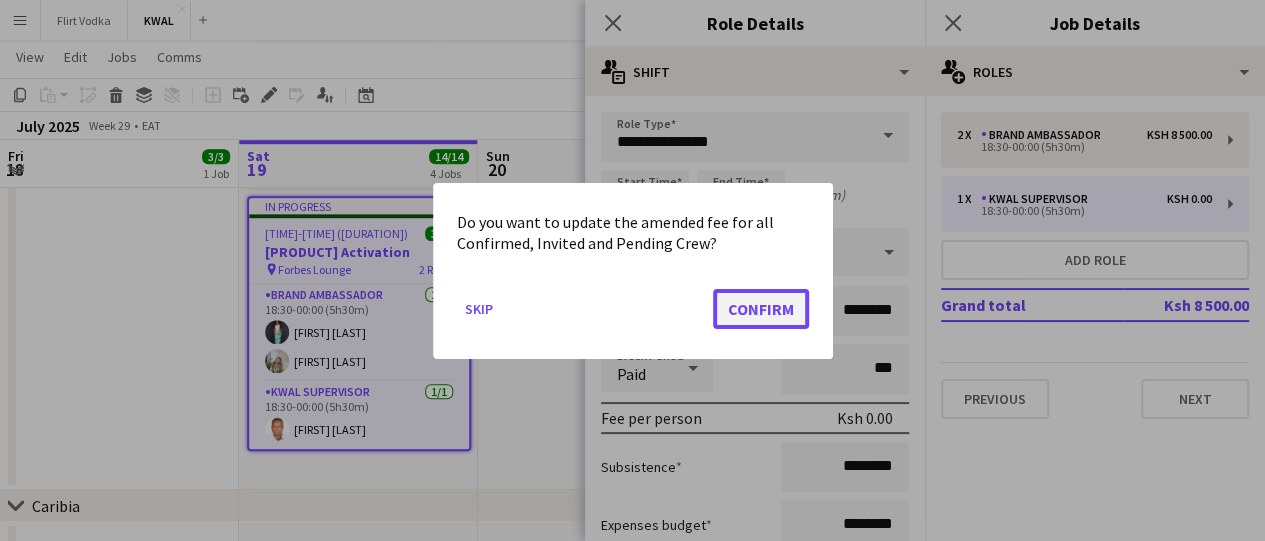 click on "Confirm" 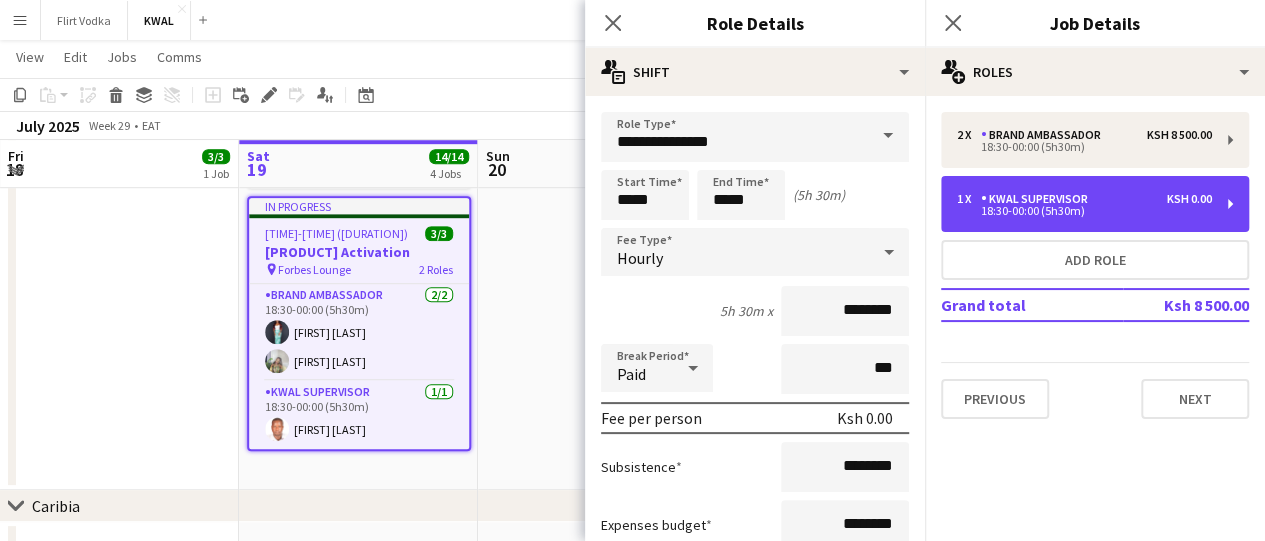 scroll, scrollTop: 598, scrollLeft: 0, axis: vertical 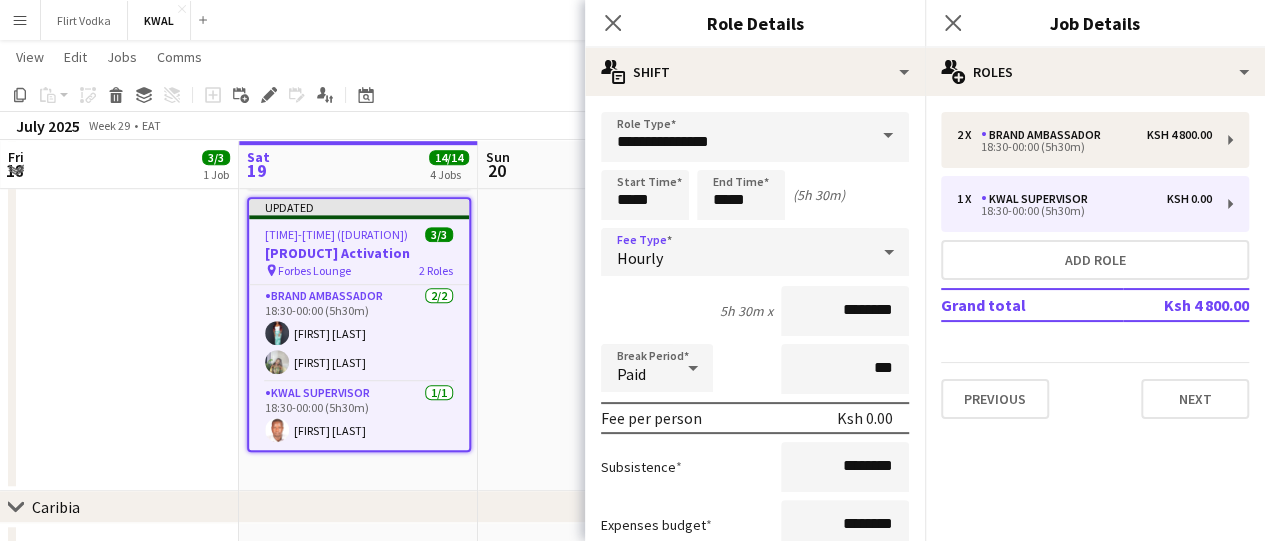 click on "Hourly" at bounding box center [640, 258] 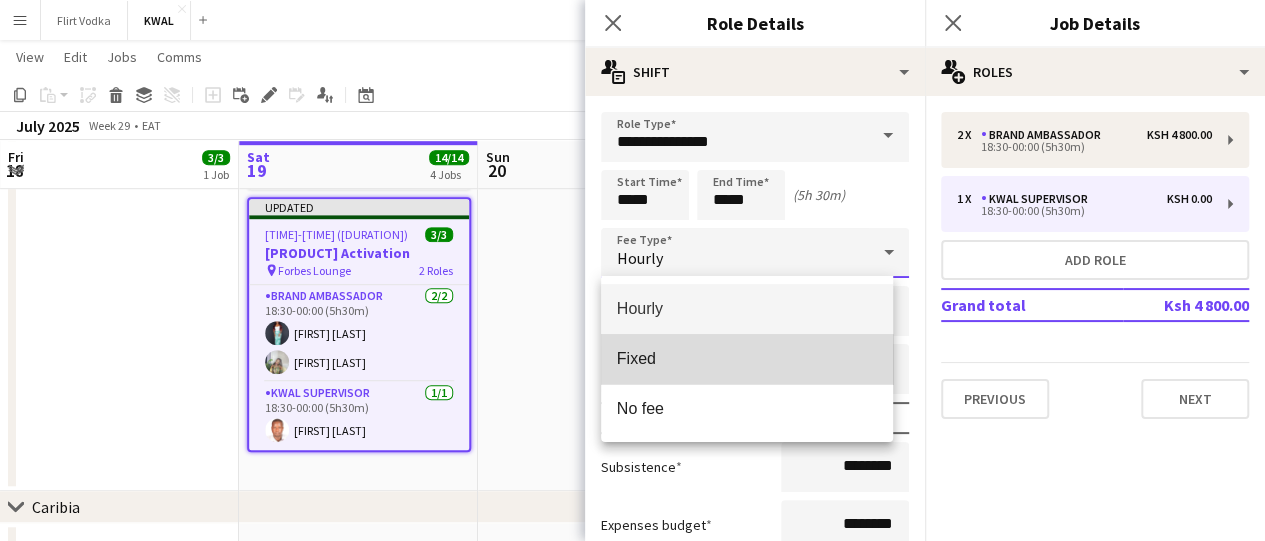 click on "Fixed" at bounding box center (747, 358) 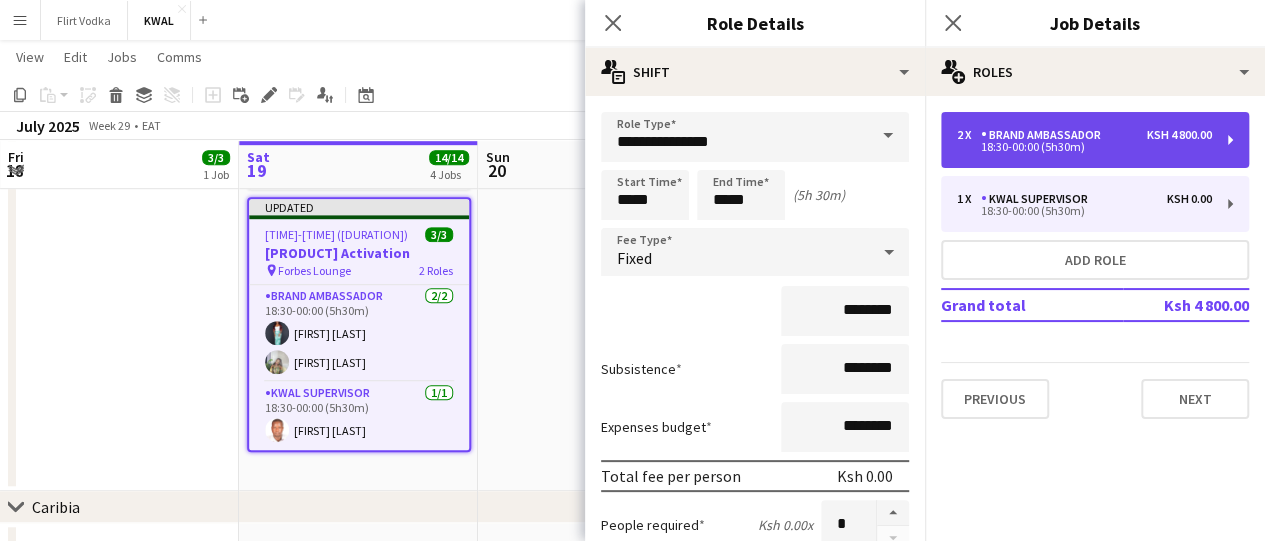 click on "Brand Ambassador" at bounding box center (1045, 135) 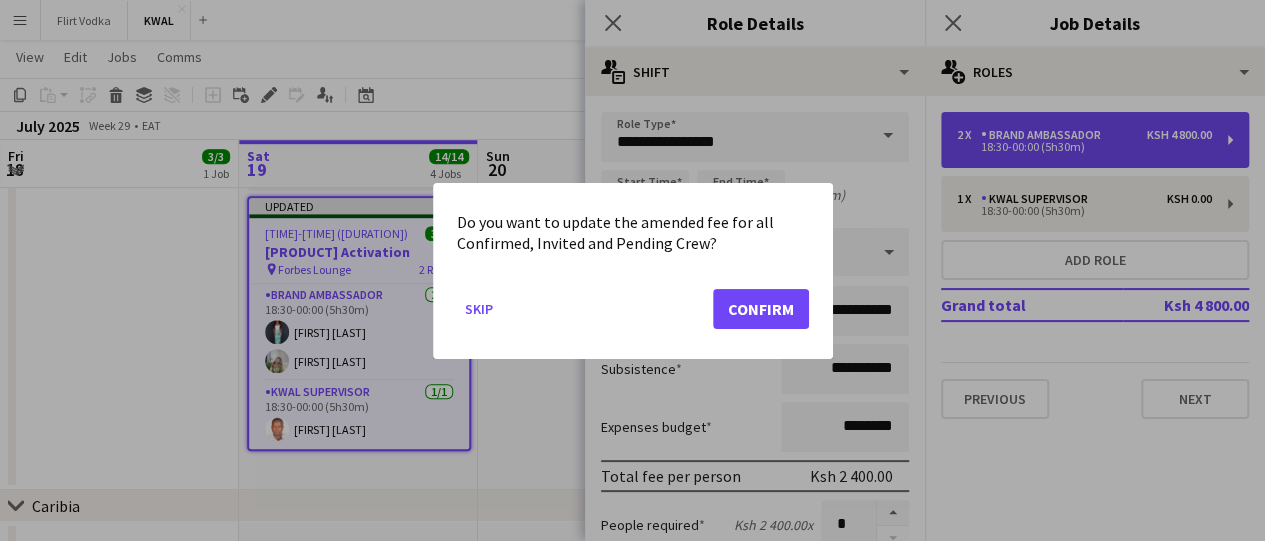 scroll, scrollTop: 0, scrollLeft: 0, axis: both 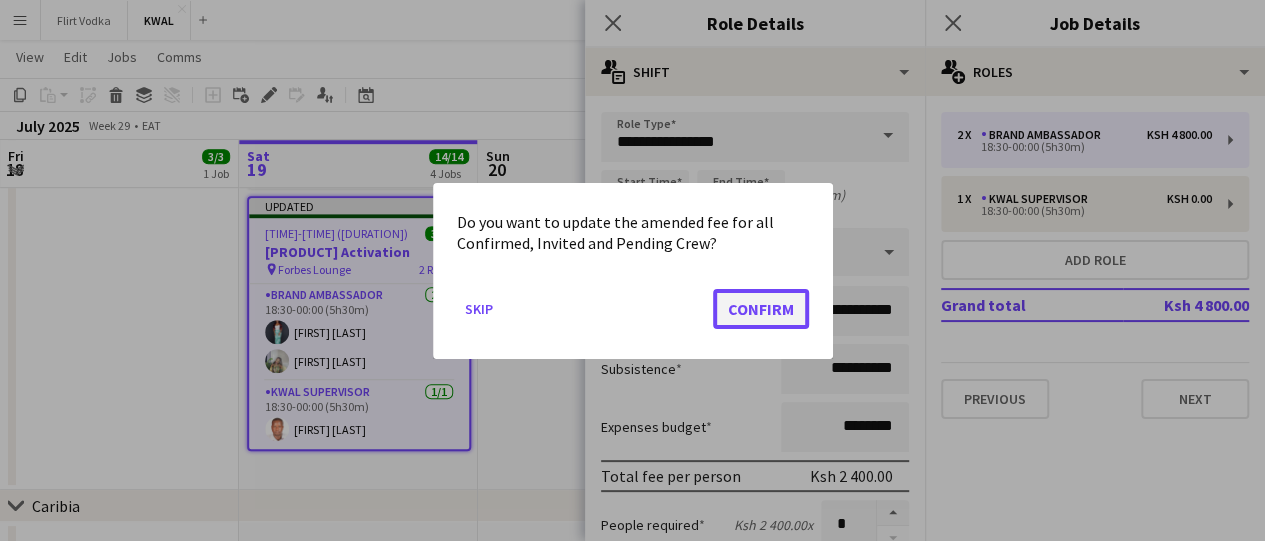 click on "Confirm" 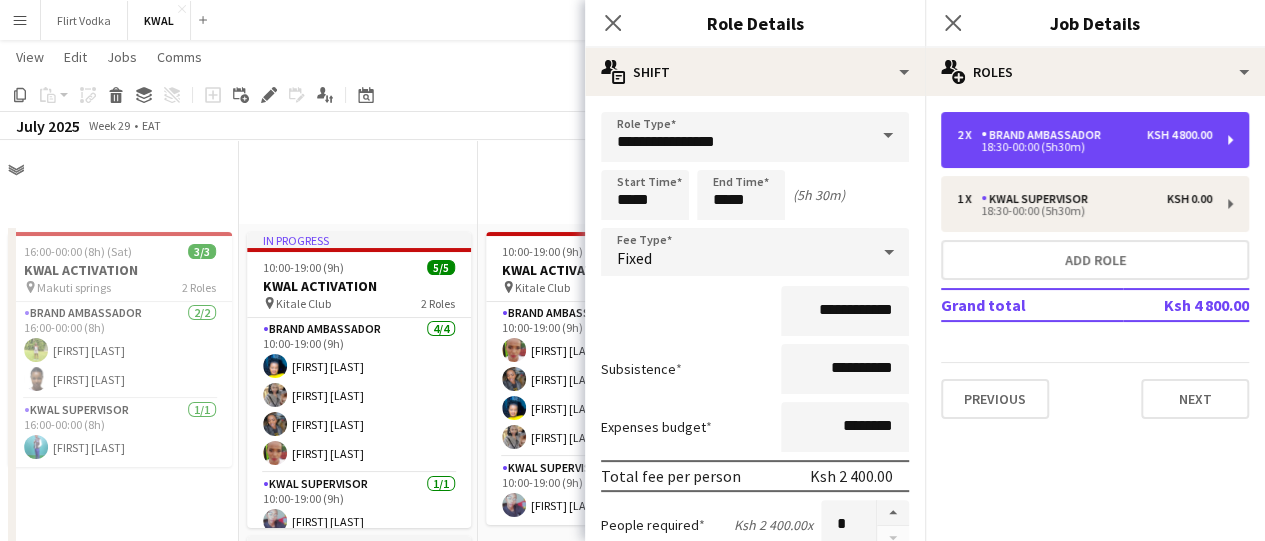 scroll, scrollTop: 598, scrollLeft: 0, axis: vertical 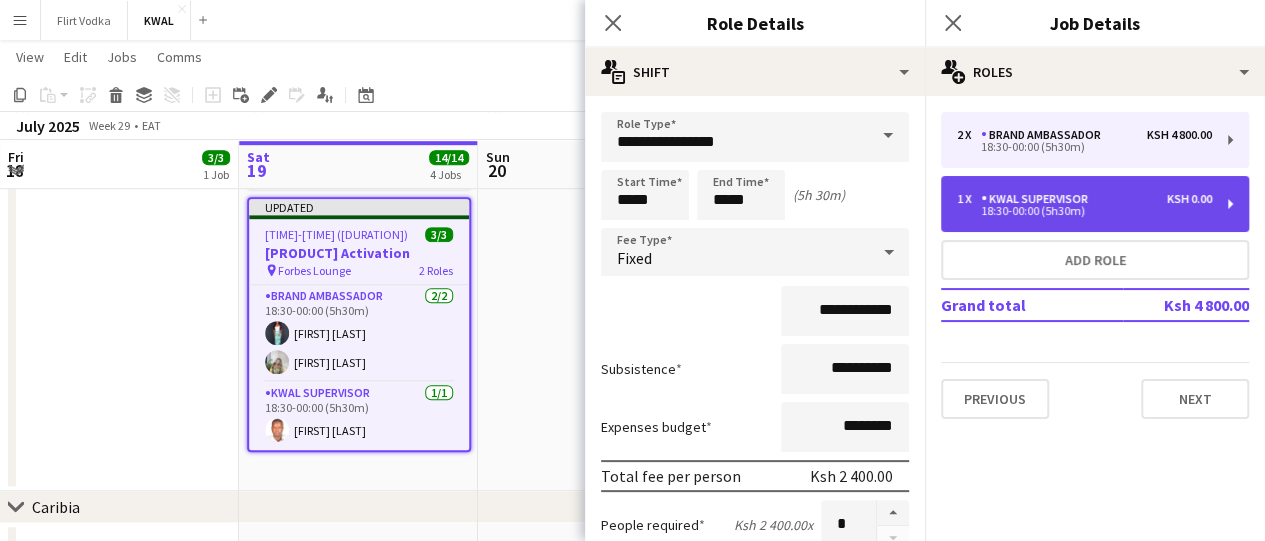 click on "18:30-00:00 (5h30m)" at bounding box center (1084, 211) 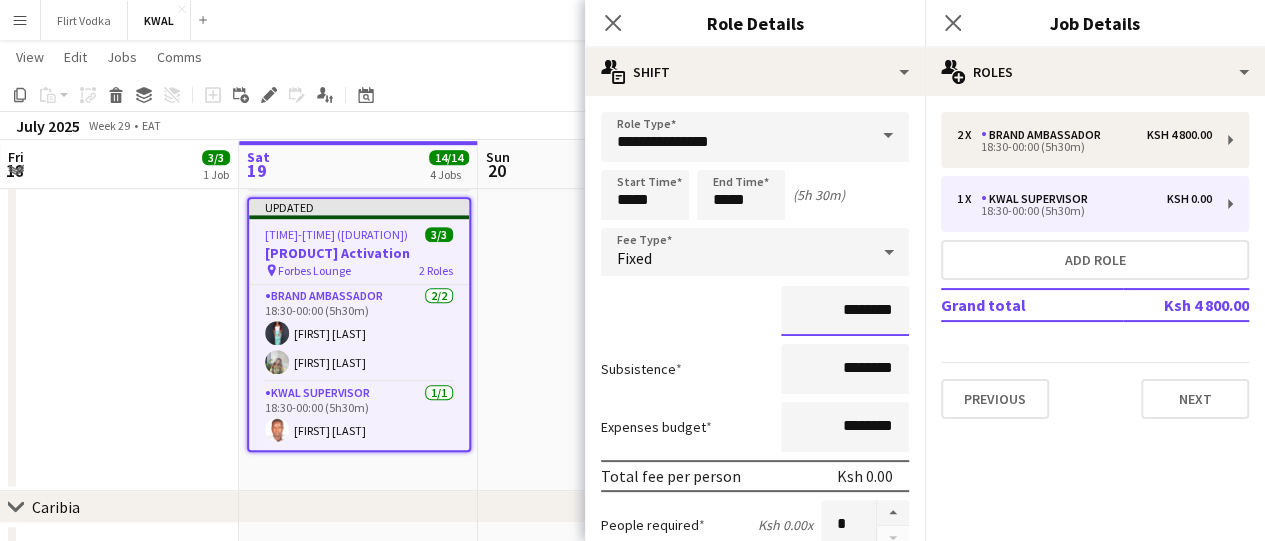 click on "********" at bounding box center [845, 311] 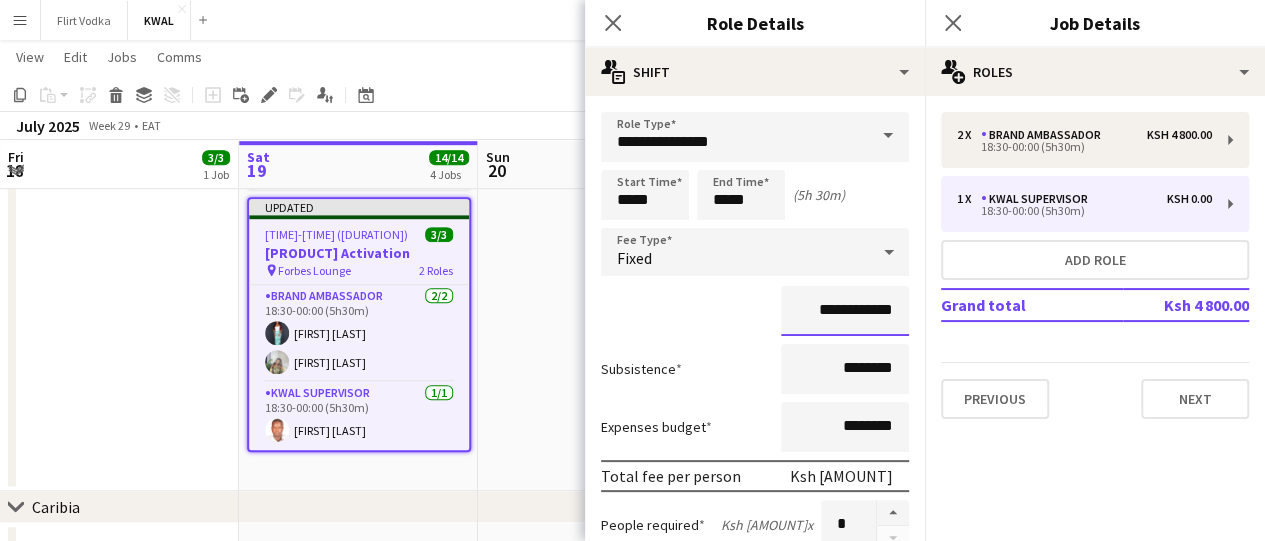 type on "**********" 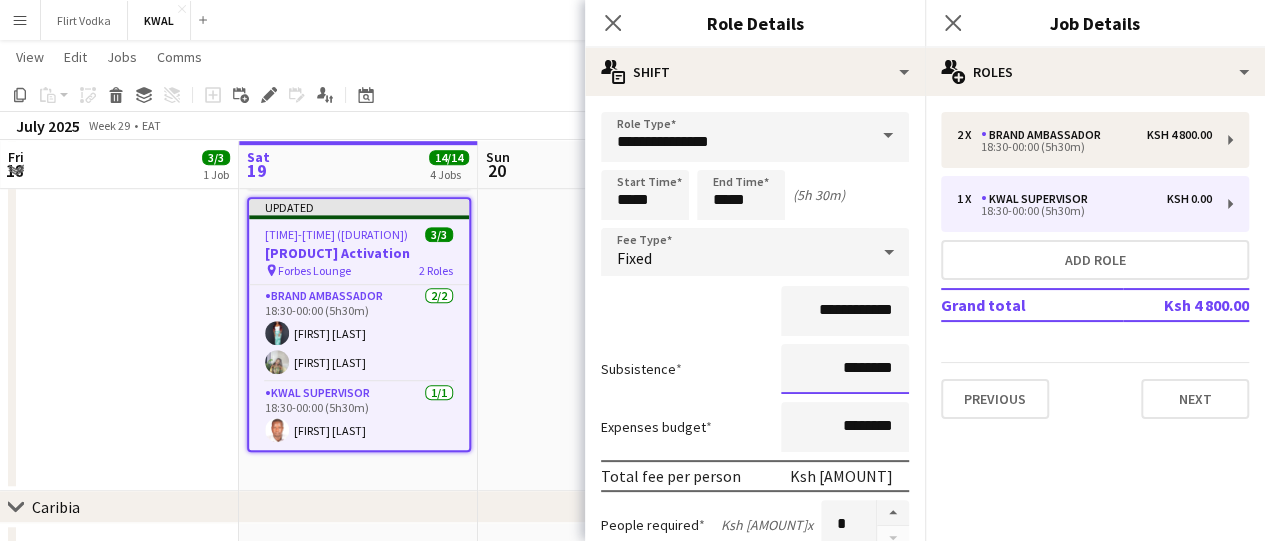 click on "********" at bounding box center (845, 369) 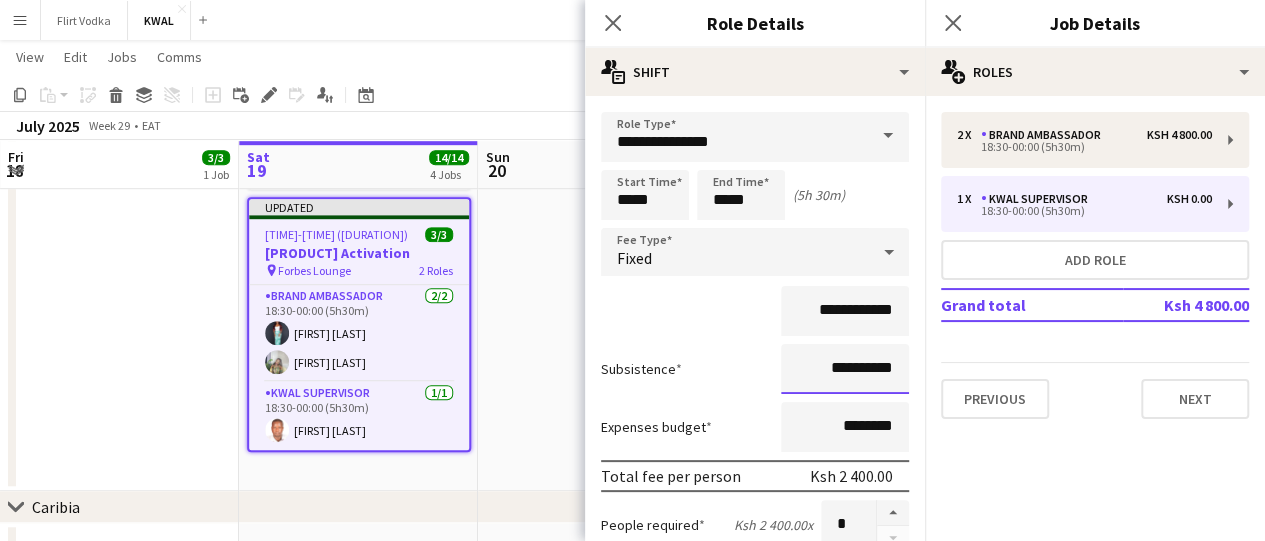type on "**********" 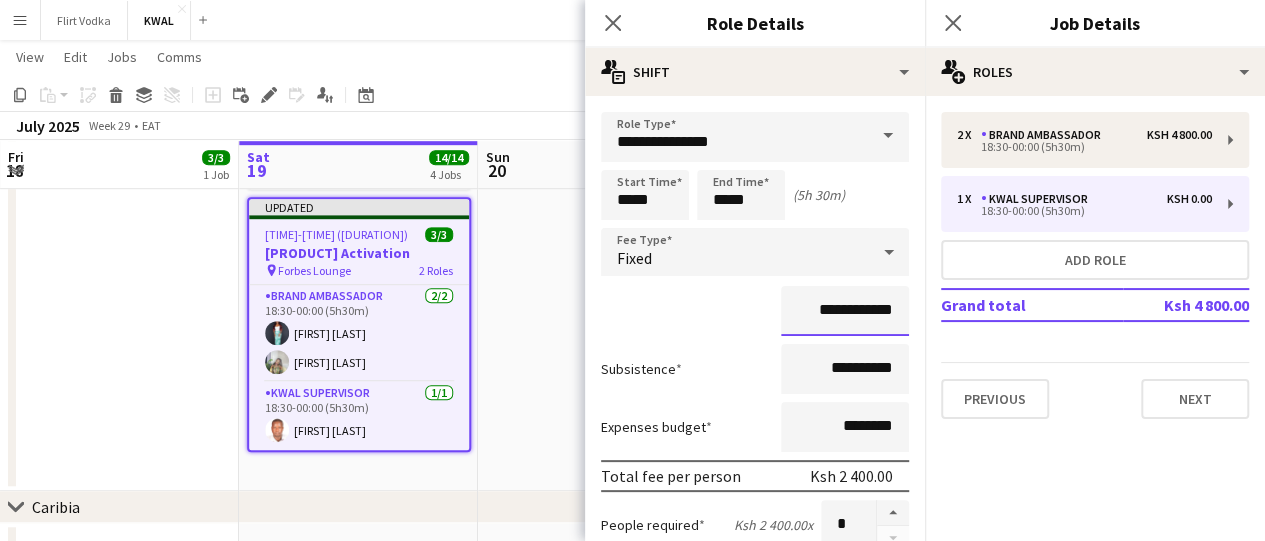 drag, startPoint x: 842, startPoint y: 313, endPoint x: 824, endPoint y: 313, distance: 18 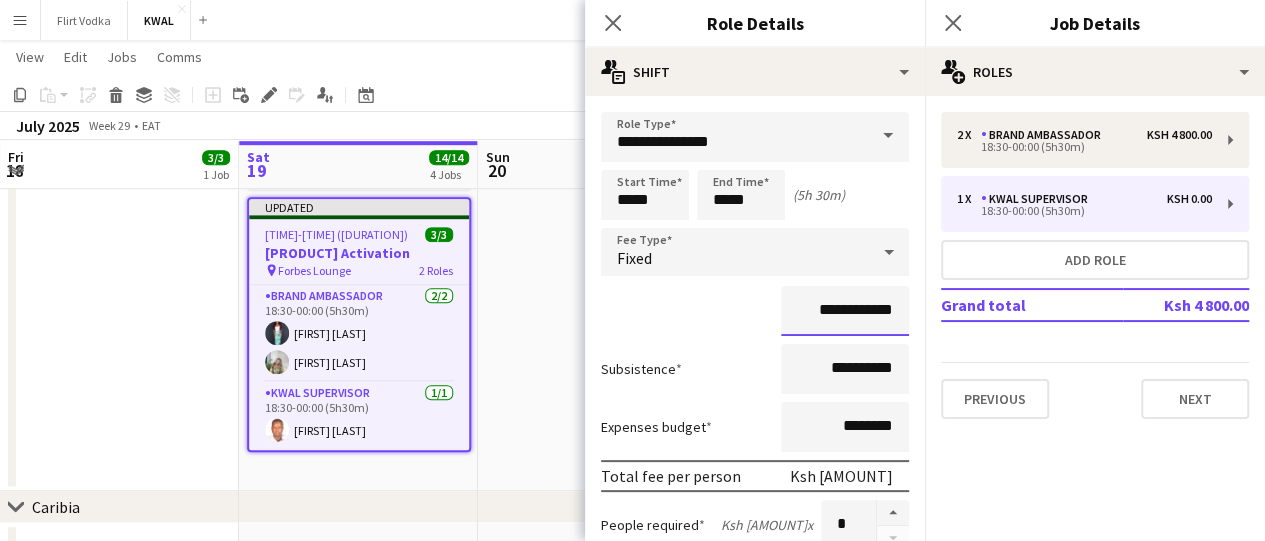 type on "**********" 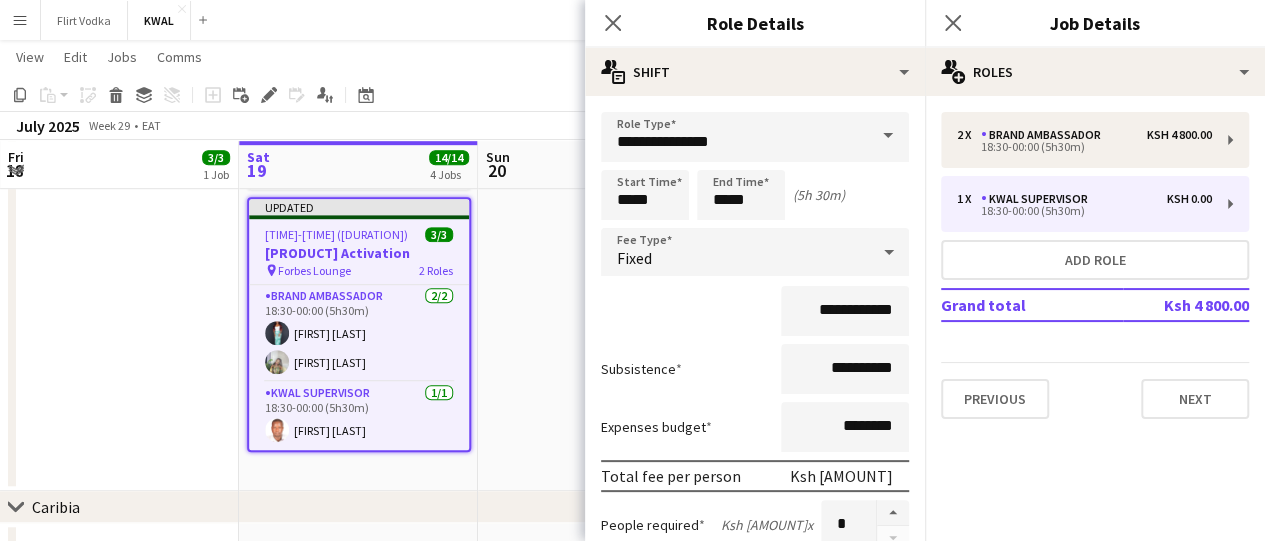 click on "[TIME]-[TIME] ([DURATION])    [NUMBER]/[NUMBER]   [PRODUCT] Activation
pin
[STORE]   [NUMBER] Roles   [ROLE]   [NUMBER]/[NUMBER]   [TIME]-[TIME] ([DURATION])
[FIRST] [LAST] [FIRST] [LAST] [FIRST] [LAST] [FIRST] [LAST]  [ROLE]   [NUMBER]/[NUMBER]   [TIME]-[TIME] ([DURATION])
[FIRST] [LAST]" at bounding box center [597, 58] 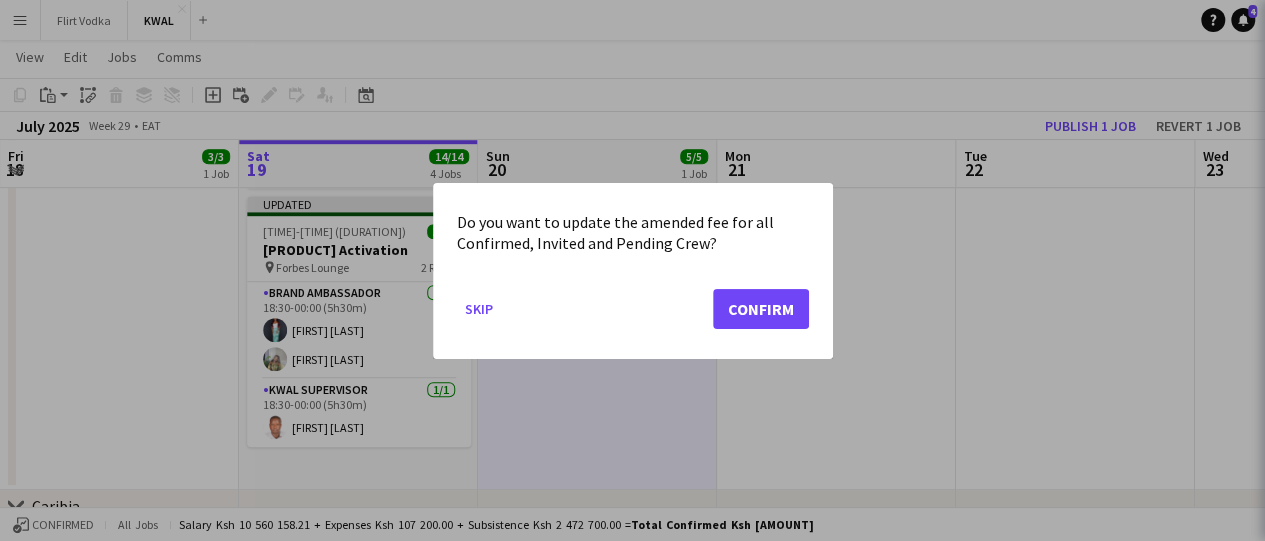 scroll, scrollTop: 0, scrollLeft: 0, axis: both 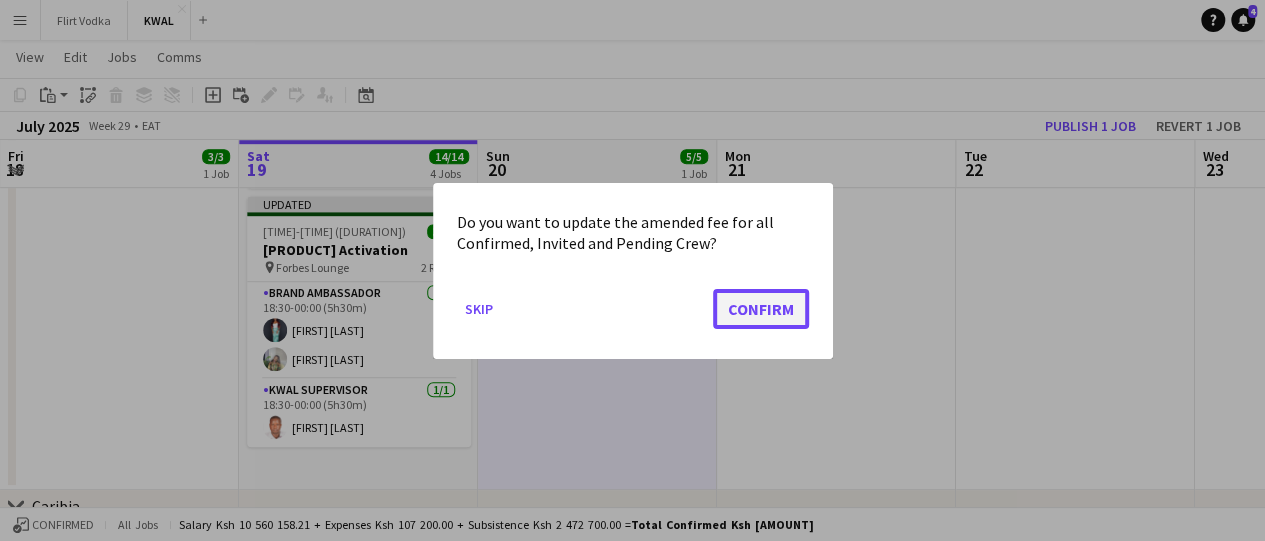 click on "Confirm" 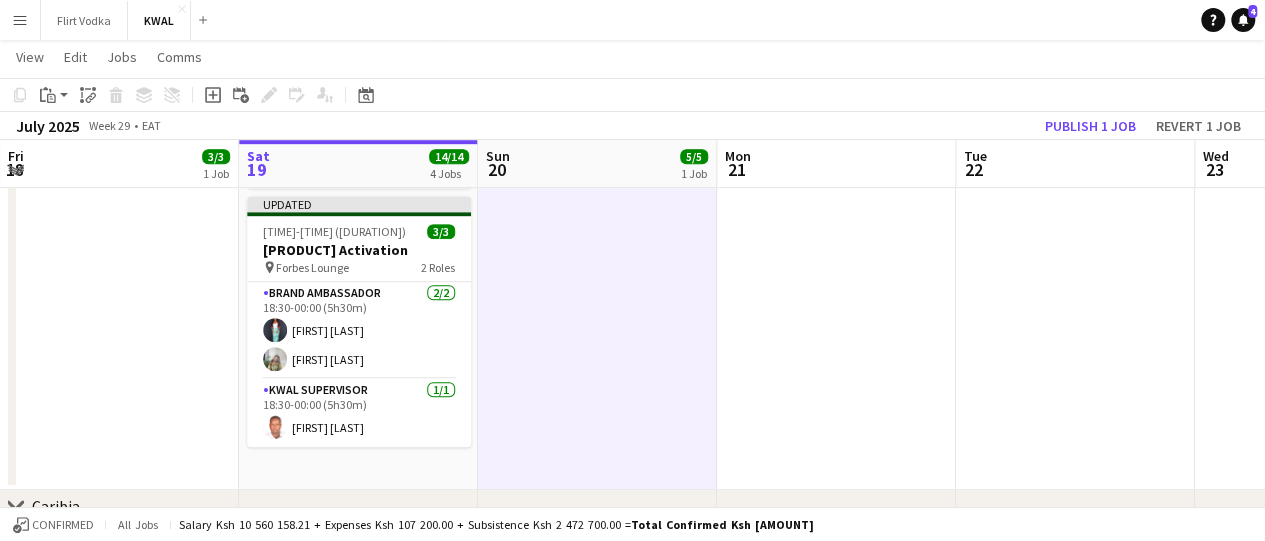 scroll, scrollTop: 598, scrollLeft: 0, axis: vertical 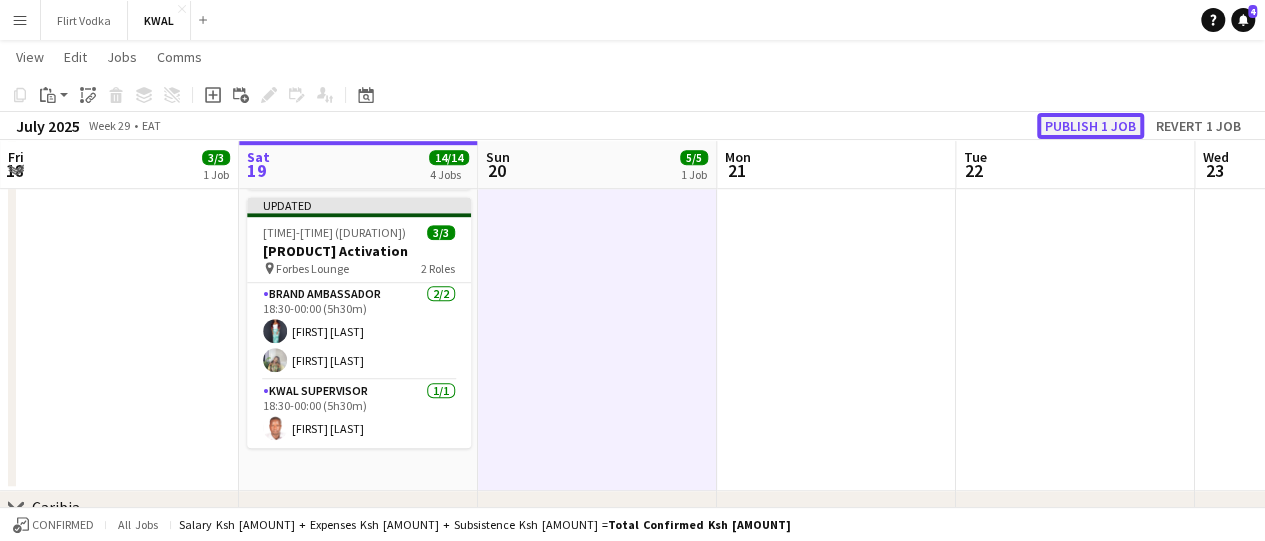 click on "Publish 1 job" 